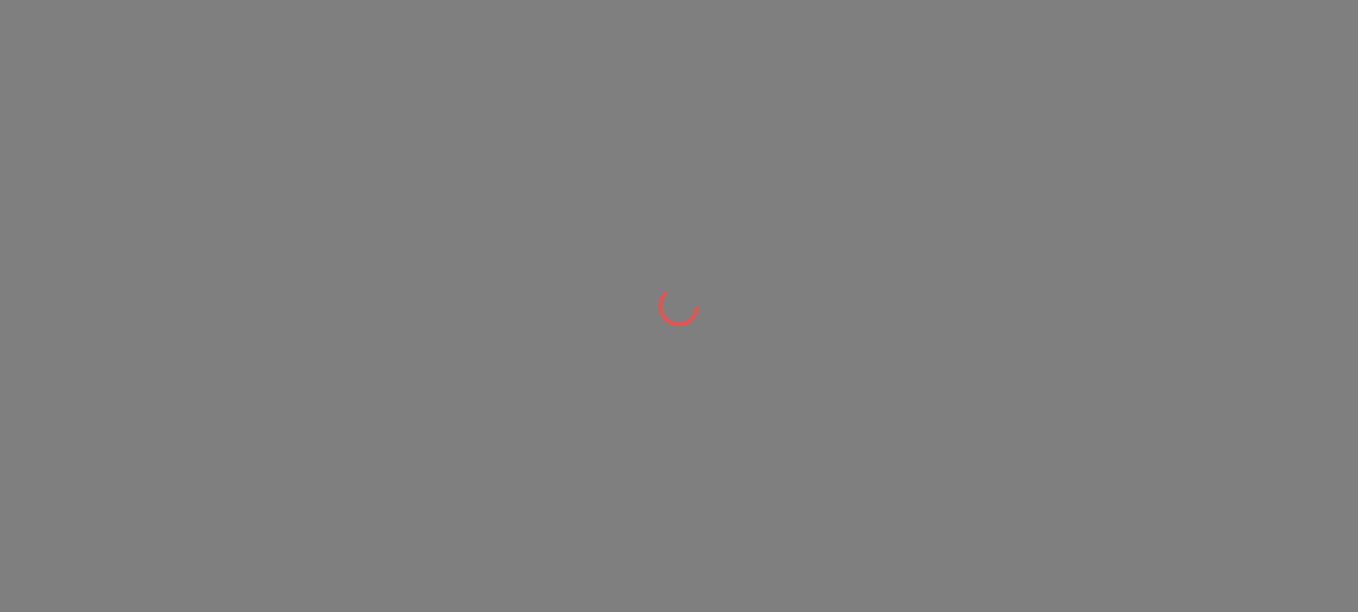 scroll, scrollTop: 0, scrollLeft: 0, axis: both 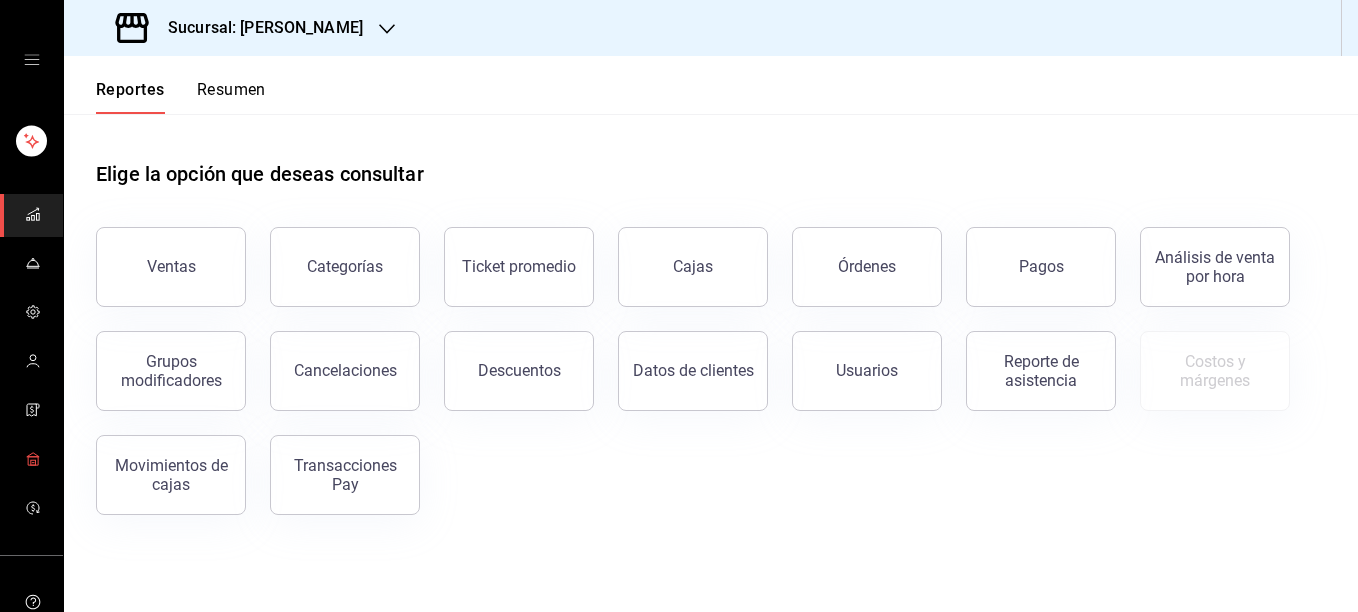 click 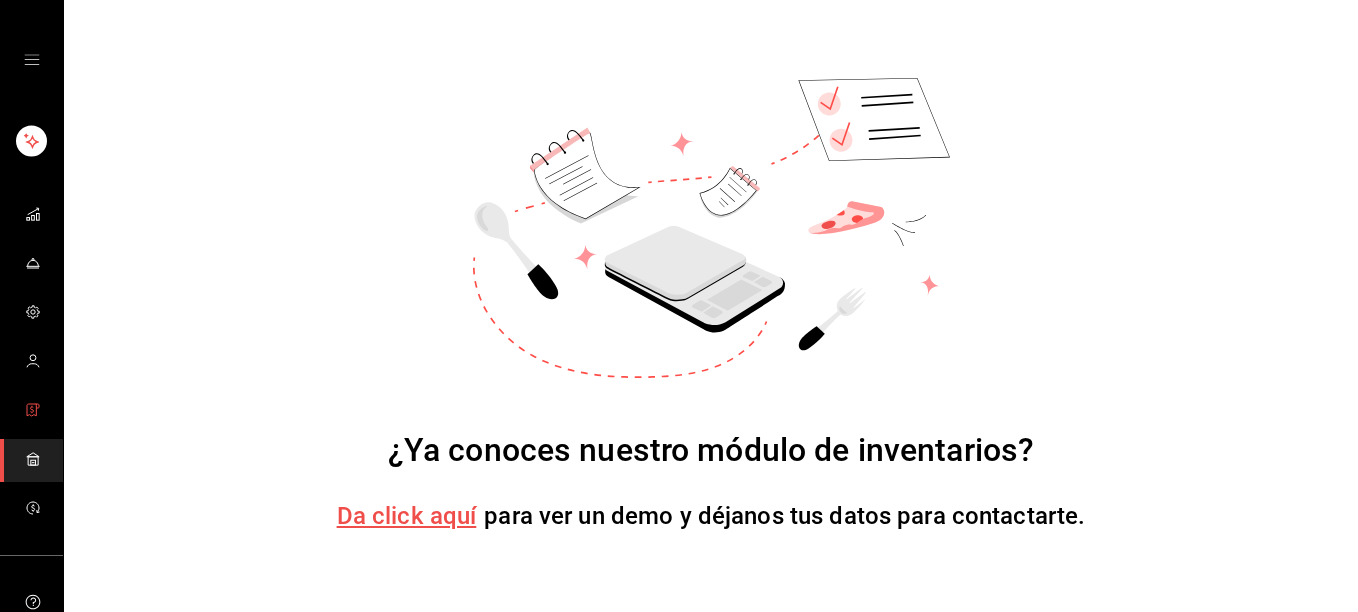 click 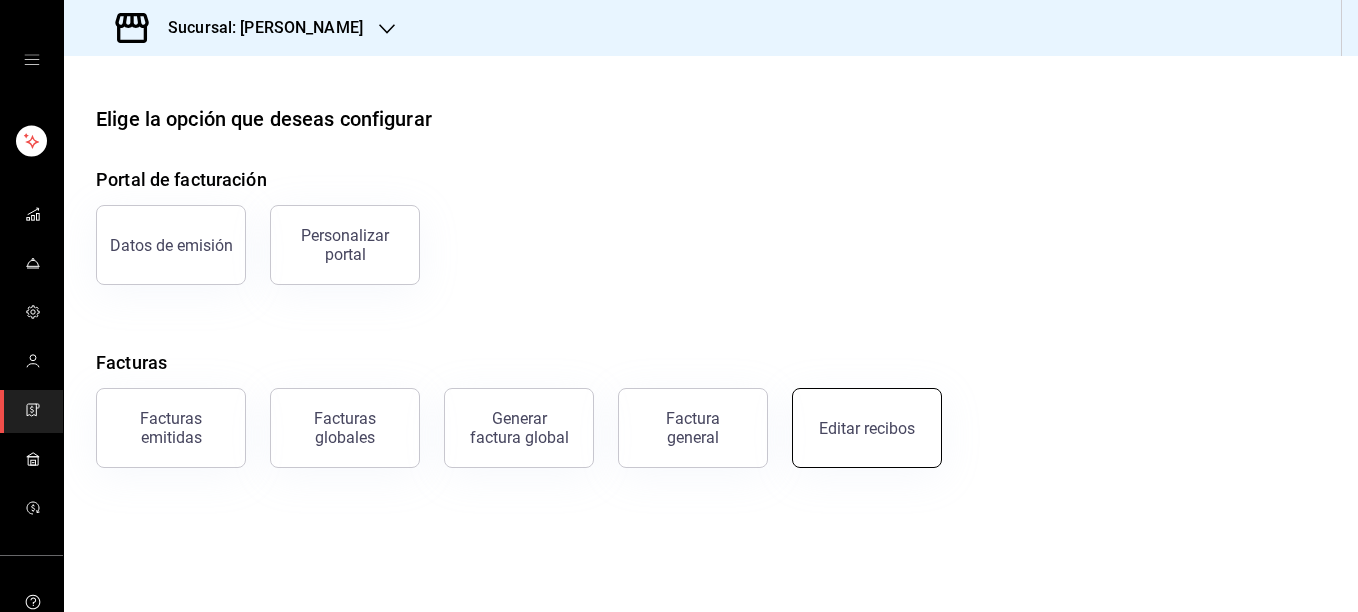 click on "Editar recibos" at bounding box center [867, 428] 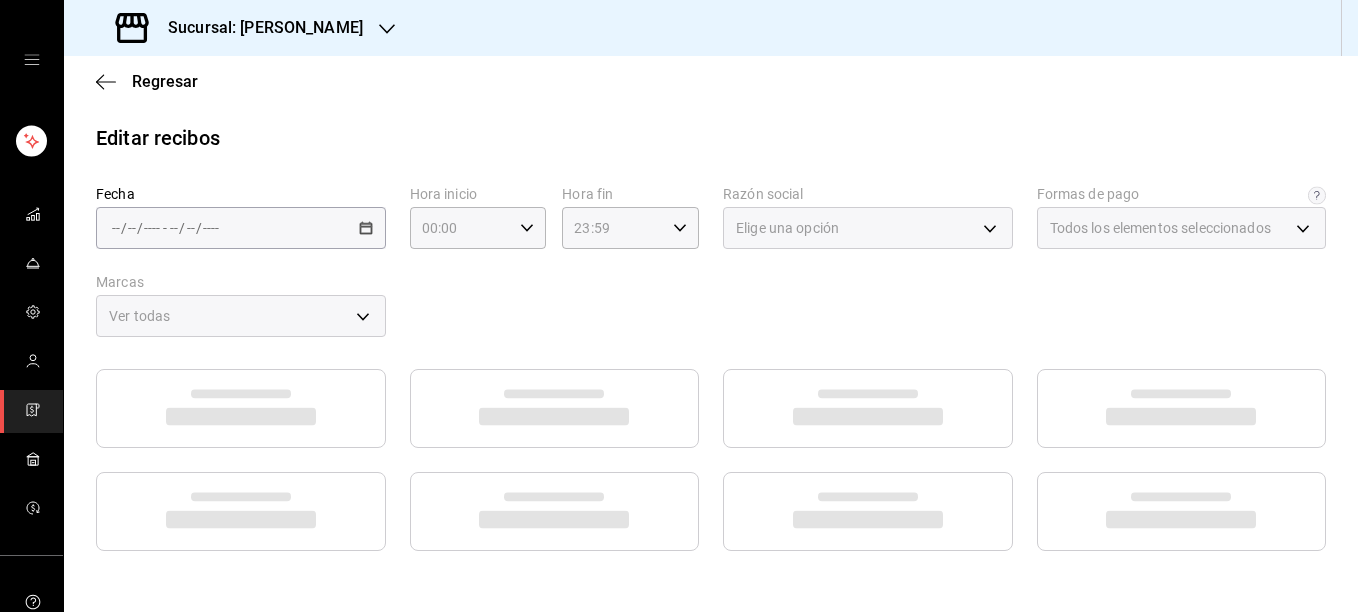 type on "5fd38a5b-7230-49e9-9c15-448a83f49355" 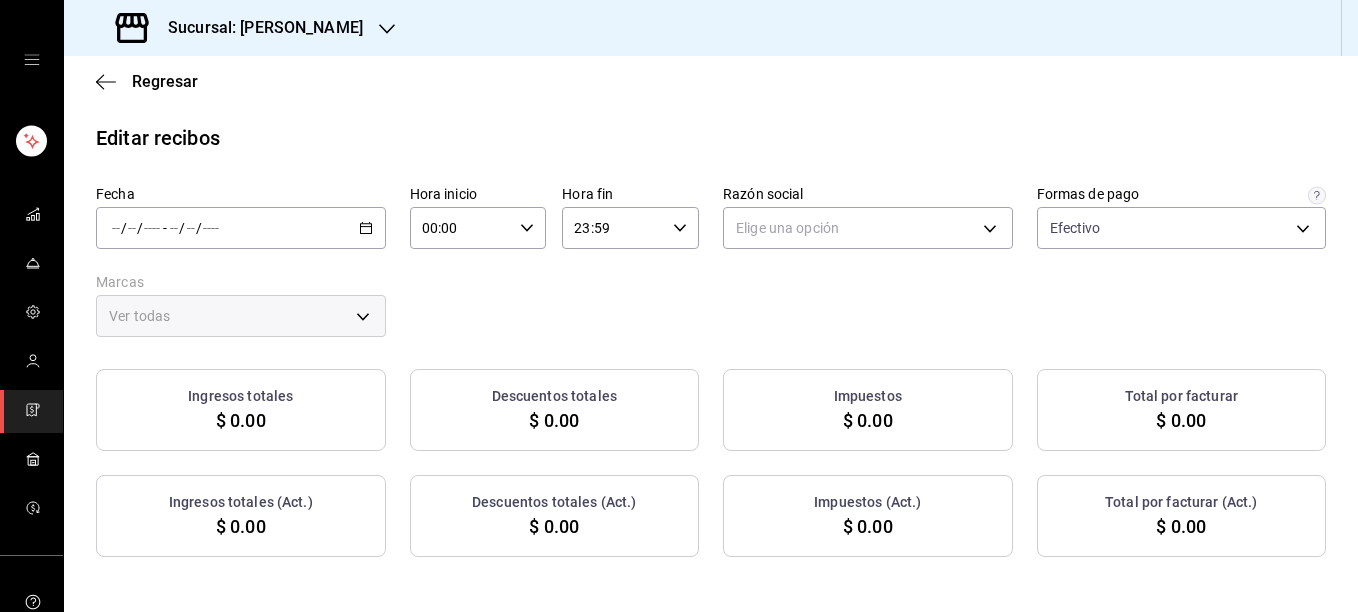 click on "/ / - / /" at bounding box center [241, 228] 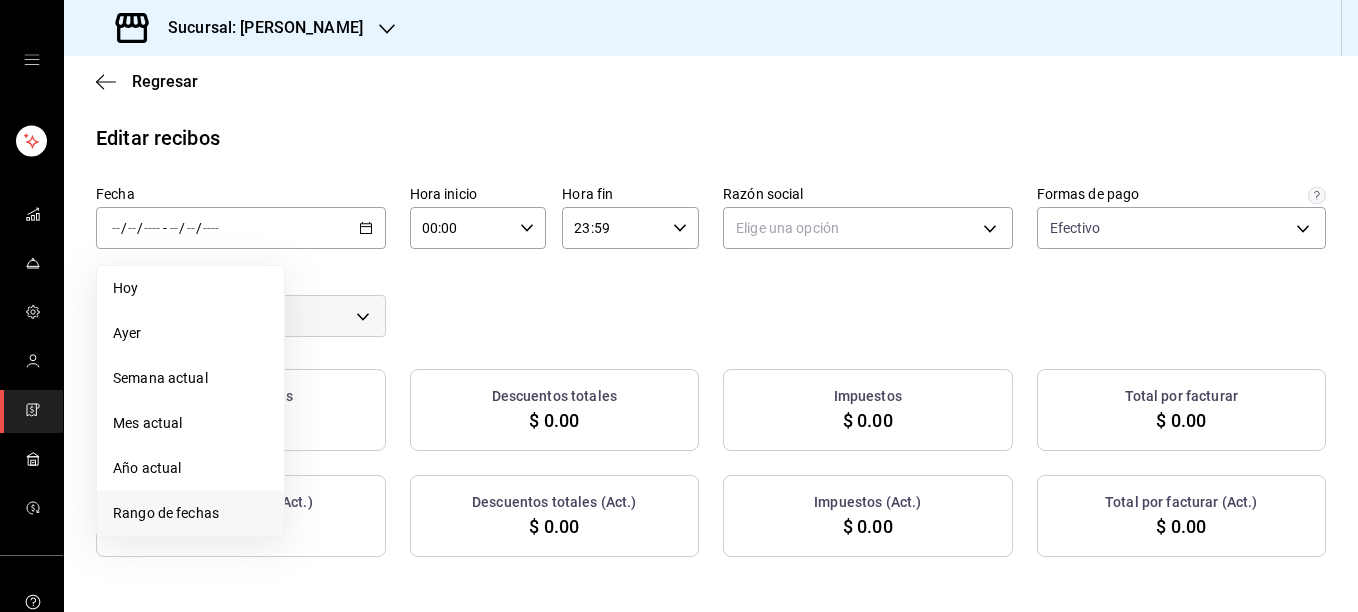 click on "Rango de fechas" at bounding box center [190, 513] 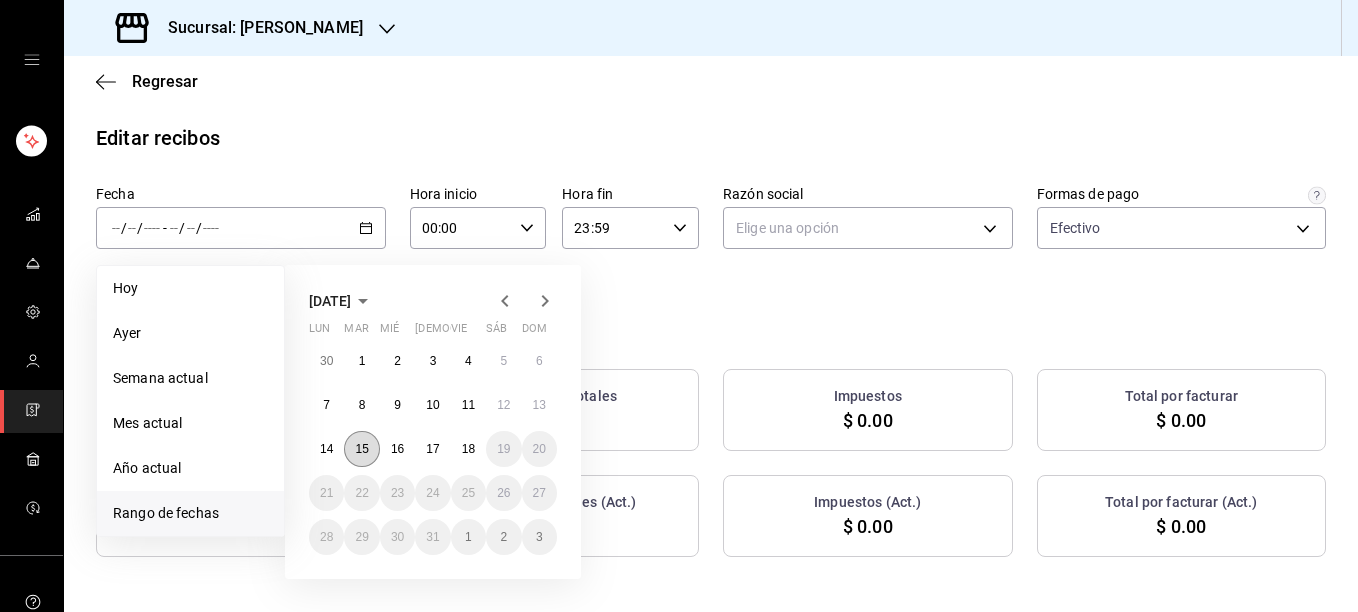 click on "15" at bounding box center [361, 449] 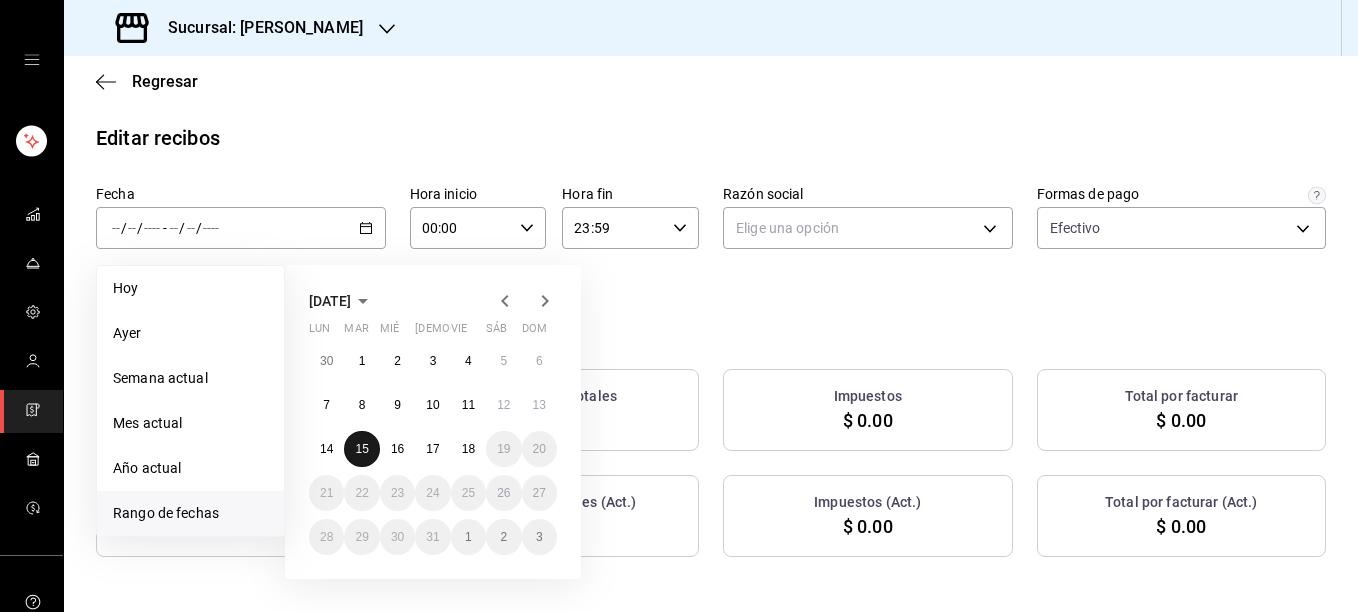 click on "15" at bounding box center [361, 449] 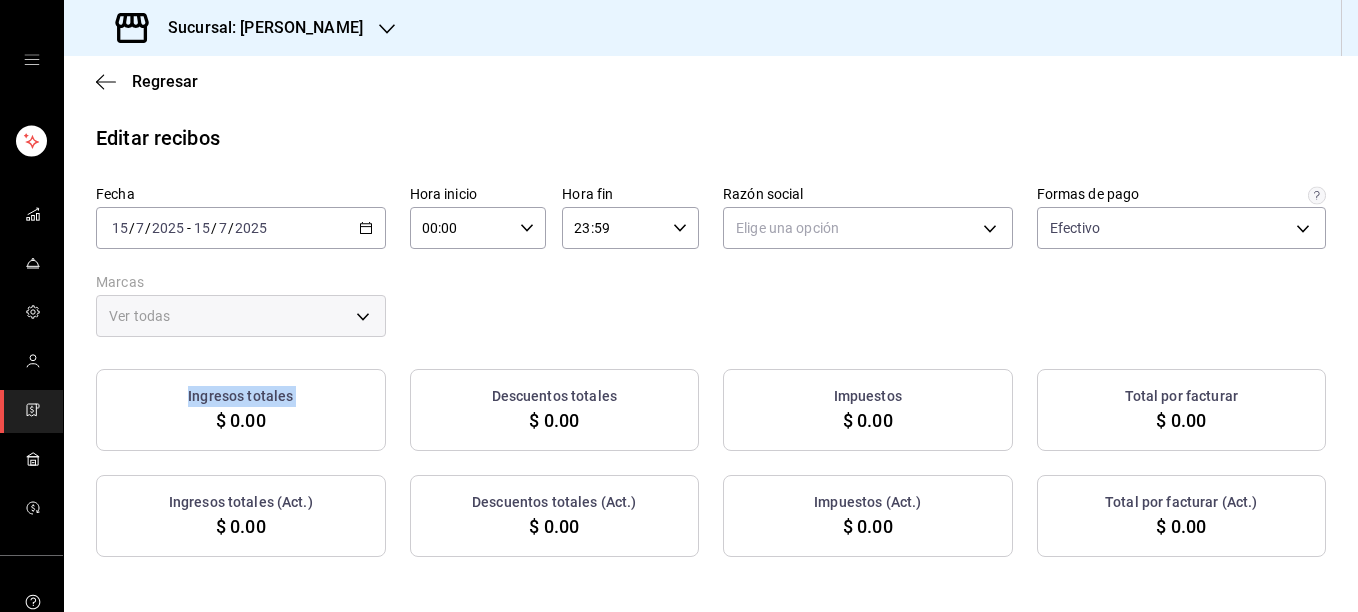 click on "Ingresos totales $ 0.00" at bounding box center [241, 410] 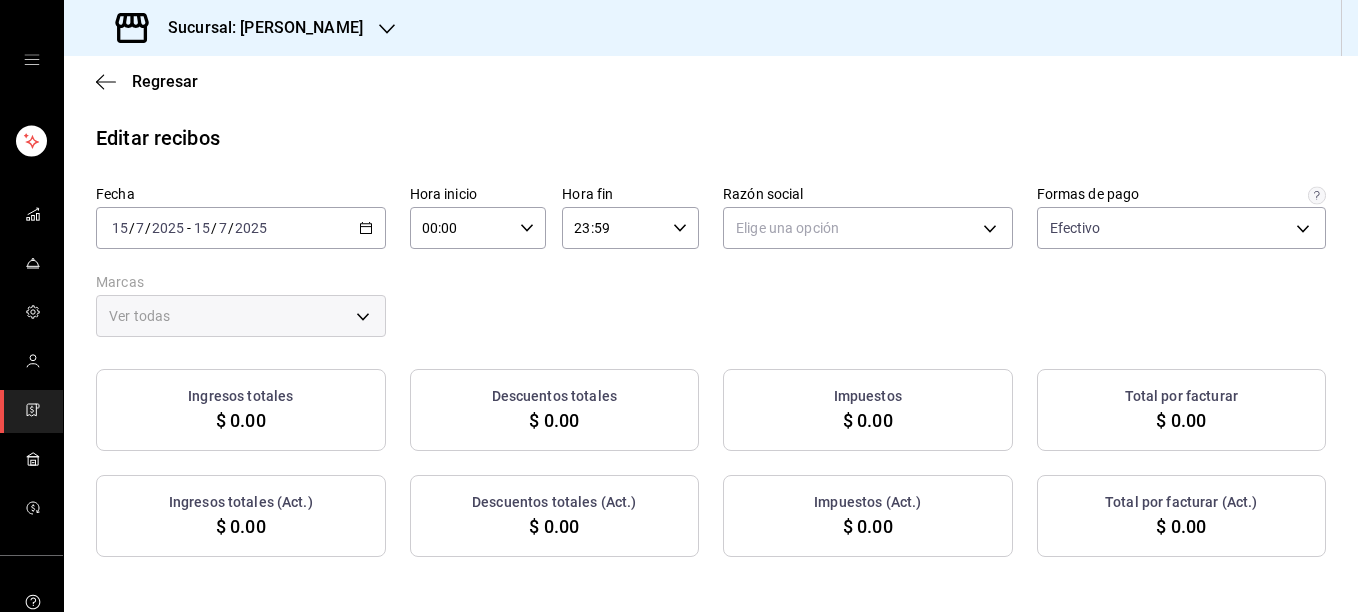 drag, startPoint x: 356, startPoint y: 449, endPoint x: 634, endPoint y: 274, distance: 328.49506 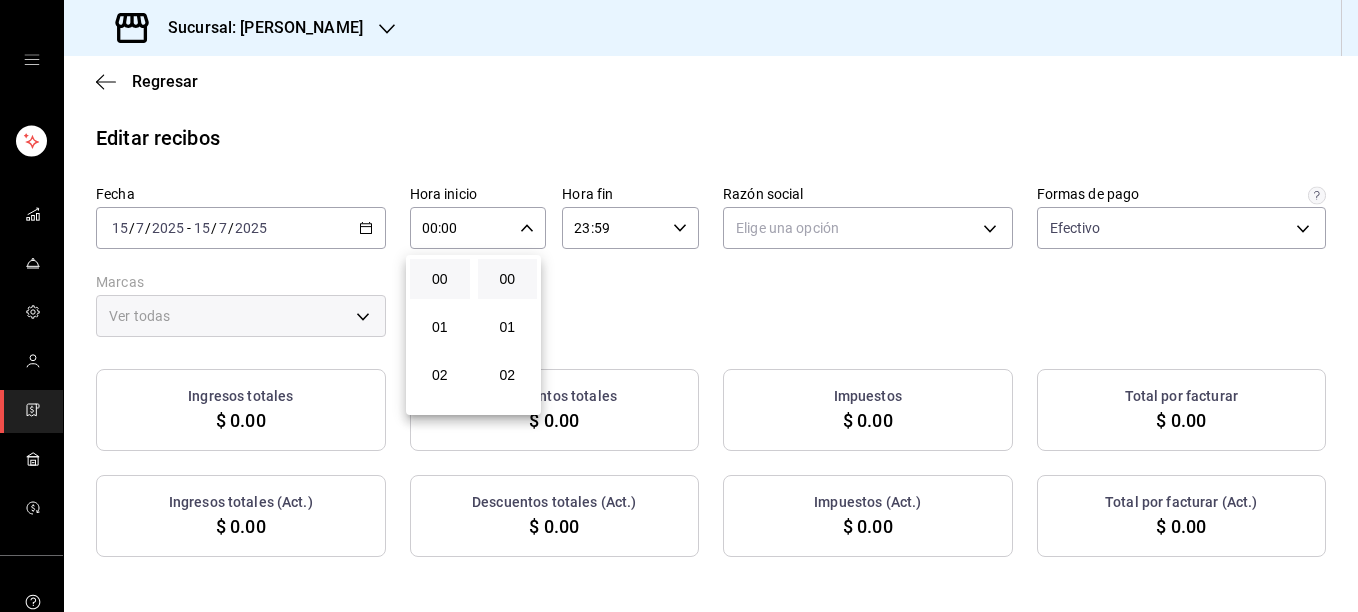 click at bounding box center (679, 306) 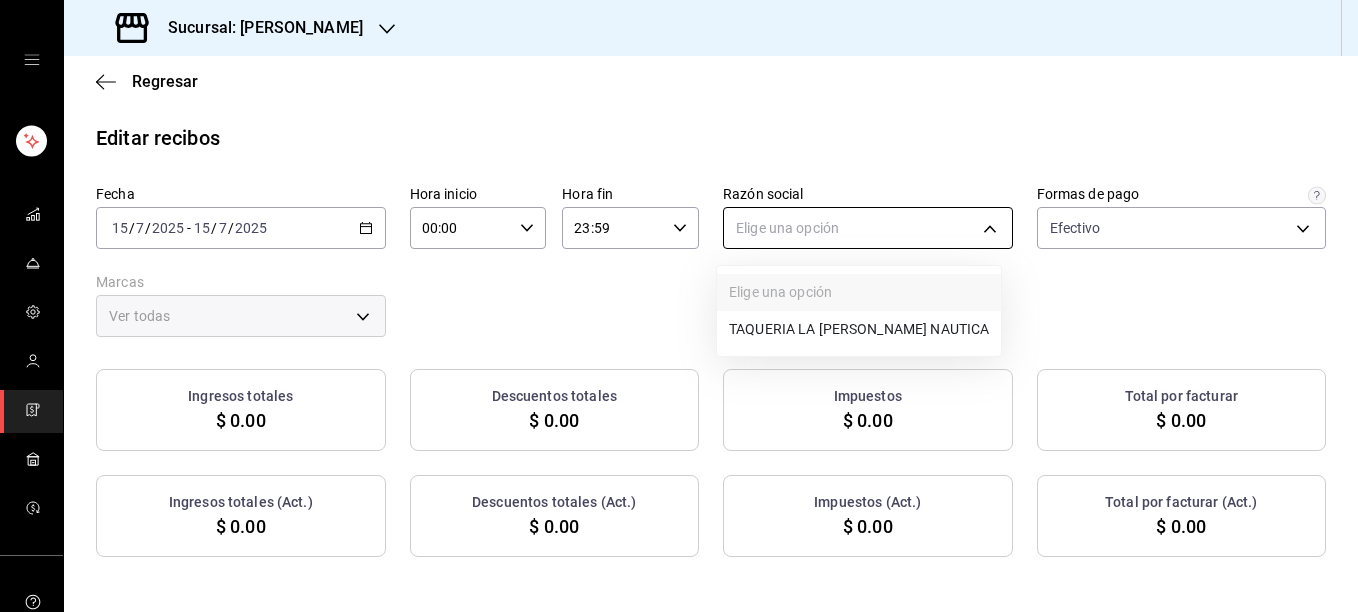 click on "Sucursal: [PERSON_NAME] Regresar Editar recibos Fecha [DATE] [DATE] - [DATE] [DATE] Hora inicio 00:00 Hora inicio Hora fin 23:59 Hora fin Razón social Elige una opción Formas de pago   Efectivo 5fd38a5b-7230-49e9-9c15-448a83f49355 Marcas Ver todas Ingresos totales $ 0.00 Descuentos totales $ 0.00 Impuestos $ 0.00 Total por facturar $ 0.00 Ingresos totales (Act.) $ 0.00 Descuentos totales (Act.) $ 0.00 Impuestos  (Act.) $ 0.00 Total por facturar (Act.) $ 0.00 No hay información que mostrar GANA 1 MES GRATIS EN TU SUSCRIPCIÓN AQUÍ ¿Recuerdas cómo empezó tu restaurante?
[DATE] puedes ayudar a un colega a tener el mismo cambio que tú viviste.
Recomienda Parrot directamente desde tu Portal Administrador.
Es fácil y rápido.
🎁 Por cada restaurante que se una, ganas 1 mes gratis. Visitar centro de ayuda [PHONE_NUMBER] [EMAIL_ADDRESS][DOMAIN_NAME] Visitar centro de ayuda [PHONE_NUMBER] [EMAIL_ADDRESS][DOMAIN_NAME] Elige una opción TAQUERIA LA [PERSON_NAME] NAUTICA" at bounding box center [679, 306] 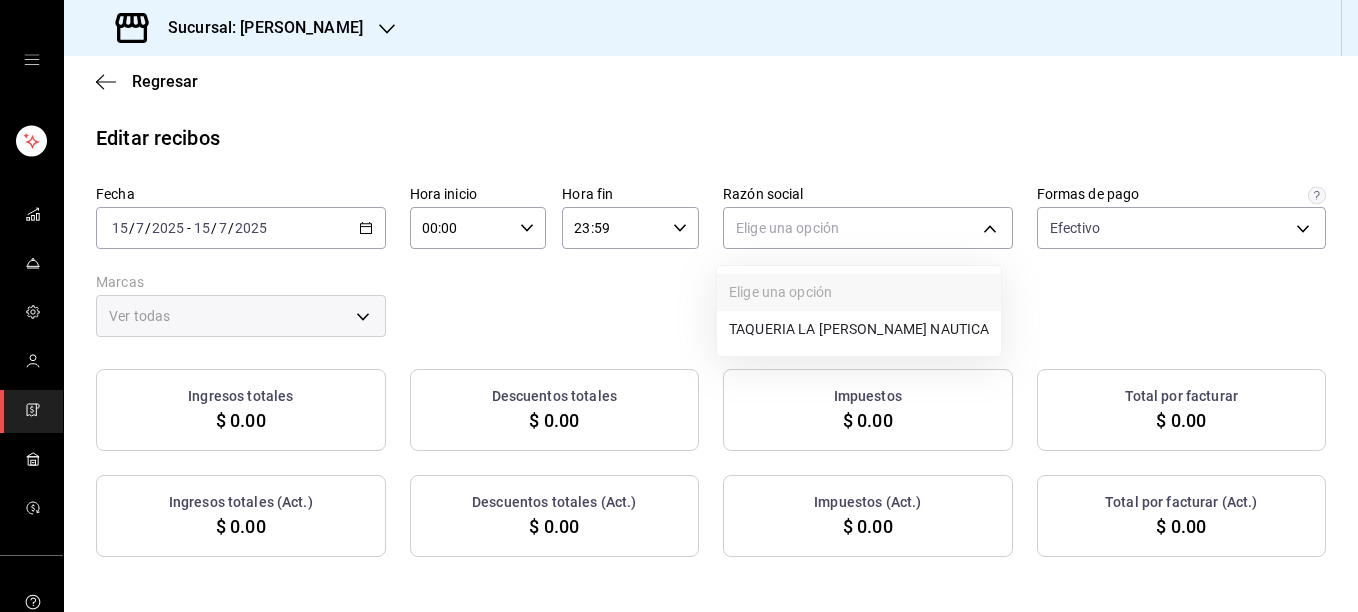 click on "TAQUERIA LA [PERSON_NAME] NAUTICA" at bounding box center (859, 329) 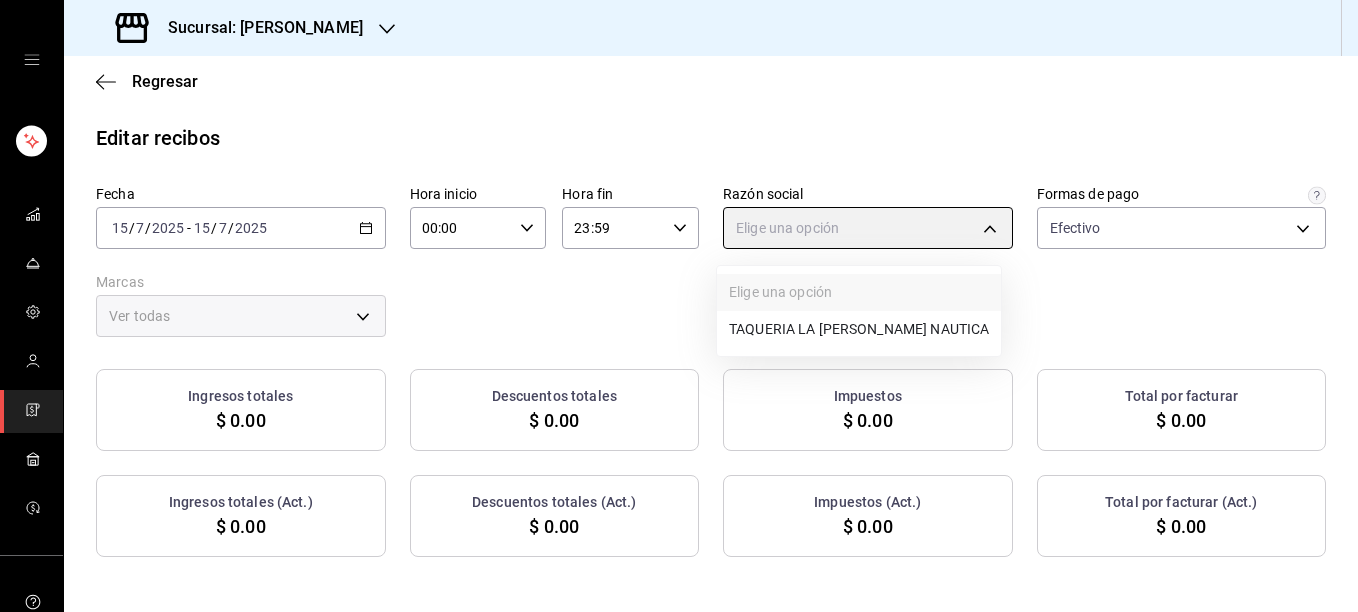 type on "8ae5469c-b252-42ce-8a14-eb66129f127f" 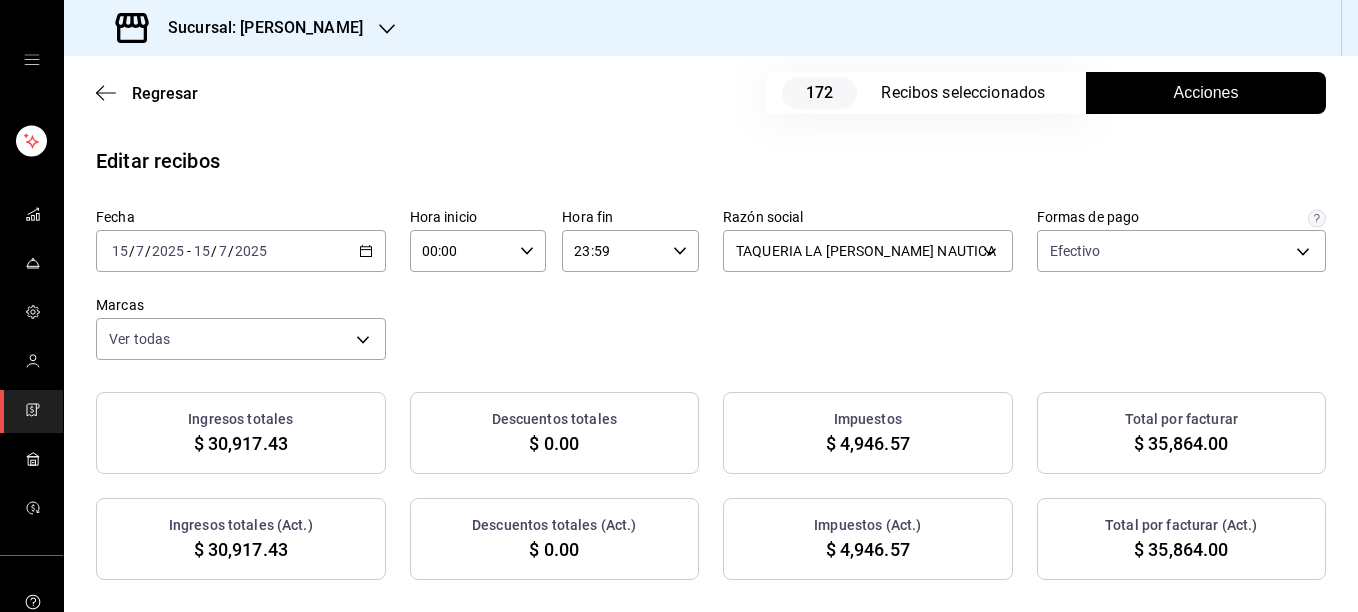 click on "Fecha [DATE] [DATE] - [DATE] [DATE] Hora inicio 00:00 Hora inicio Hora fin 23:59 Hora fin Razón social TAQUERIA LA [PERSON_NAME] NAUTICA 8ae5469c-b252-42ce-8a14-eb66129f127f Formas de pago   Efectivo 5fd38a5b-7230-49e9-9c15-448a83f49355 Marcas Ver todas e6600c40-0213-48d4-9f06-7294223b882d" at bounding box center [711, 284] 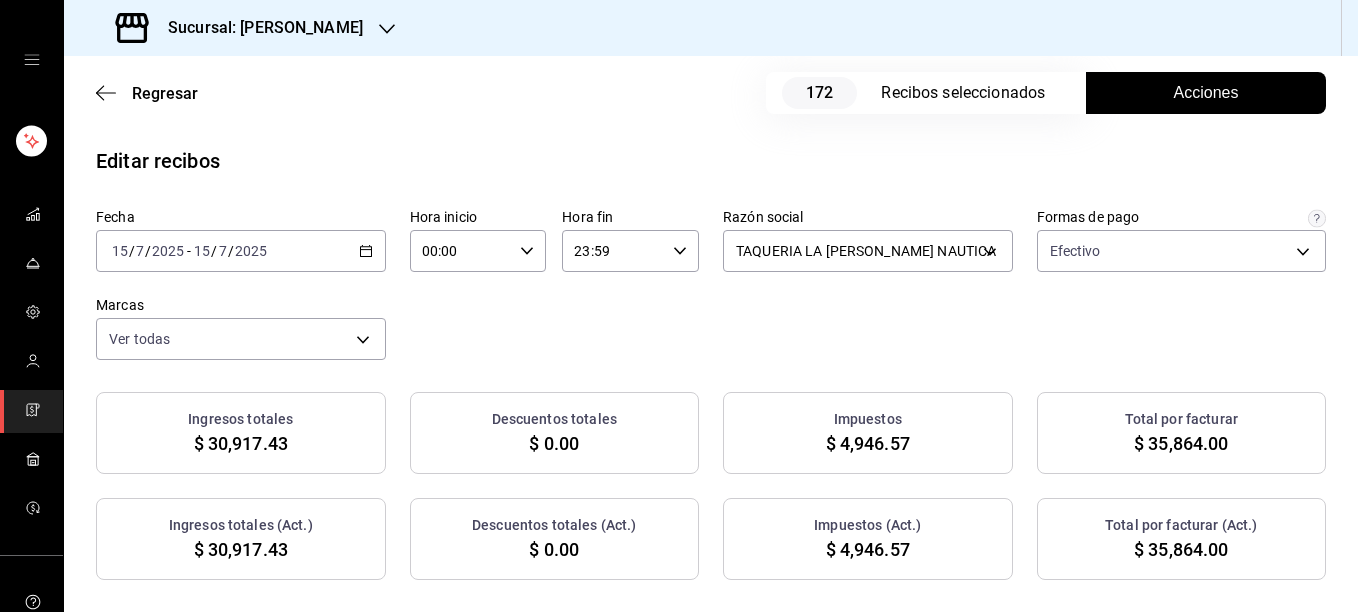 click on "[DATE] [DATE] - [DATE] [DATE]" at bounding box center [241, 251] 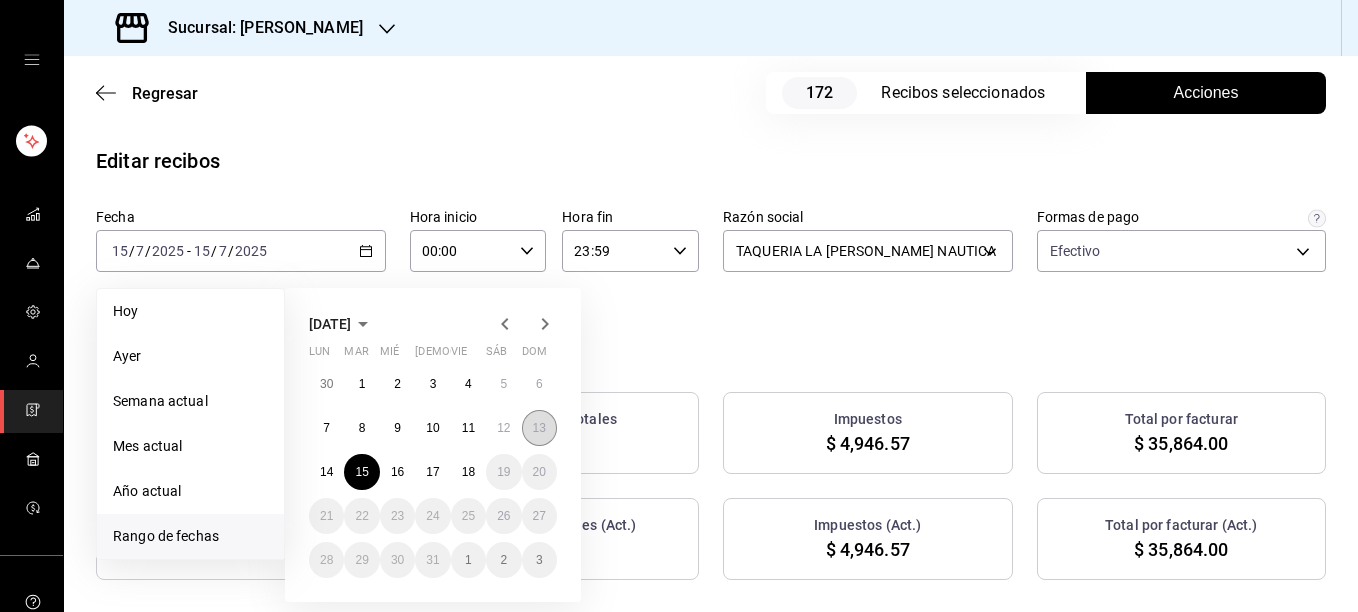 click on "13" at bounding box center (539, 428) 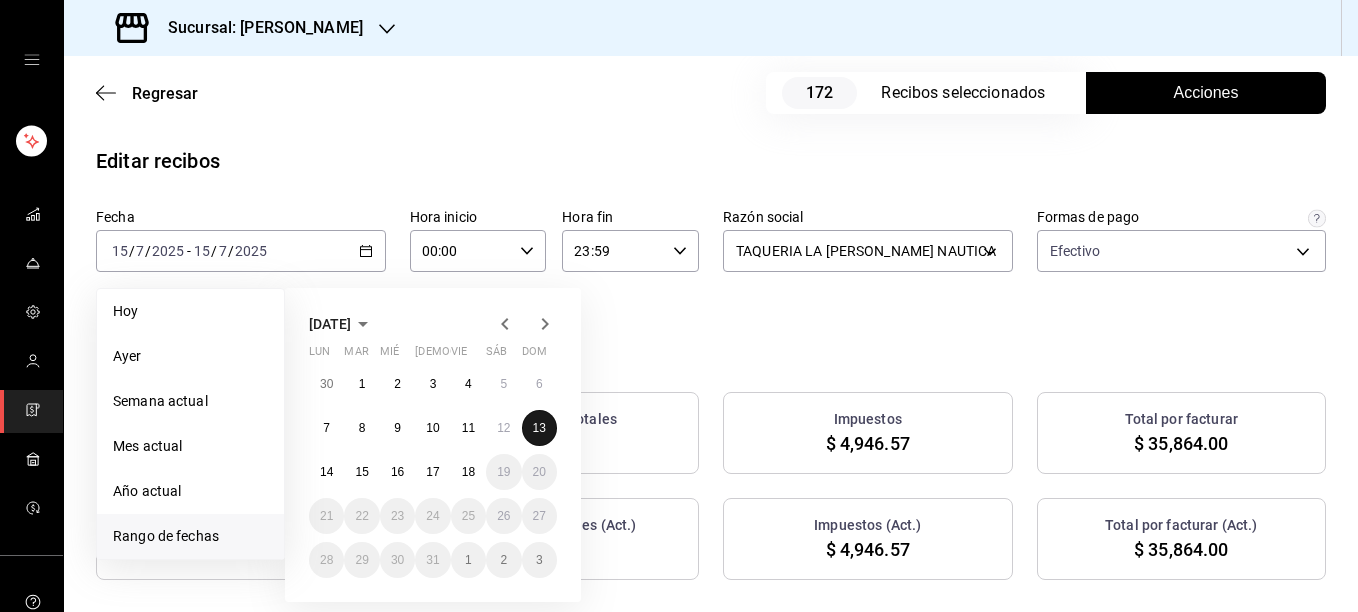 click on "13" at bounding box center [539, 428] 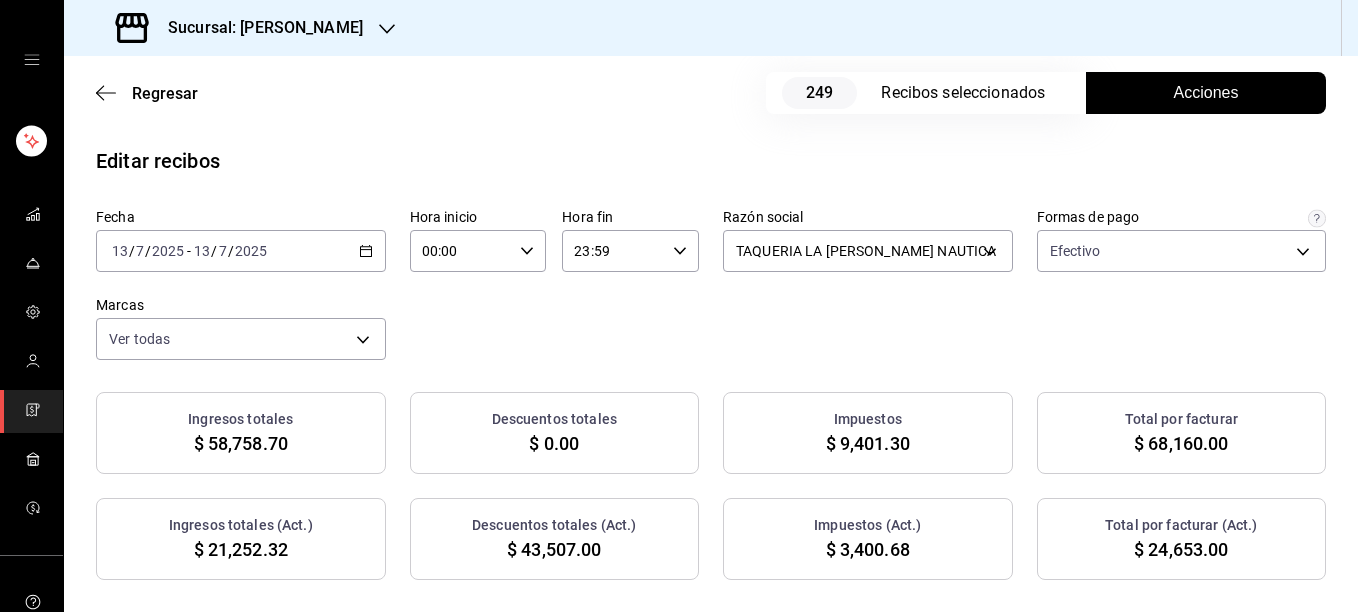 click 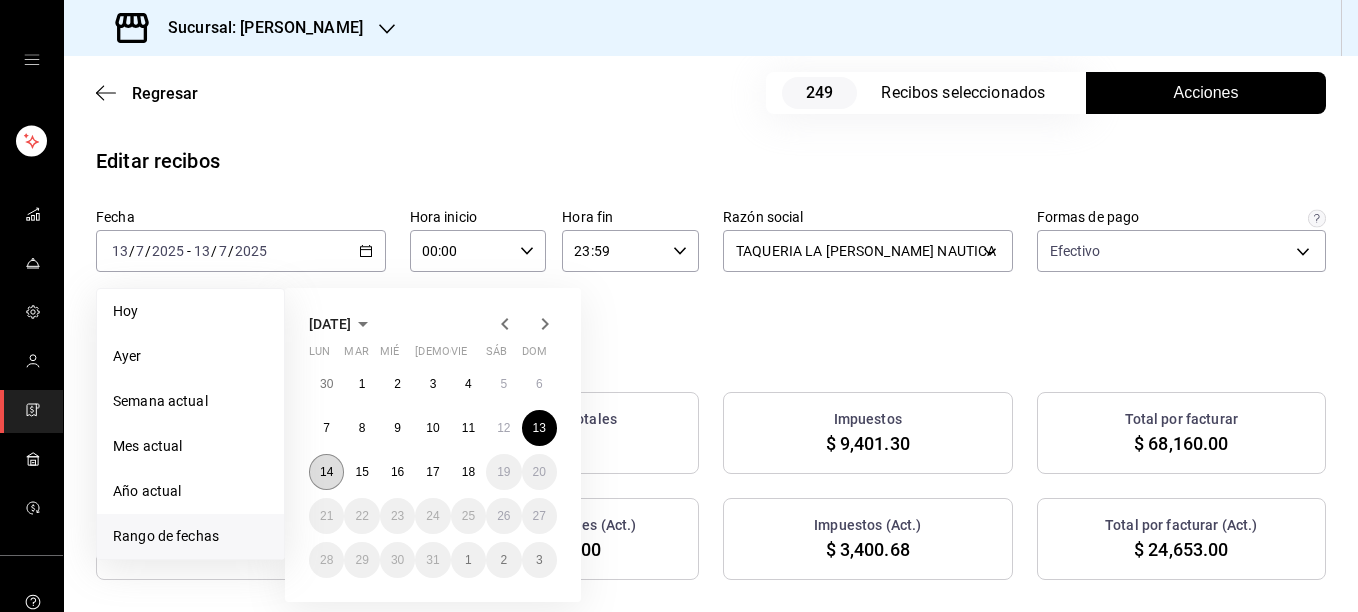 click on "14" at bounding box center [326, 472] 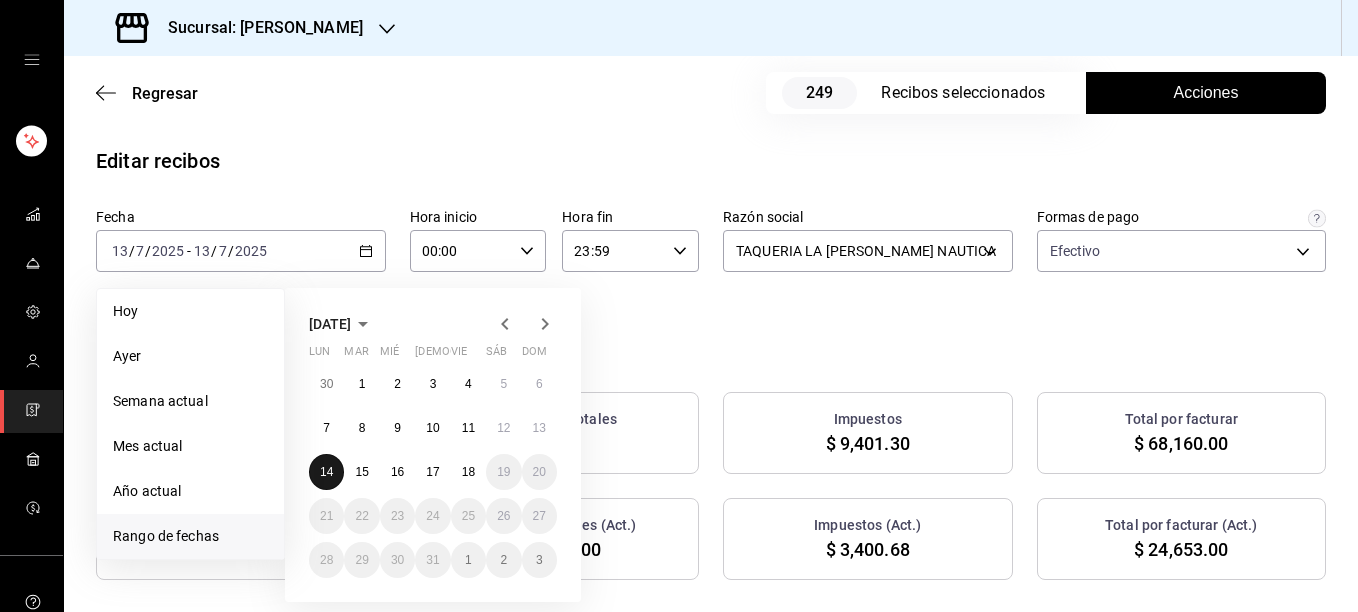 click on "14" at bounding box center [326, 472] 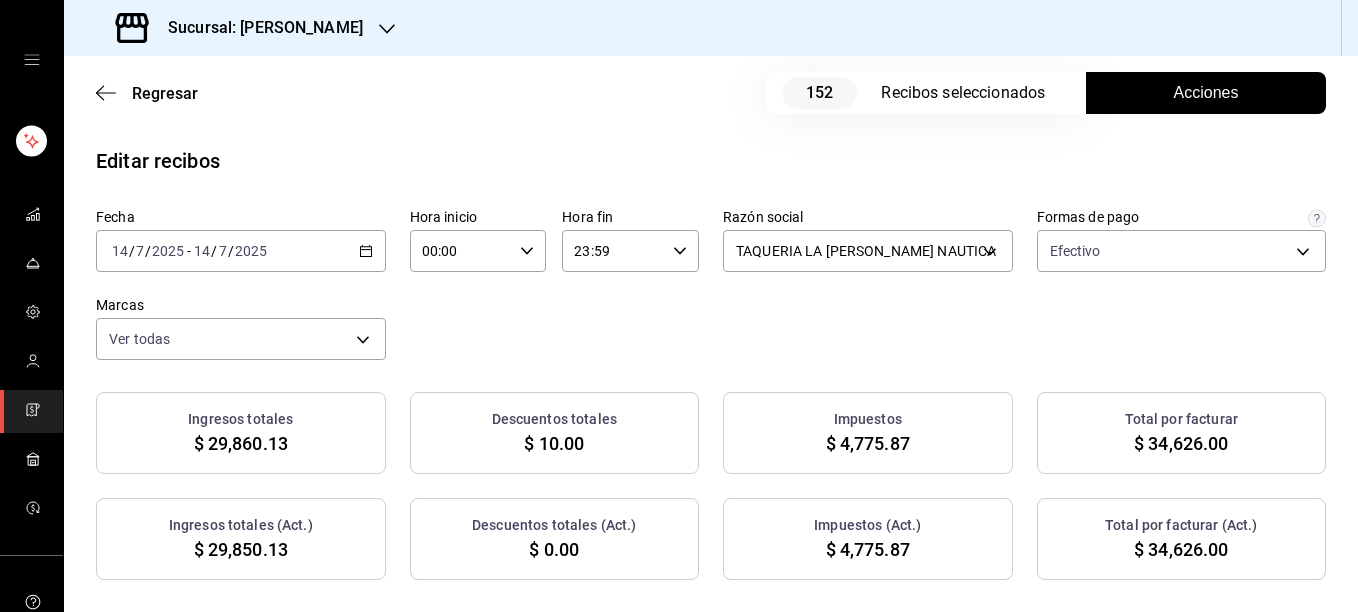 click on "Acciones" at bounding box center (1206, 93) 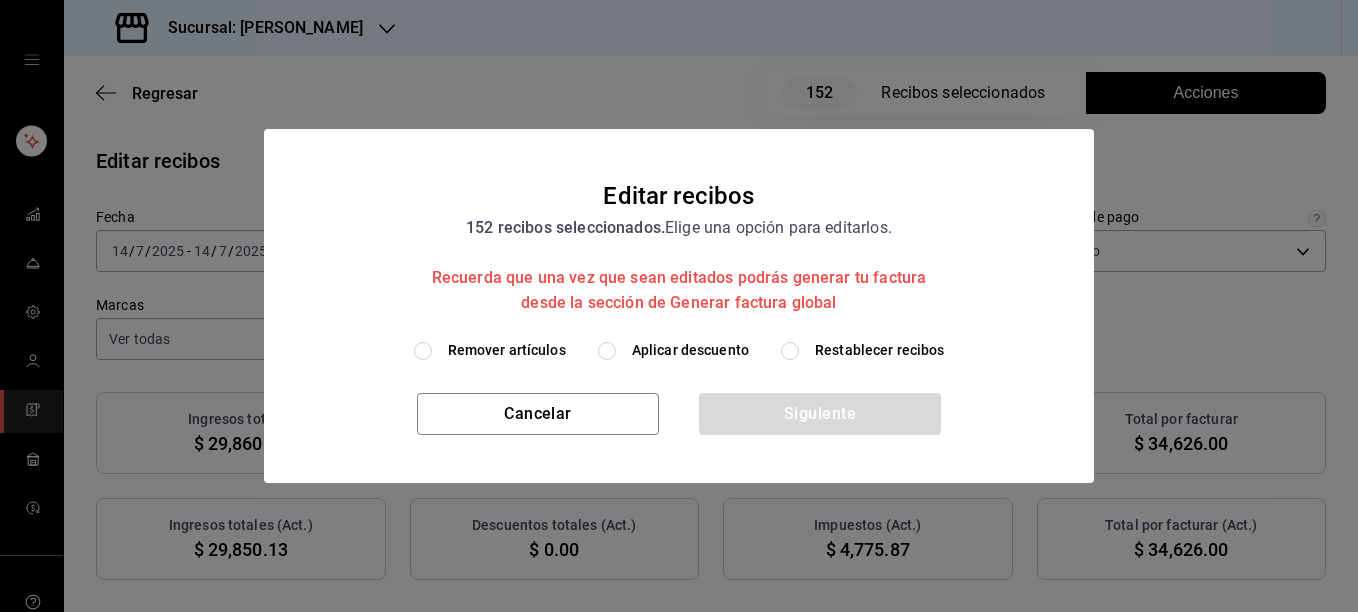 click on "Remover artículos" at bounding box center (507, 350) 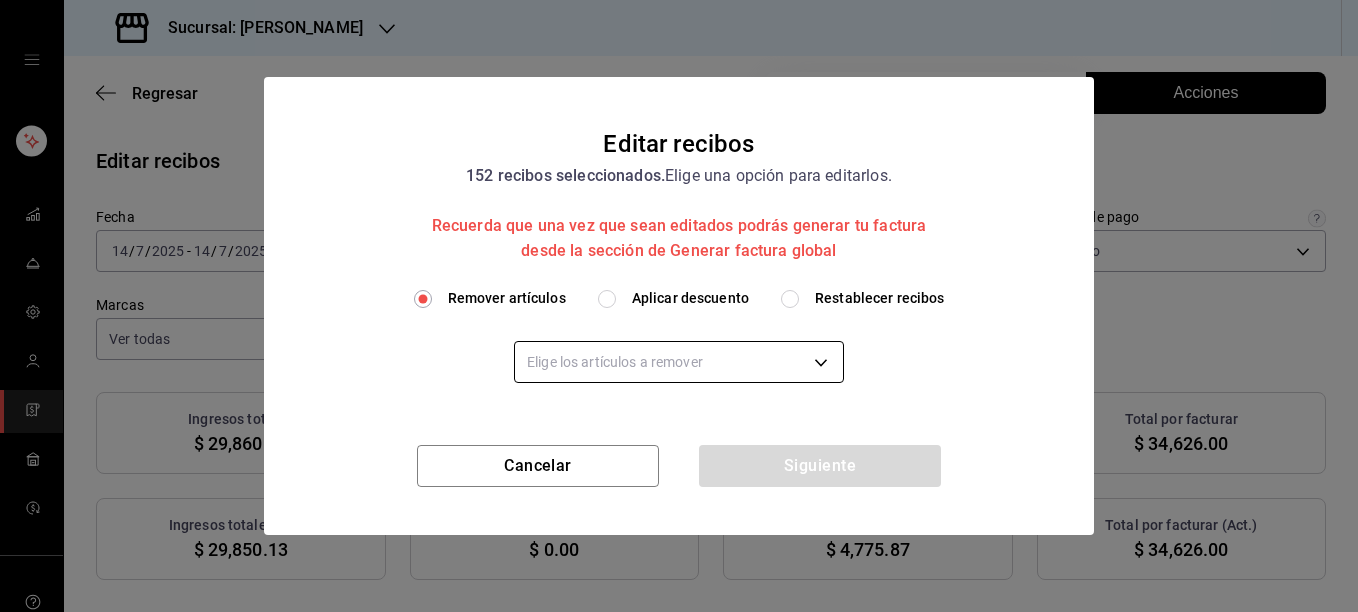click on "Sucursal: [PERSON_NAME] Regresar 152 Recibos seleccionados Acciones Editar recibos Fecha [DATE] [DATE] - [DATE] [DATE] Hora inicio 00:00 Hora inicio Hora fin 23:59 Hora fin Razón social TAQUERIA LA [PERSON_NAME] NAUTICA 8ae5469c-b252-42ce-8a14-eb66129f127f Formas de pago   Efectivo 5fd38a5b-7230-49e9-9c15-448a83f49355 Marcas Ver todas e6600c40-0213-48d4-9f06-7294223b882d Ingresos totales $ 29,860.13 Descuentos totales $ 10.00 Impuestos $ 4,775.87 Total por facturar $ 34,626.00 Ingresos totales (Act.) $ 29,850.13 Descuentos totales (Act.) $ 0.00 Impuestos  (Act.) $ 4,775.87 Total por facturar (Act.) $ 34,626.00 Editar recibos Quita la selección a los recibos que no quieras editar. Act. # de recibo Artículos (Orig.) Artículos (Act.) Subtotal (Orig.) Subtotal (Act.) Descuento total (Orig.) Descuento total (Act.) Impuestos (Orig.) Impuestos (Act.) Total (Orig.) Total (Act.) No 557140725439F5 3 3 $284.48 $284.48 $0.00 $0.00 $45.52 $45.52 $330.00 $330.00 No 66714072552FB3 2 2 $189.66 $189.66 $0.00 1" at bounding box center [679, 306] 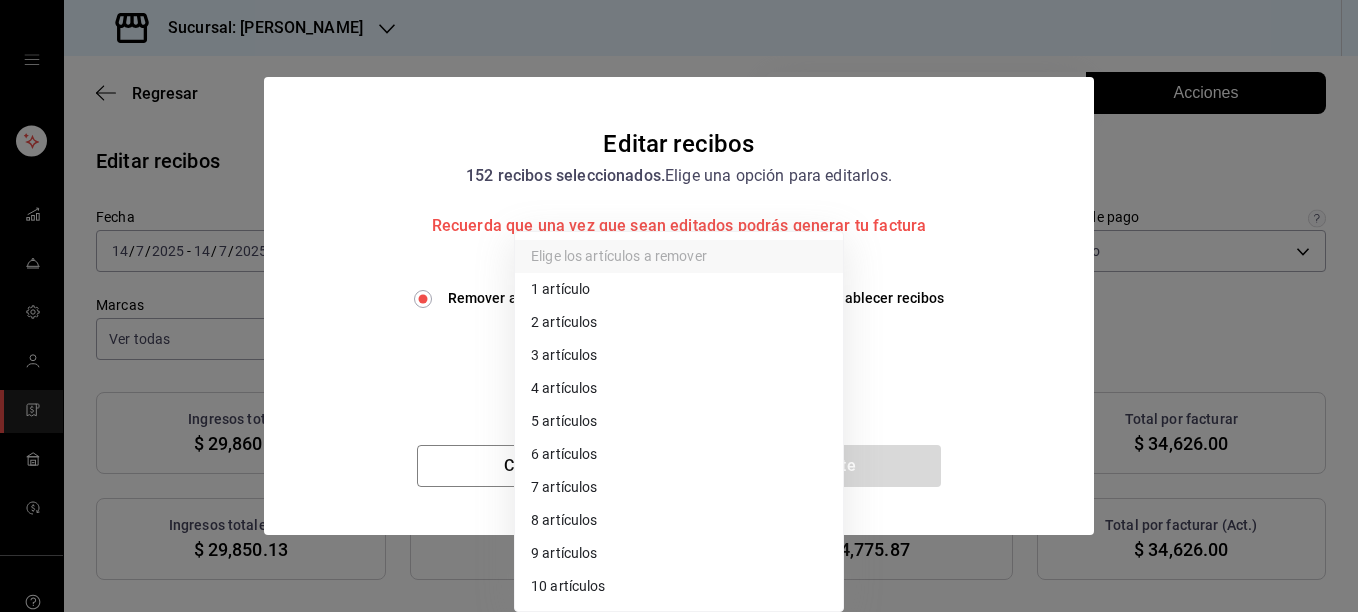 click on "3 artículos" at bounding box center (679, 355) 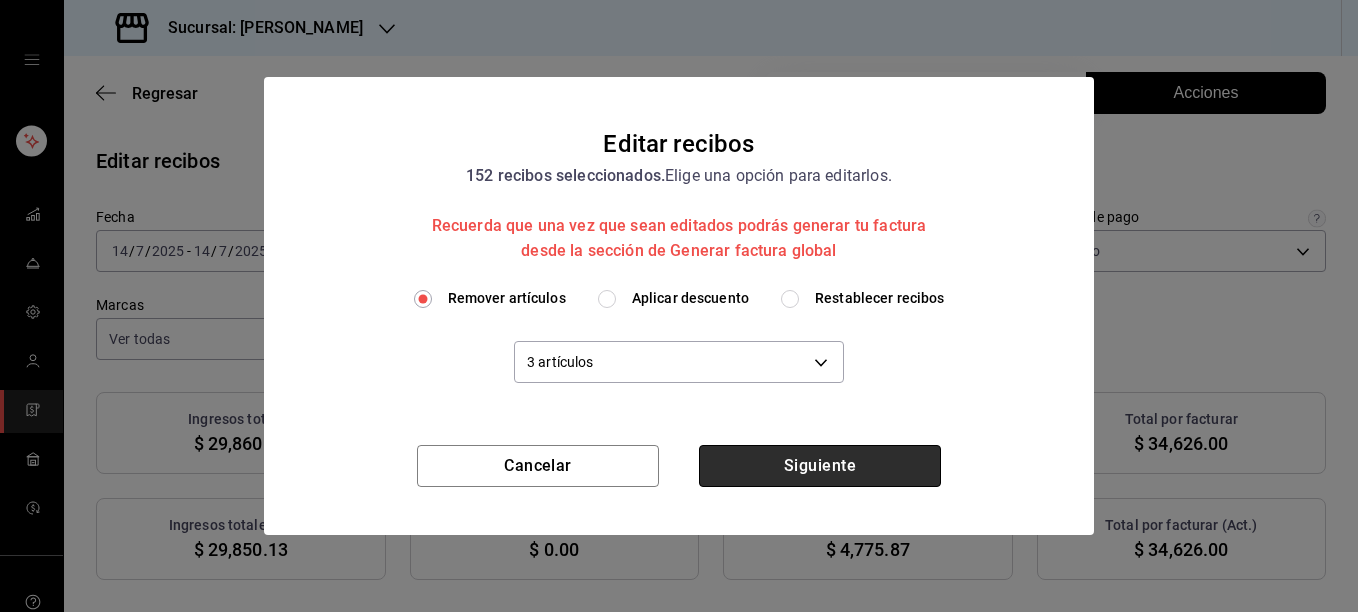 click on "Siguiente" at bounding box center (820, 466) 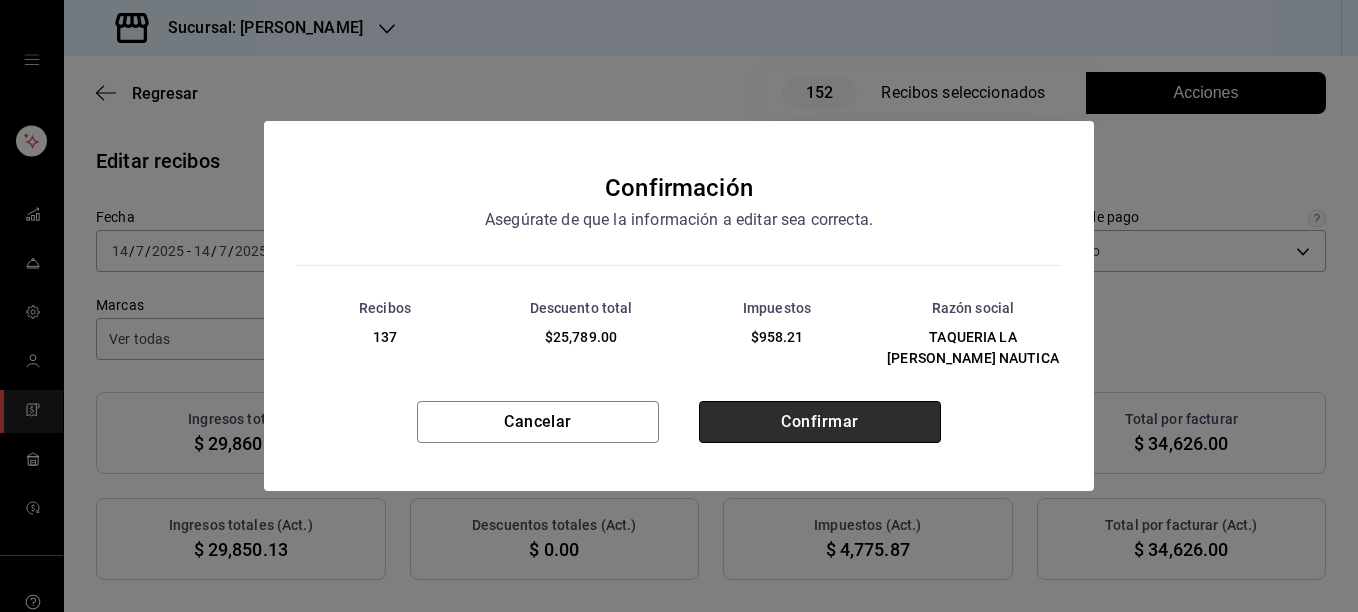 click on "Confirmar" at bounding box center [820, 422] 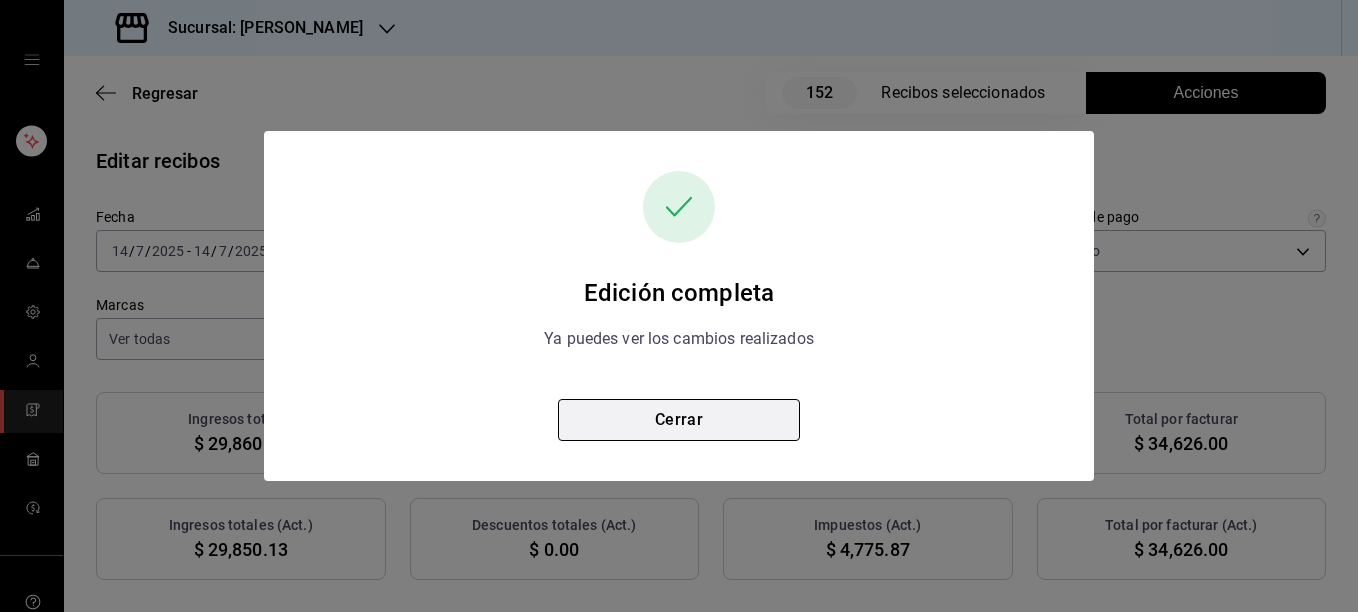 click on "Cerrar" at bounding box center (679, 420) 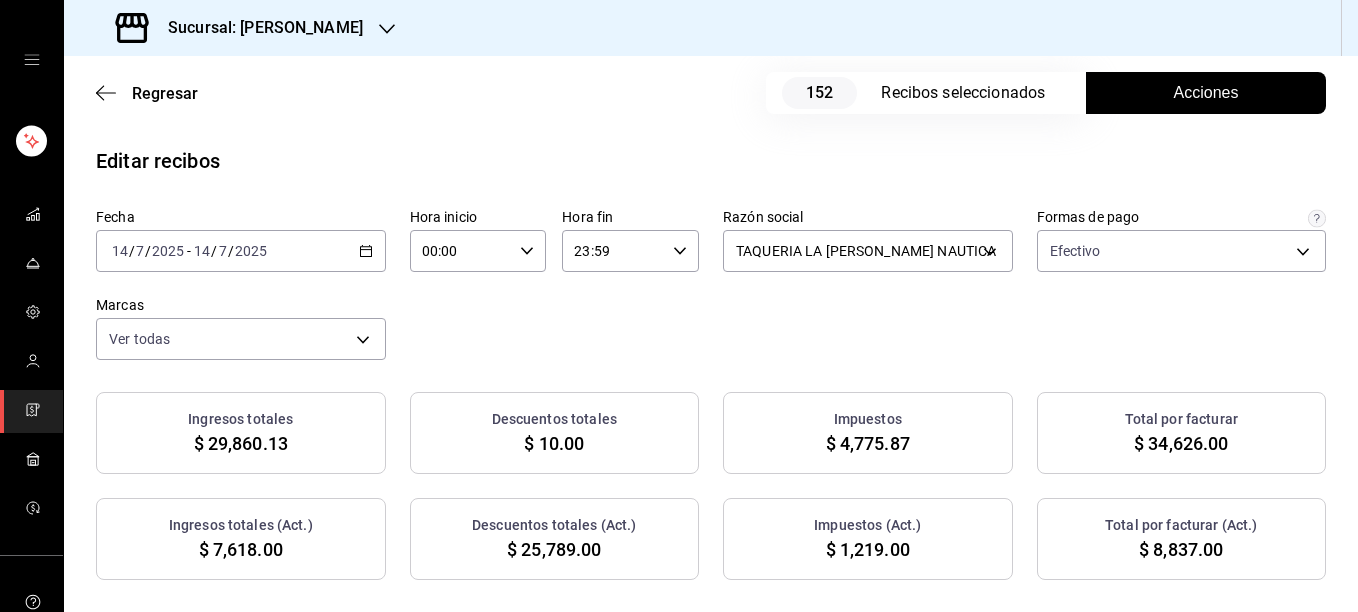 click on "Acciones" at bounding box center (1206, 93) 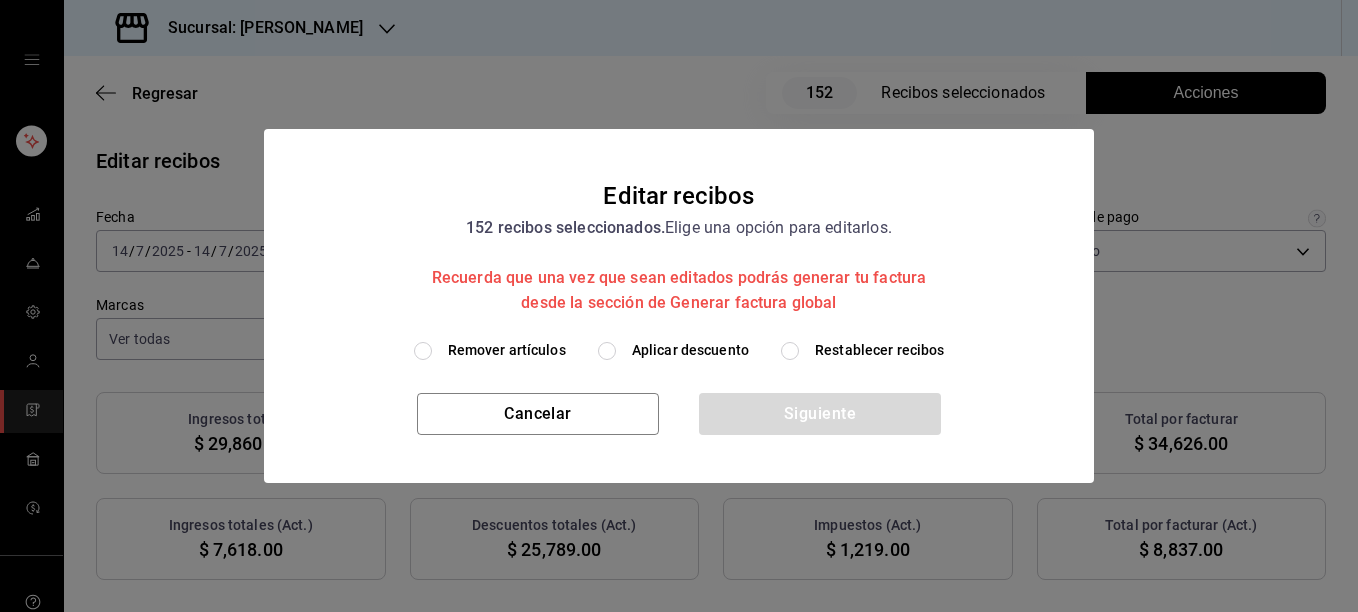 click on "Restablecer recibos" at bounding box center [790, 351] 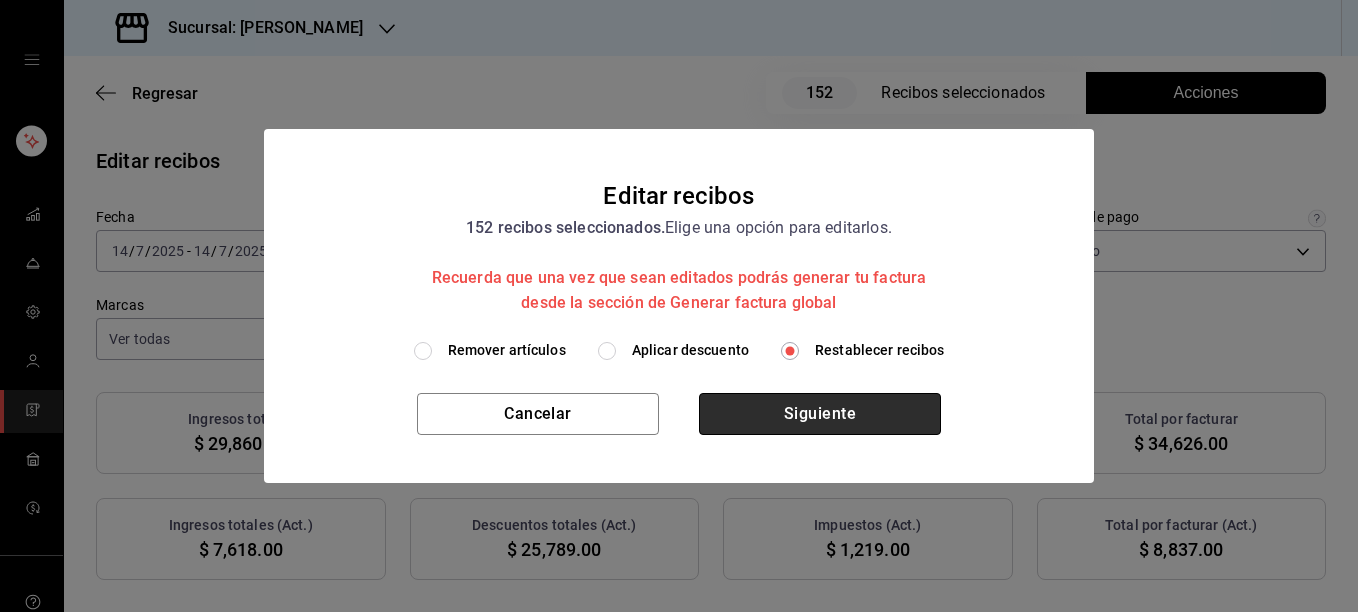 click on "Siguiente" at bounding box center [820, 414] 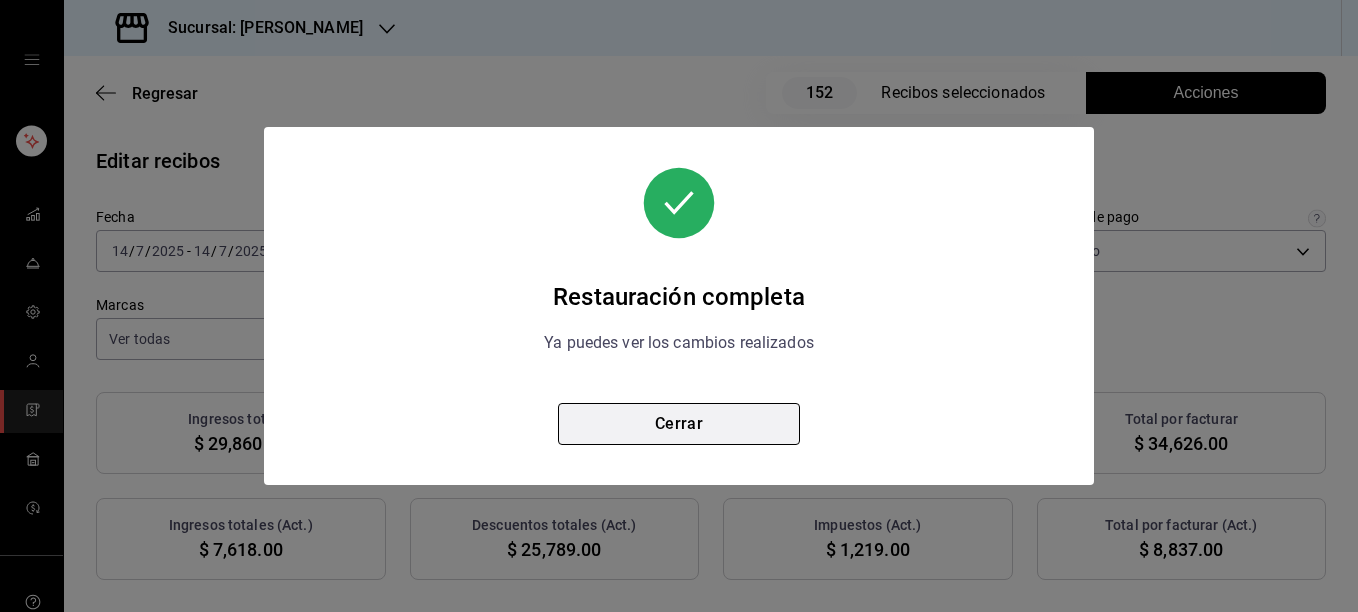 click on "Cerrar" at bounding box center (679, 424) 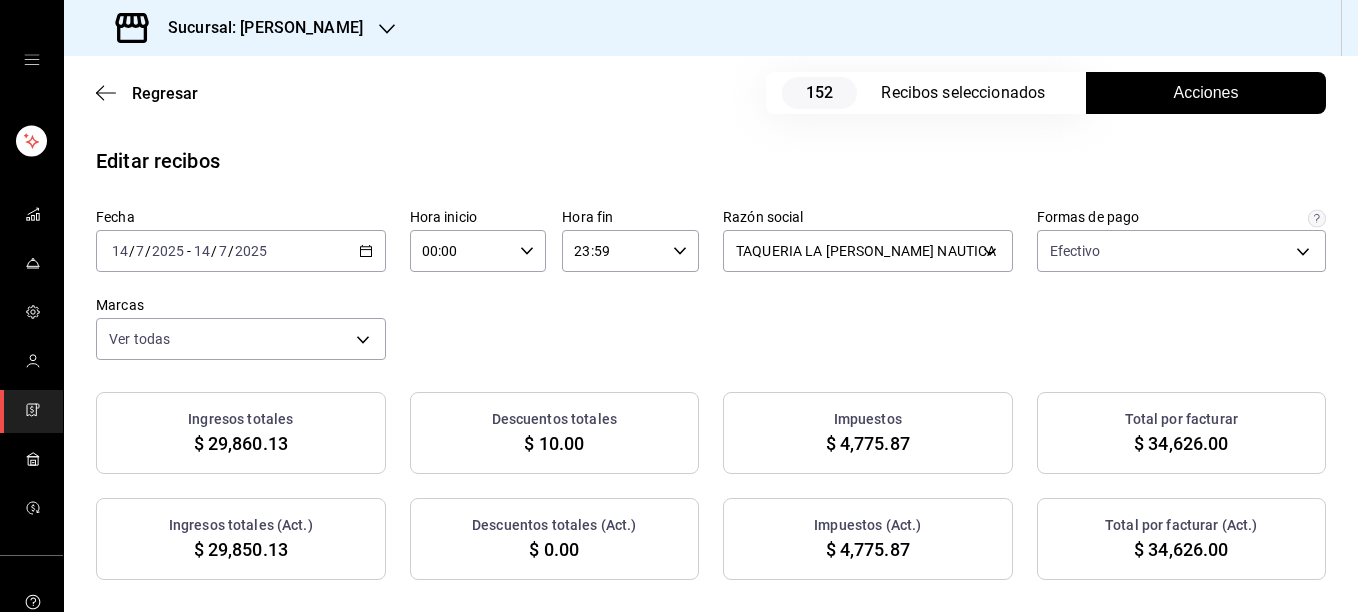 click on "Acciones" at bounding box center (1206, 93) 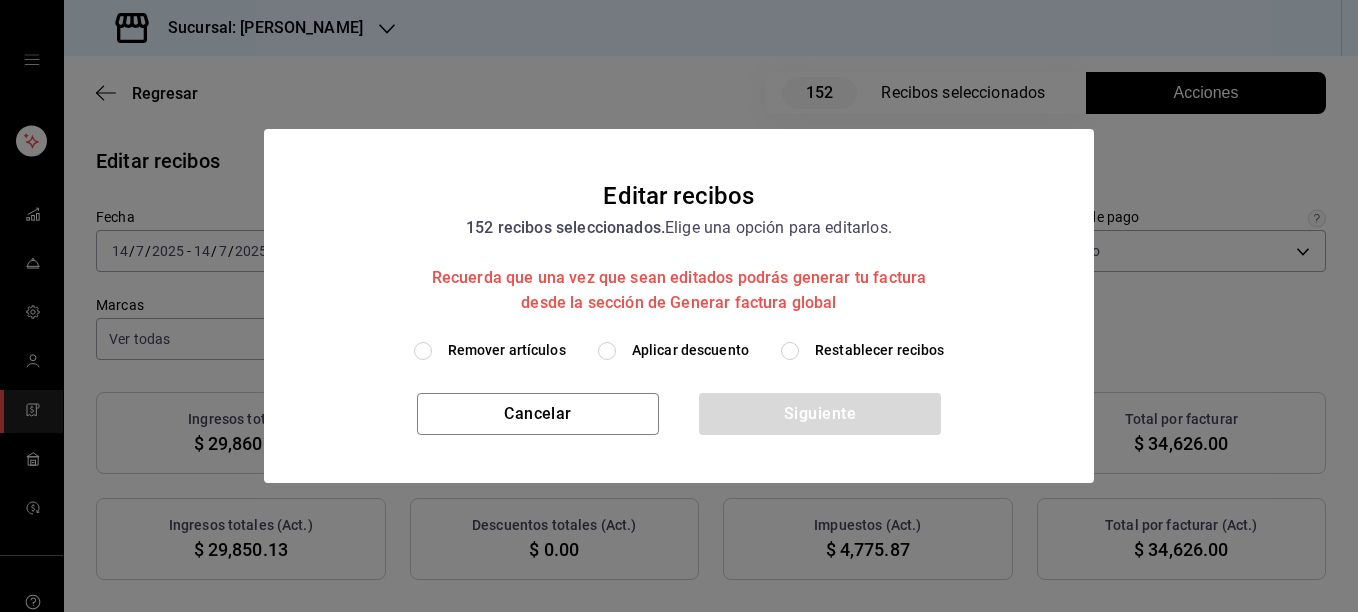 click on "Remover artículos" at bounding box center [507, 350] 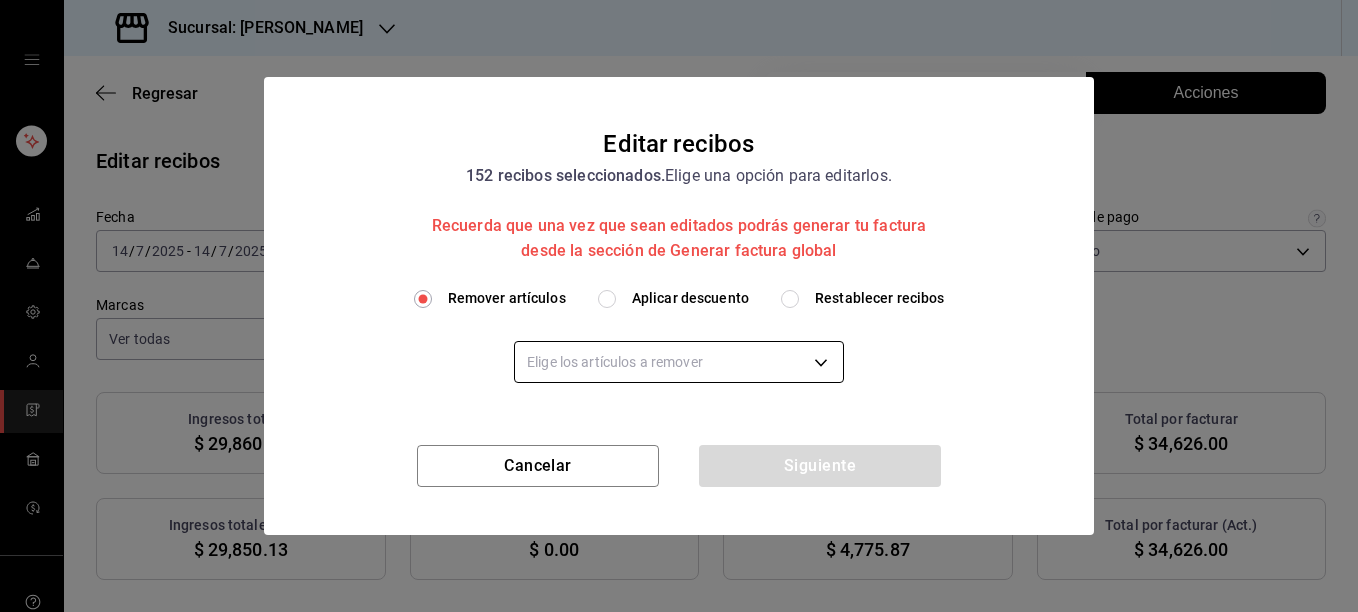 click on "Sucursal: [PERSON_NAME] Regresar 152 Recibos seleccionados Acciones Editar recibos Fecha [DATE] [DATE] - [DATE] [DATE] Hora inicio 00:00 Hora inicio Hora fin 23:59 Hora fin Razón social TAQUERIA LA [PERSON_NAME] NAUTICA 8ae5469c-b252-42ce-8a14-eb66129f127f Formas de pago   Efectivo 5fd38a5b-7230-49e9-9c15-448a83f49355 Marcas Ver todas e6600c40-0213-48d4-9f06-7294223b882d Ingresos totales $ 29,860.13 Descuentos totales $ 10.00 Impuestos $ 4,775.87 Total por facturar $ 34,626.00 Ingresos totales (Act.) $ 29,850.13 Descuentos totales (Act.) $ 0.00 Impuestos  (Act.) $ 4,775.87 Total por facturar (Act.) $ 34,626.00 Editar recibos Quita la selección a los recibos que no quieras editar. Act. # de recibo Artículos (Orig.) Artículos (Act.) Subtotal (Orig.) Subtotal (Act.) Descuento total (Orig.) Descuento total (Act.) Impuestos (Orig.) Impuestos (Act.) Total (Orig.) Total (Act.) No 557140725439F5 3 3 $284.48 $284.48 $0.00 $0.00 $45.52 $45.52 $330.00 $330.00 No 66714072552FB3 2 2 $189.66 $189.66 $0.00 1" at bounding box center [679, 306] 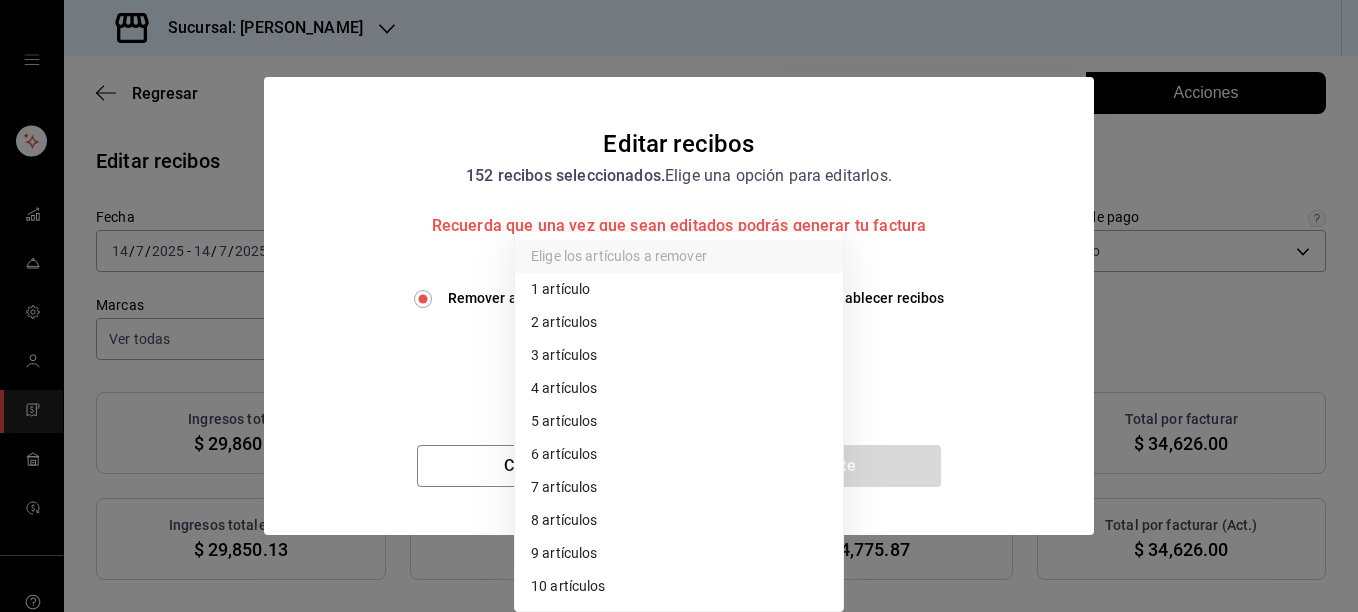 click on "1 artículo" at bounding box center [679, 289] 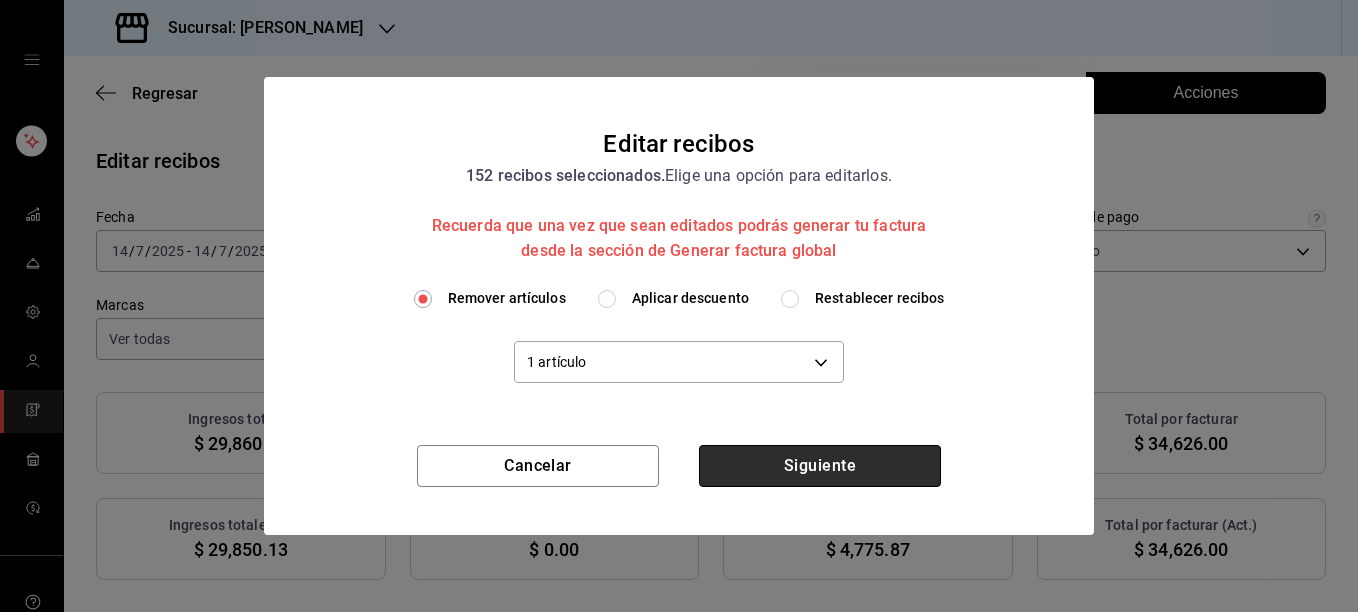 click on "Siguiente" at bounding box center [820, 466] 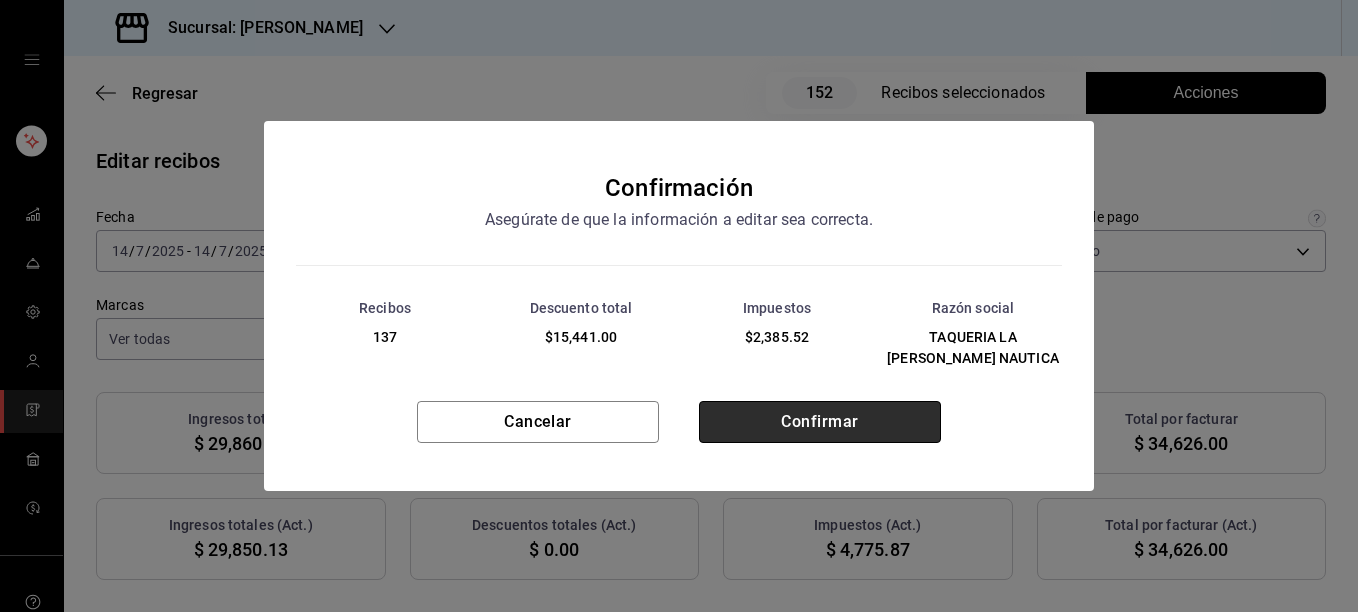 click on "Confirmar" at bounding box center [820, 422] 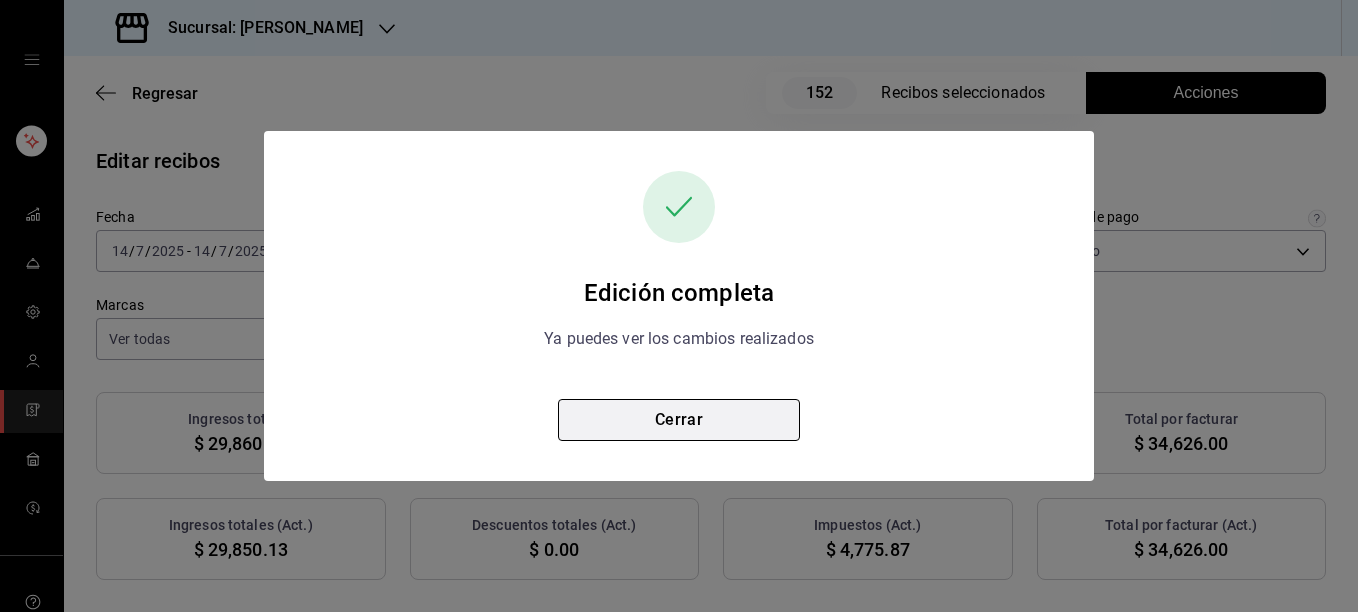 click on "Cerrar" at bounding box center (679, 420) 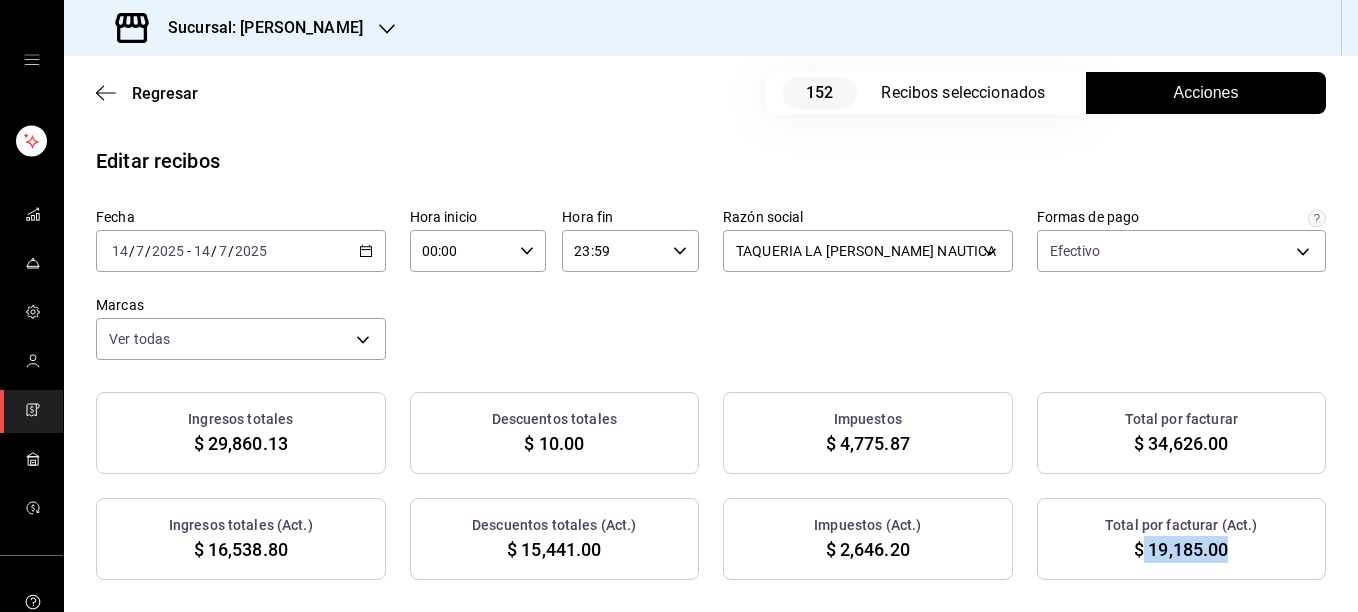 drag, startPoint x: 1131, startPoint y: 558, endPoint x: 1214, endPoint y: 567, distance: 83.48653 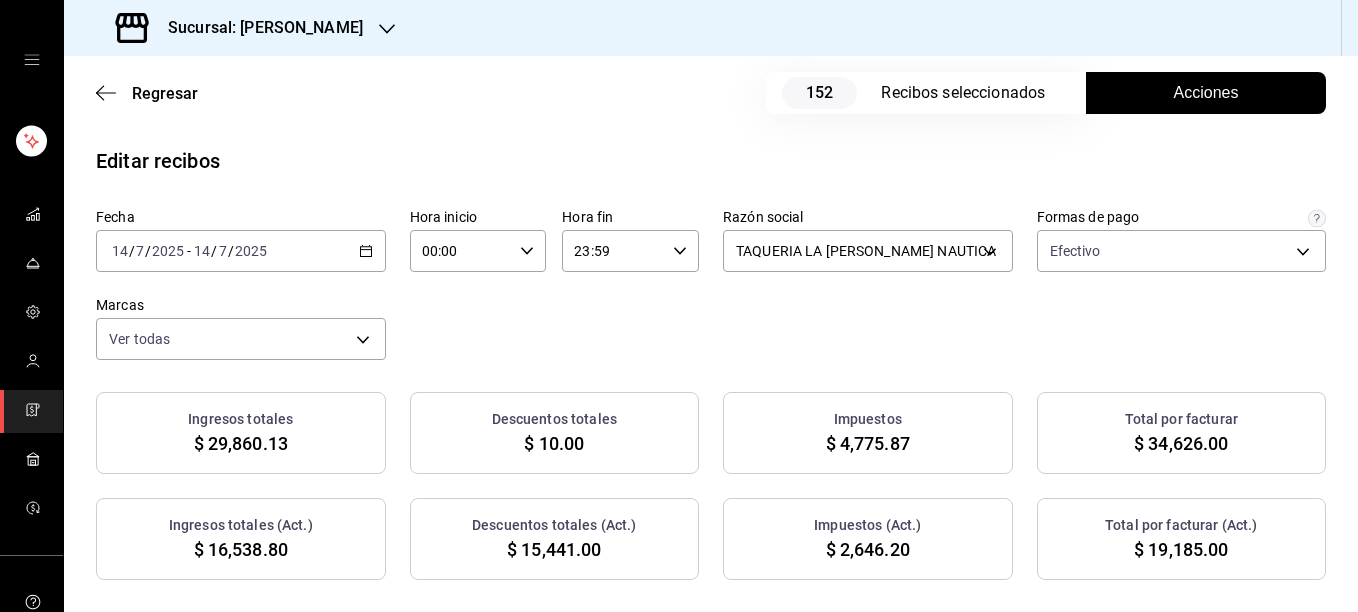 click on "Fecha [DATE] [DATE] - [DATE] [DATE] Hora inicio 00:00 Hora inicio Hora fin 23:59 Hora fin Razón social TAQUERIA LA [PERSON_NAME] NAUTICA 8ae5469c-b252-42ce-8a14-eb66129f127f Formas de pago   Efectivo 5fd38a5b-7230-49e9-9c15-448a83f49355 Marcas Ver todas e6600c40-0213-48d4-9f06-7294223b882d" at bounding box center [711, 284] 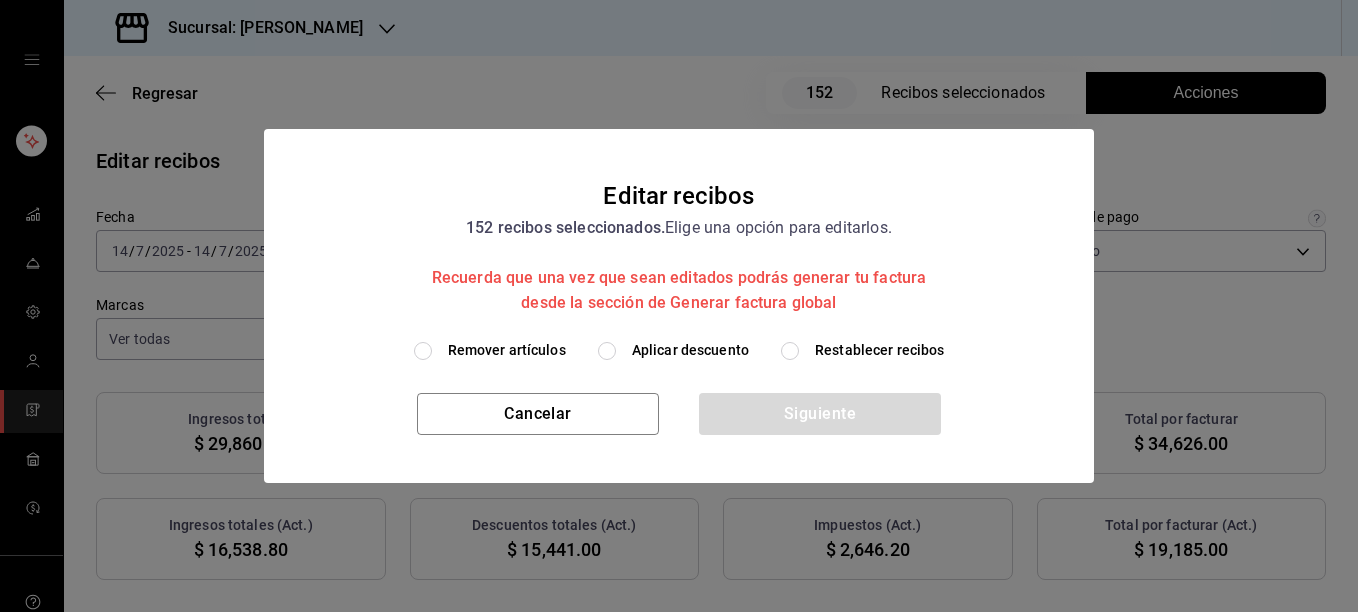 click on "Restablecer recibos" at bounding box center [880, 350] 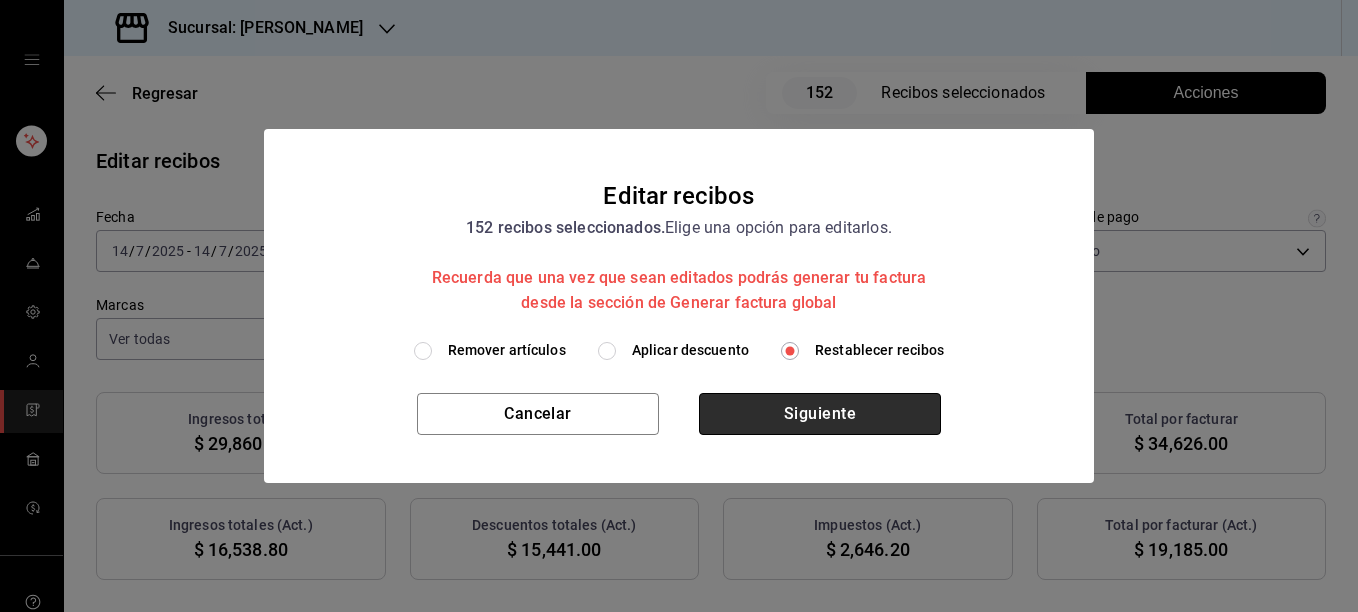 click on "Siguiente" at bounding box center [820, 414] 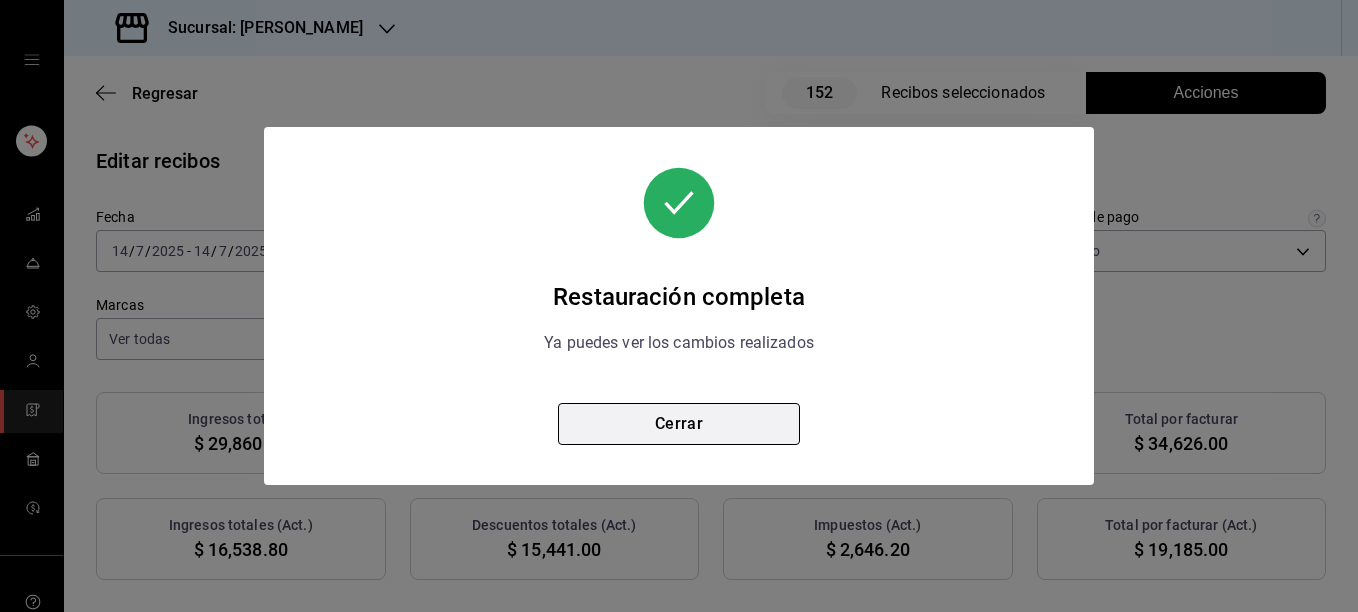 click on "Cerrar" at bounding box center (679, 424) 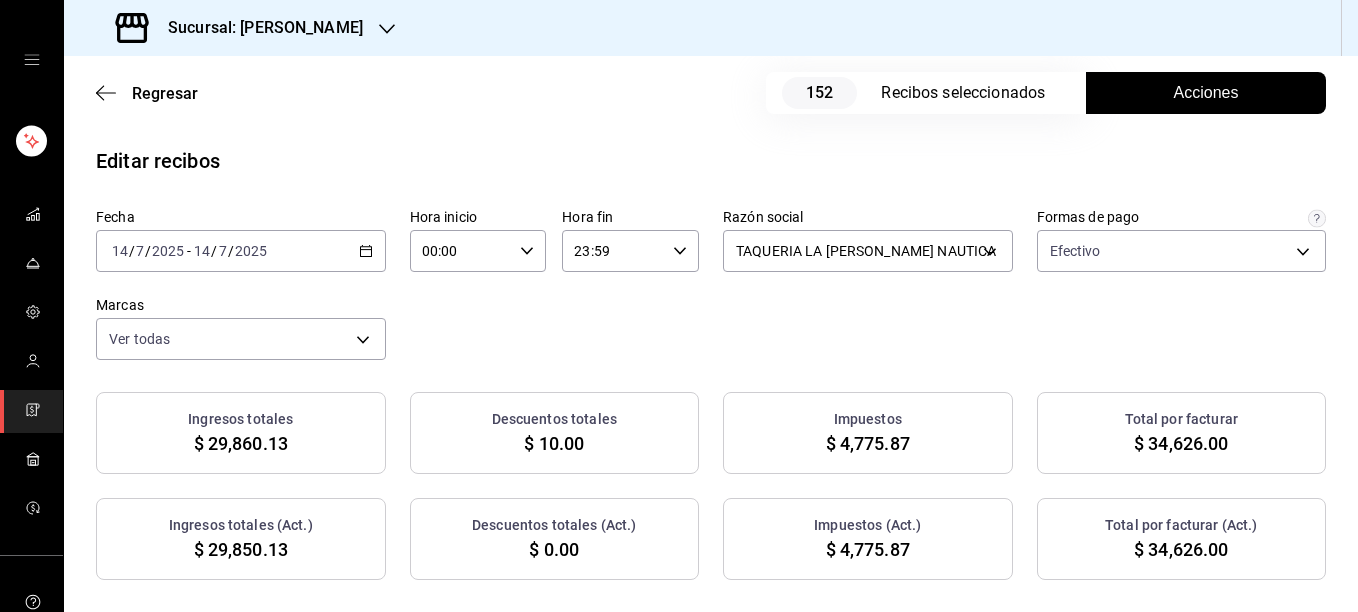 click on "Acciones" at bounding box center (1206, 93) 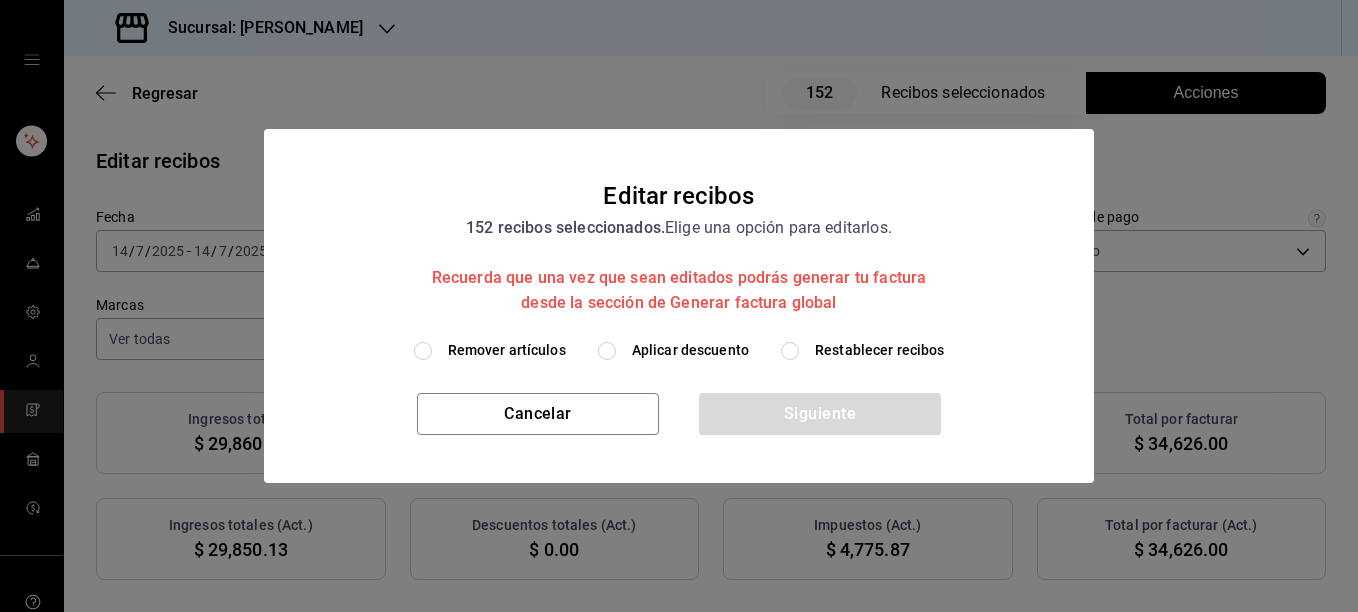click on "Remover artículos" at bounding box center (507, 350) 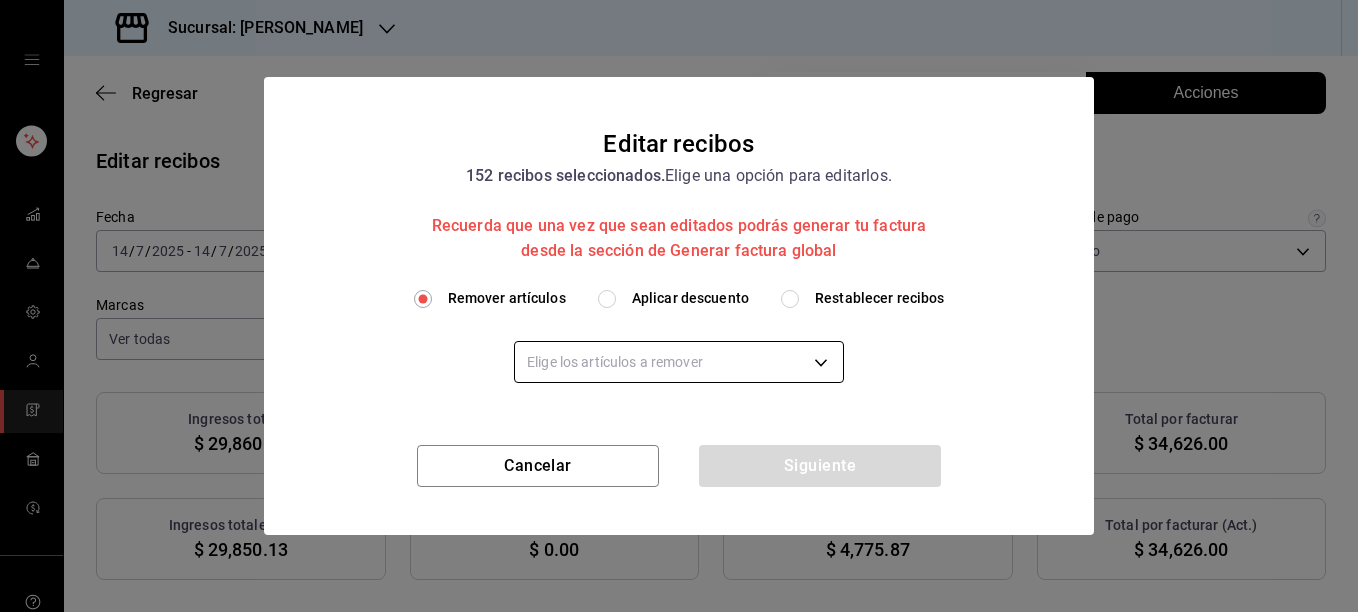 click on "Sucursal: [PERSON_NAME] Regresar 152 Recibos seleccionados Acciones Editar recibos Fecha [DATE] [DATE] - [DATE] [DATE] Hora inicio 00:00 Hora inicio Hora fin 23:59 Hora fin Razón social TAQUERIA LA [PERSON_NAME] NAUTICA 8ae5469c-b252-42ce-8a14-eb66129f127f Formas de pago   Efectivo 5fd38a5b-7230-49e9-9c15-448a83f49355 Marcas Ver todas e6600c40-0213-48d4-9f06-7294223b882d Ingresos totales $ 29,860.13 Descuentos totales $ 10.00 Impuestos $ 4,775.87 Total por facturar $ 34,626.00 Ingresos totales (Act.) $ 29,850.13 Descuentos totales (Act.) $ 0.00 Impuestos  (Act.) $ 4,775.87 Total por facturar (Act.) $ 34,626.00 Editar recibos Quita la selección a los recibos que no quieras editar. Act. # de recibo Artículos (Orig.) Artículos (Act.) Subtotal (Orig.) Subtotal (Act.) Descuento total (Orig.) Descuento total (Act.) Impuestos (Orig.) Impuestos (Act.) Total (Orig.) Total (Act.) No 557140725439F5 3 3 $284.48 $284.48 $0.00 $0.00 $45.52 $45.52 $330.00 $330.00 No 66714072552FB3 2 2 $189.66 $189.66 $0.00 1" at bounding box center (679, 306) 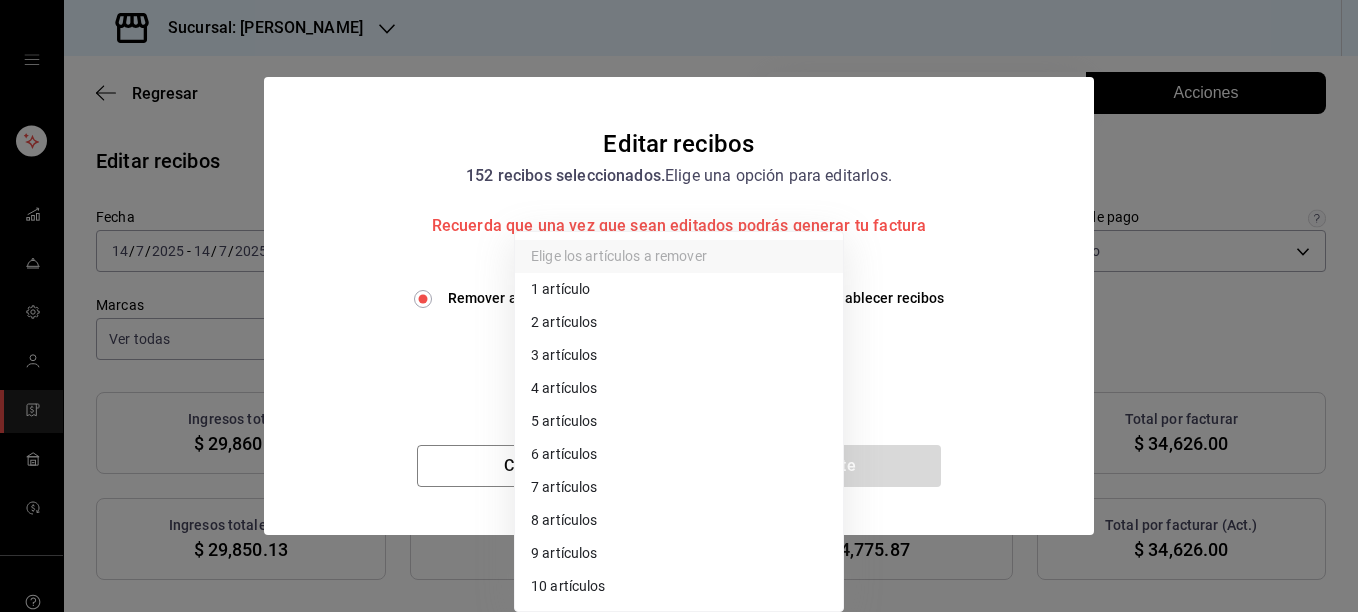 click on "2 artículos" at bounding box center (679, 322) 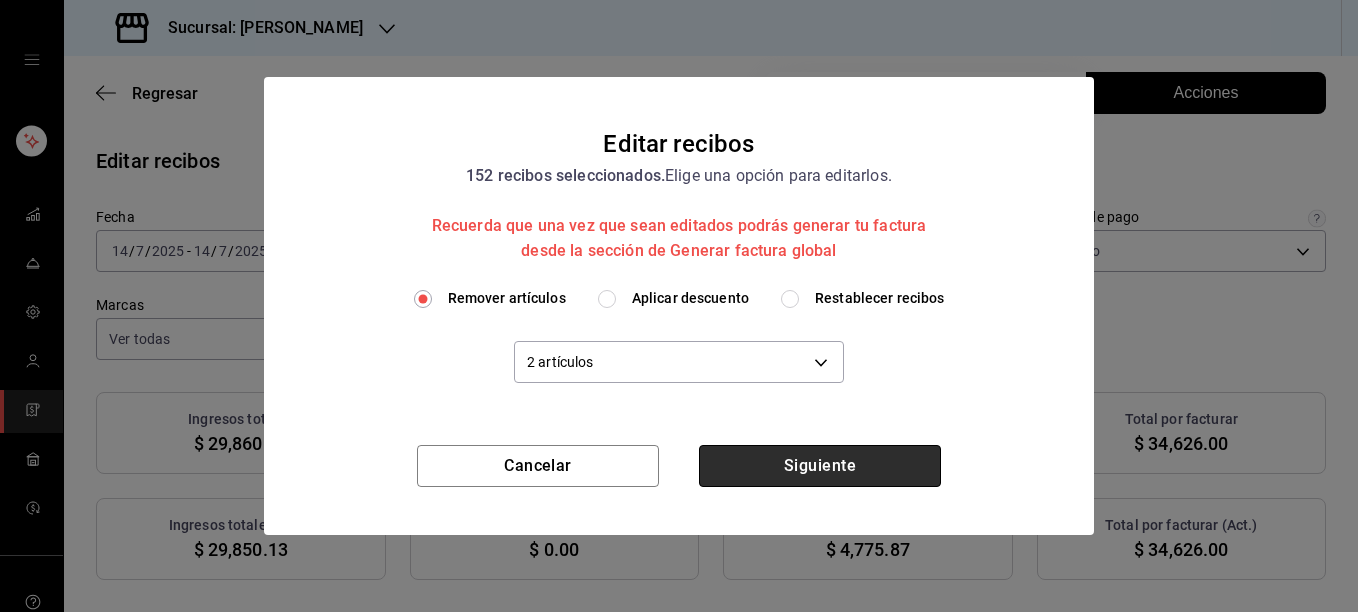 click on "Siguiente" at bounding box center (820, 466) 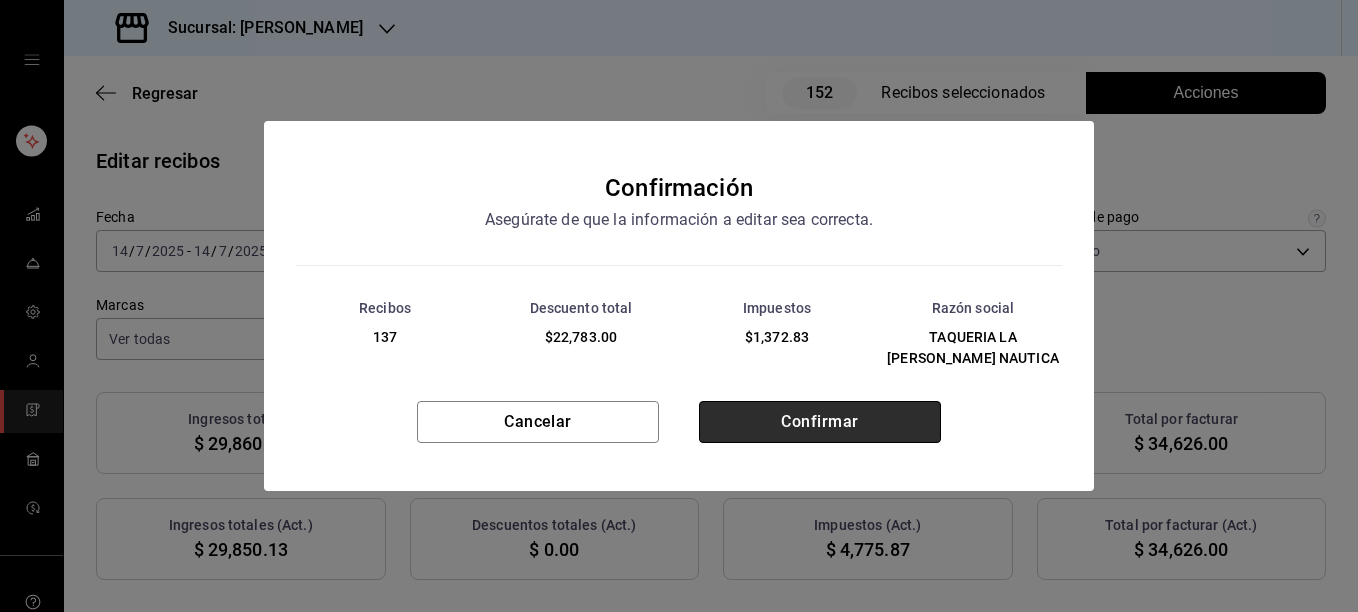 click on "Confirmar" at bounding box center (820, 422) 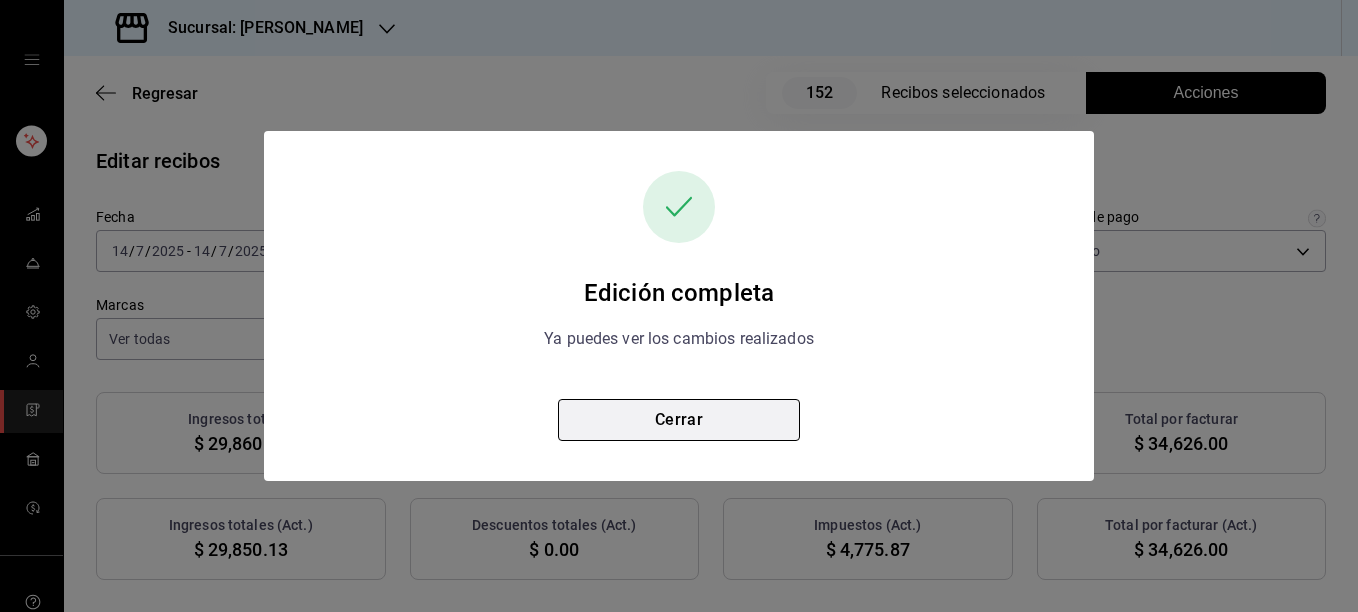 click on "Cerrar" at bounding box center (679, 420) 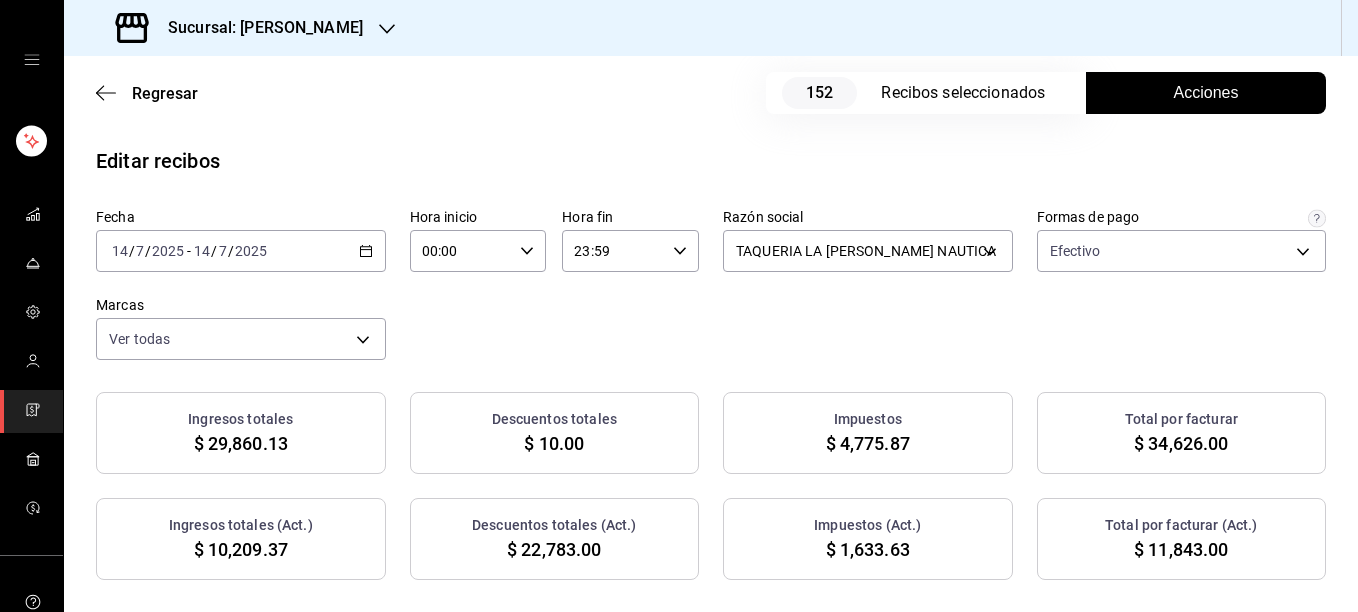 click on "Fecha [DATE] [DATE] - [DATE] [DATE] Hora inicio 00:00 Hora inicio Hora fin 23:59 Hora fin Razón social TAQUERIA LA [PERSON_NAME] NAUTICA 8ae5469c-b252-42ce-8a14-eb66129f127f Formas de pago   Efectivo 5fd38a5b-7230-49e9-9c15-448a83f49355 Marcas Ver todas e6600c40-0213-48d4-9f06-7294223b882d" at bounding box center [711, 284] 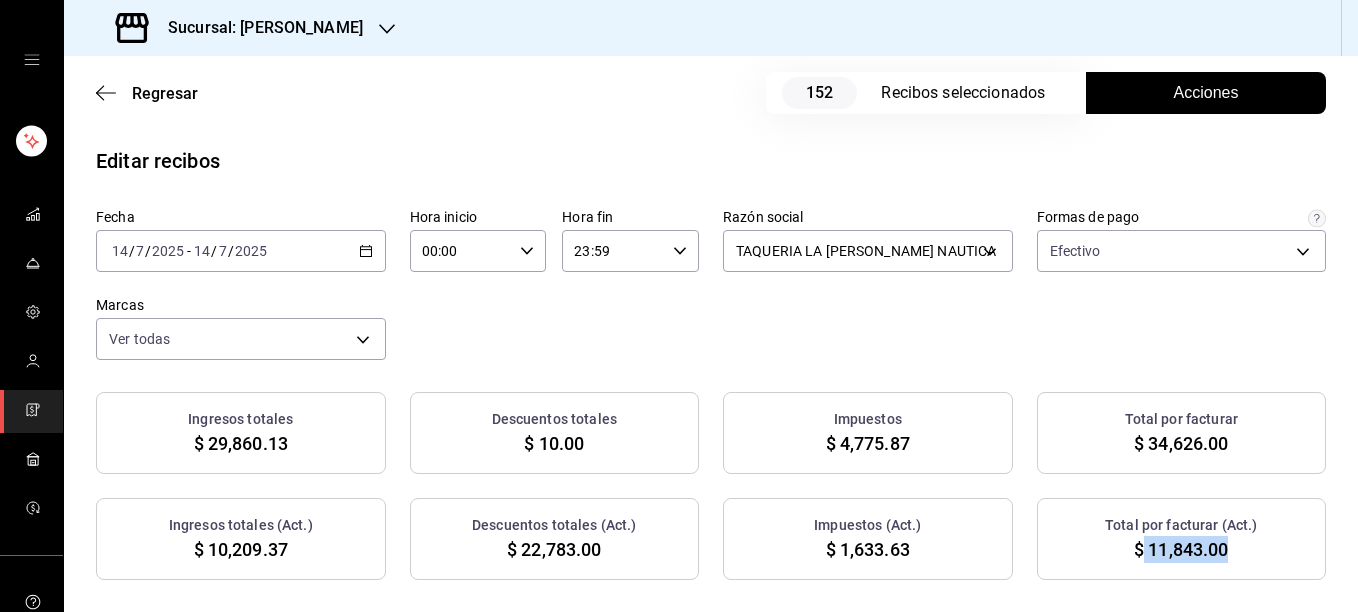 drag, startPoint x: 1132, startPoint y: 551, endPoint x: 1214, endPoint y: 567, distance: 83.546394 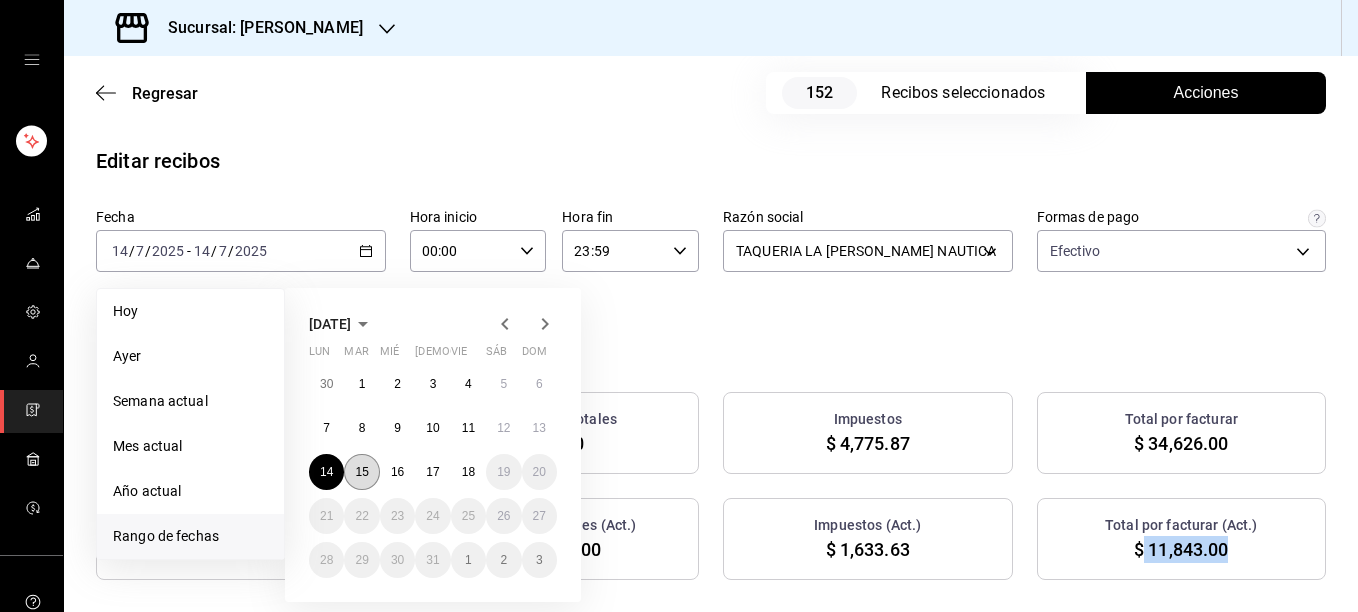 click on "15" at bounding box center (361, 472) 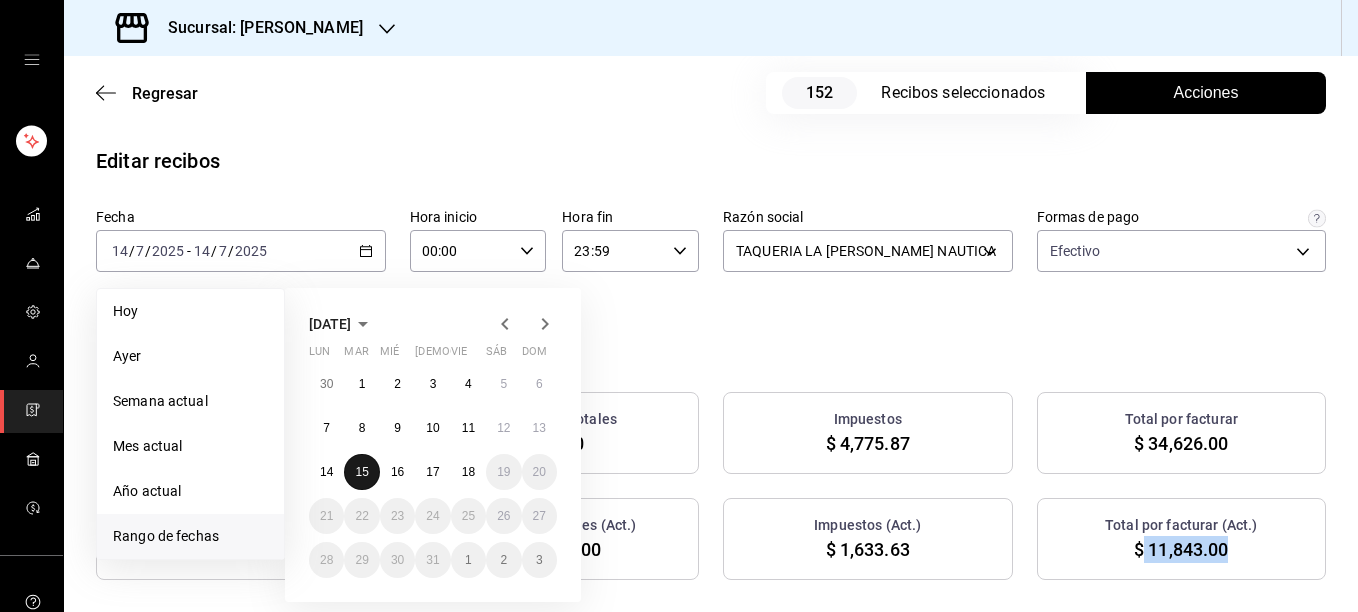 click on "15" at bounding box center (361, 472) 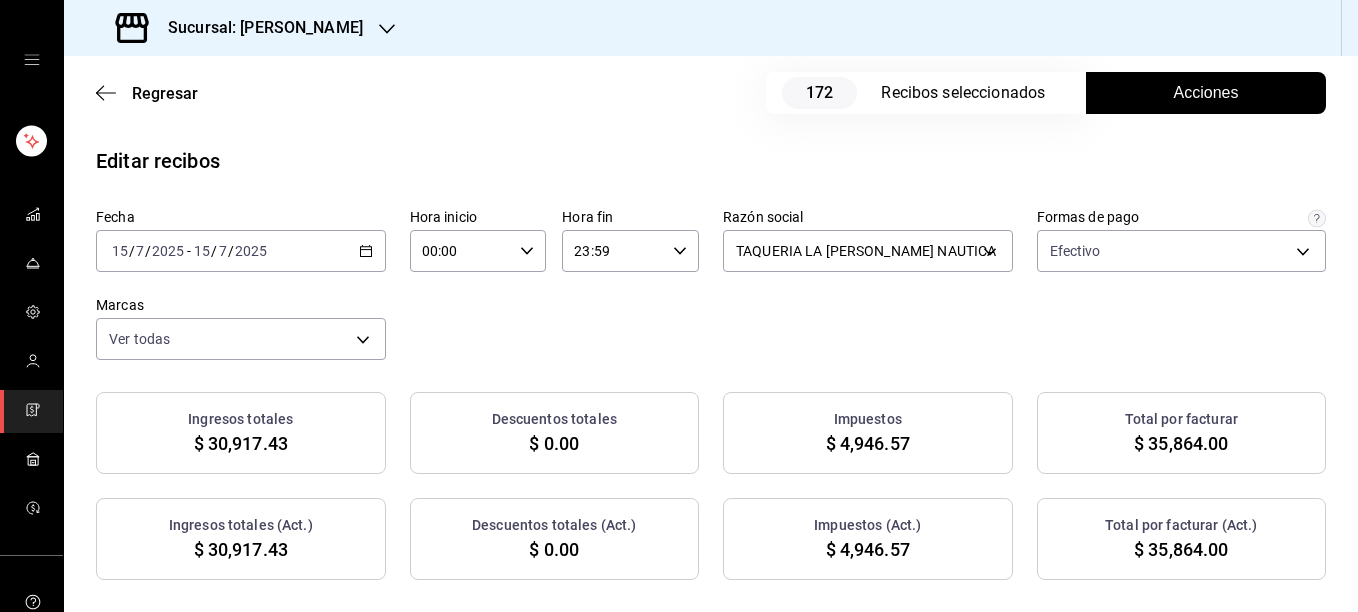 click on "Acciones" at bounding box center [1206, 93] 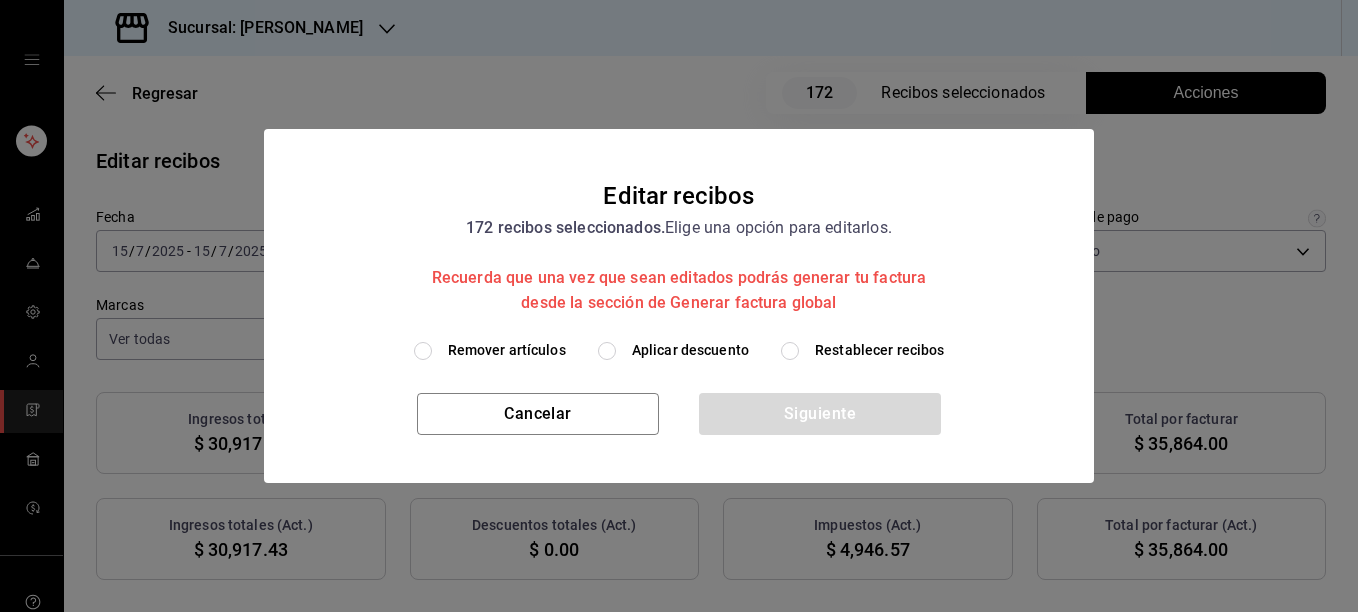 click on "Remover artículos" at bounding box center [507, 350] 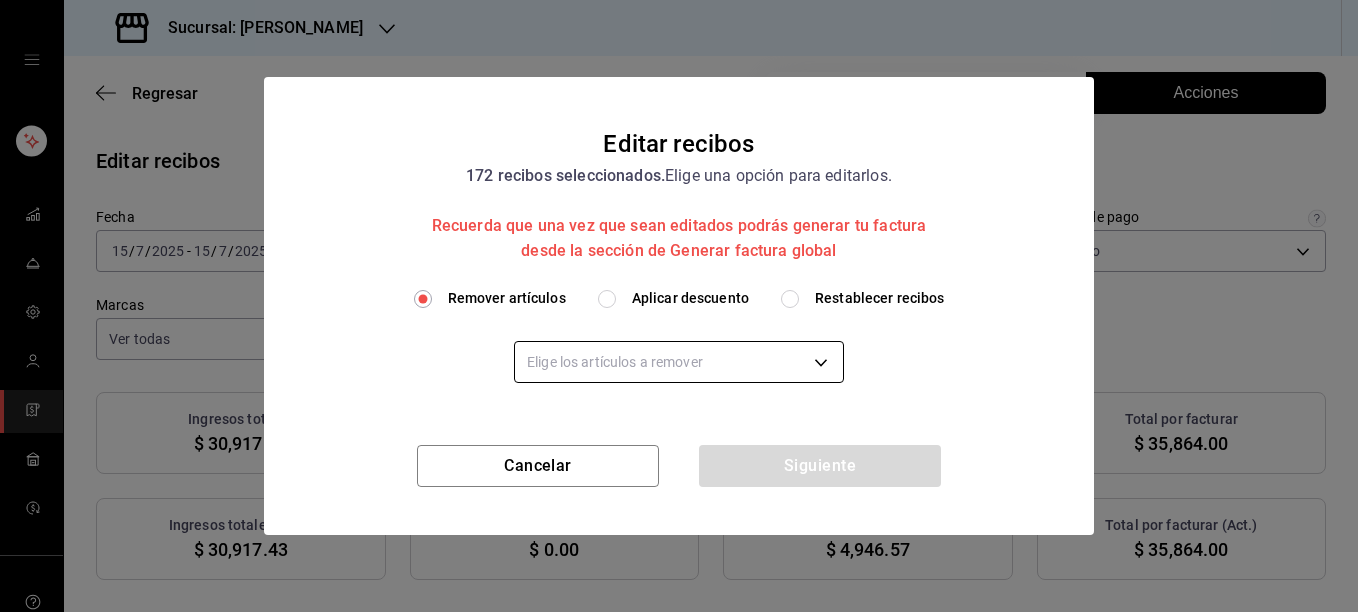 click on "Sucursal: [PERSON_NAME] Regresar 172 Recibos seleccionados Acciones Editar recibos Fecha [DATE] [DATE] - [DATE] [DATE] Hora inicio 00:00 Hora inicio Hora fin 23:59 Hora fin Razón social TAQUERIA LA [PERSON_NAME] NAUTICA 8ae5469c-b252-42ce-8a14-eb66129f127f Formas de pago   Efectivo 5fd38a5b-7230-49e9-9c15-448a83f49355 Marcas Ver todas e6600c40-0213-48d4-9f06-7294223b882d Ingresos totales $ 30,917.43 Descuentos totales $ 0.00 Impuestos $ 4,946.57 Total por facturar $ 35,864.00 Ingresos totales (Act.) $ 30,917.43 Descuentos totales (Act.) $ 0.00 Impuestos  (Act.) $ 4,946.57 Total por facturar (Act.) $ 35,864.00 Editar recibos Quita la selección a los recibos que no quieras editar. Act. # de recibo Artículos (Orig.) Artículos (Act.) Subtotal (Orig.) Subtotal (Act.) Descuento total (Orig.) Descuento total (Act.) Impuestos (Orig.) Impuestos (Act.) Total (Orig.) Total (Act.) No 2F7150725AB8D6 3 3 $206.90 $206.90 $0.00 $0.00 $33.10 $33.10 $240.00 $240.00 No 15F150725486CB 6 6 $211.21 $211.21 $0.00 No" at bounding box center [679, 306] 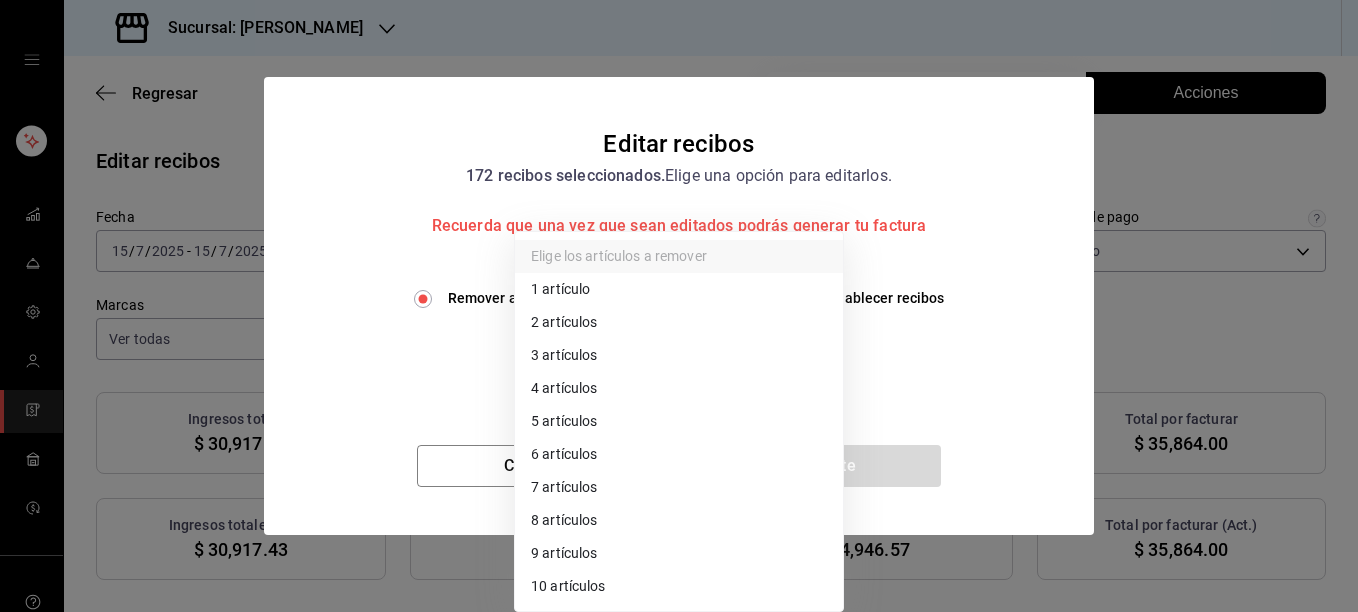 click on "2 artículos" at bounding box center (679, 322) 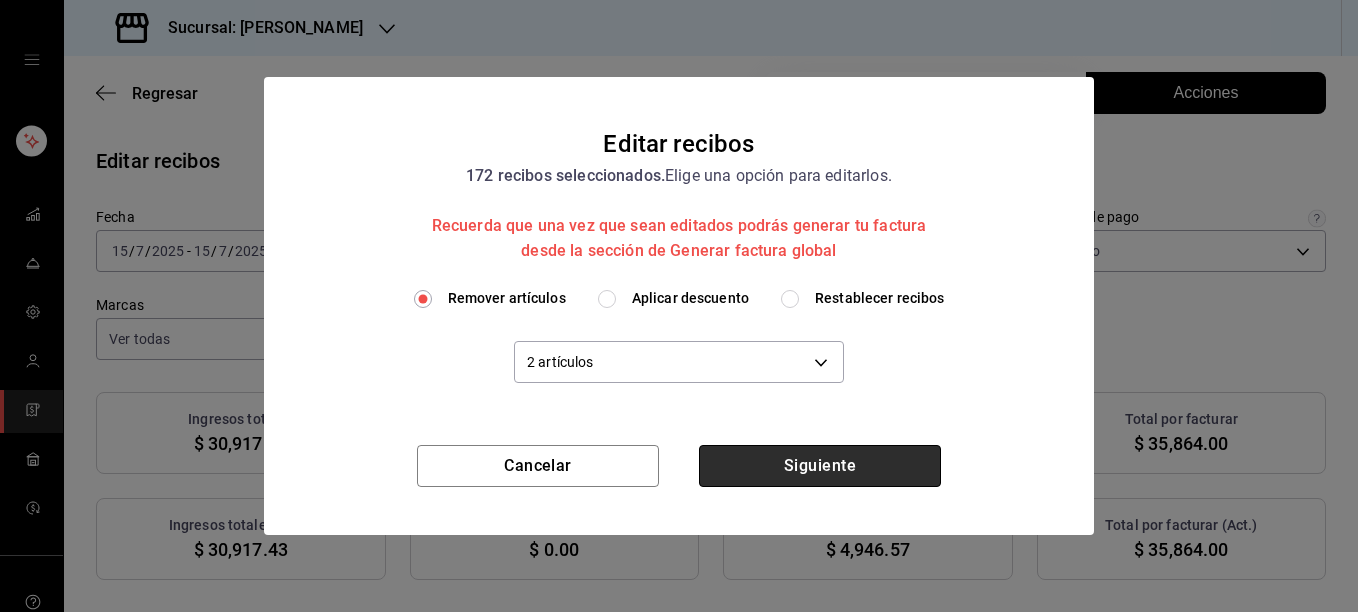 click on "Siguiente" at bounding box center [820, 466] 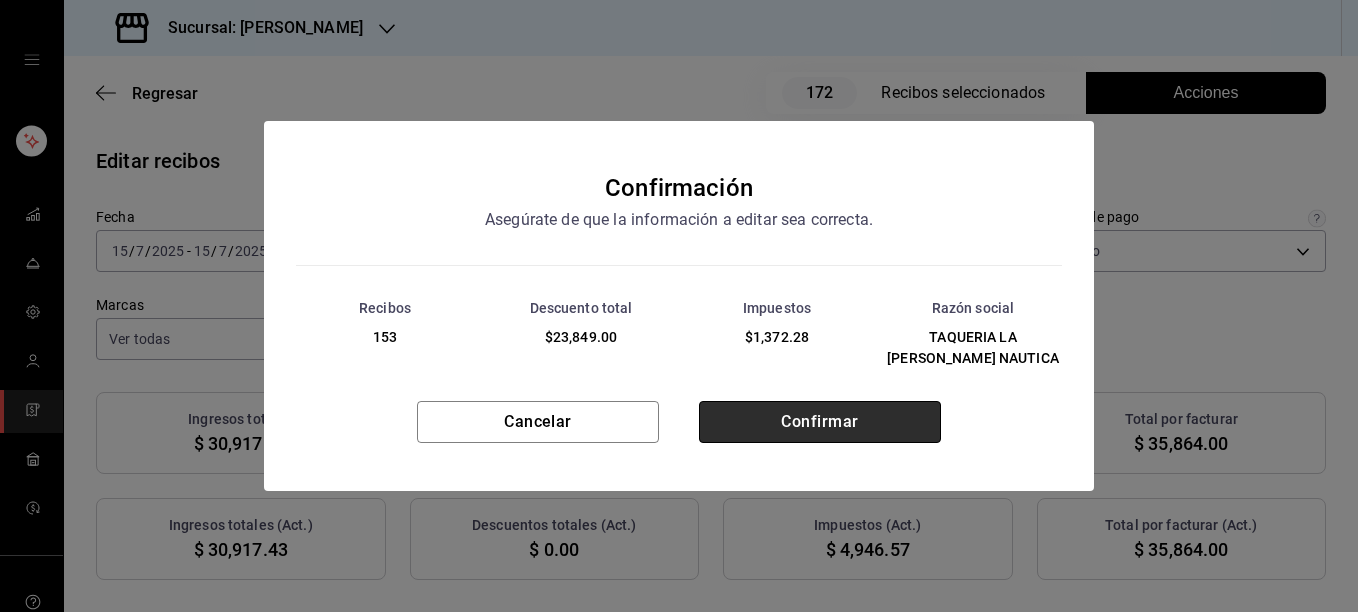 click on "Confirmar" at bounding box center (820, 422) 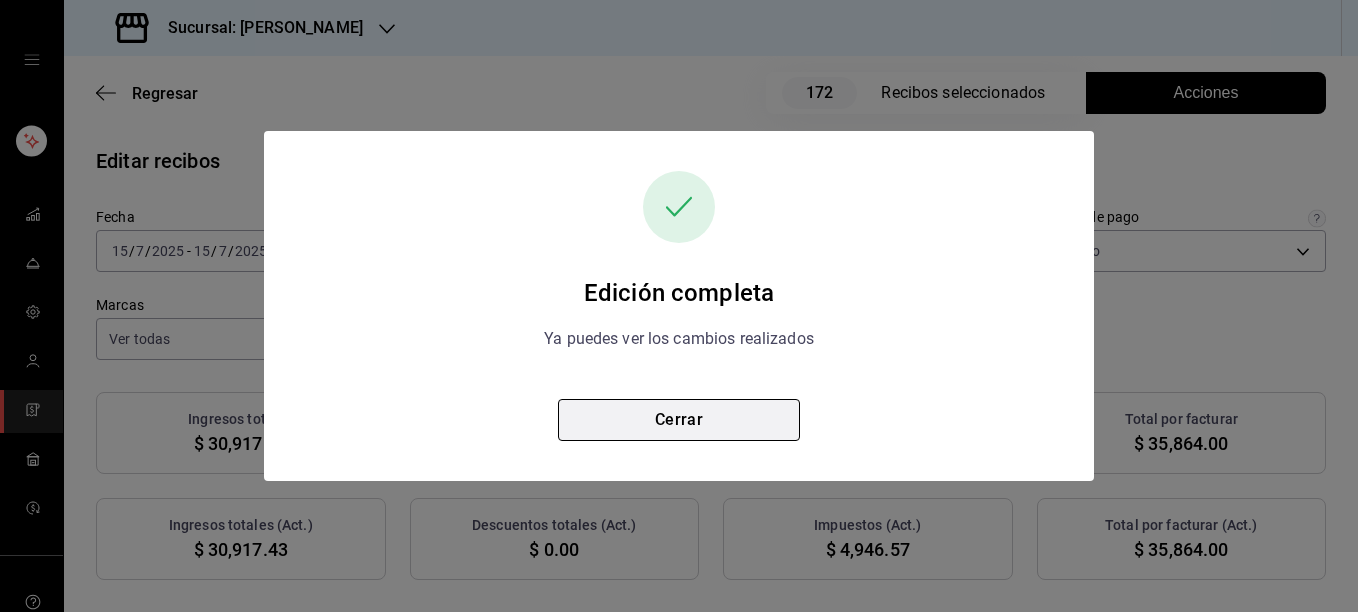 click on "Cerrar" at bounding box center [679, 420] 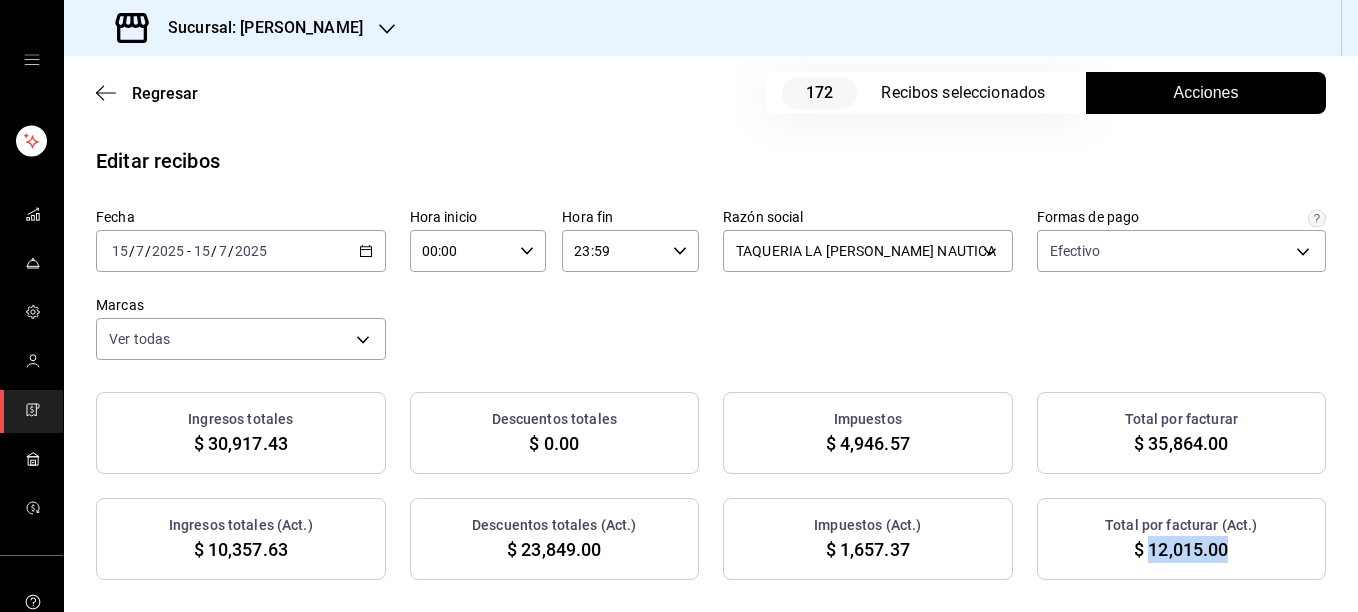 drag, startPoint x: 1133, startPoint y: 547, endPoint x: 1220, endPoint y: 556, distance: 87.46428 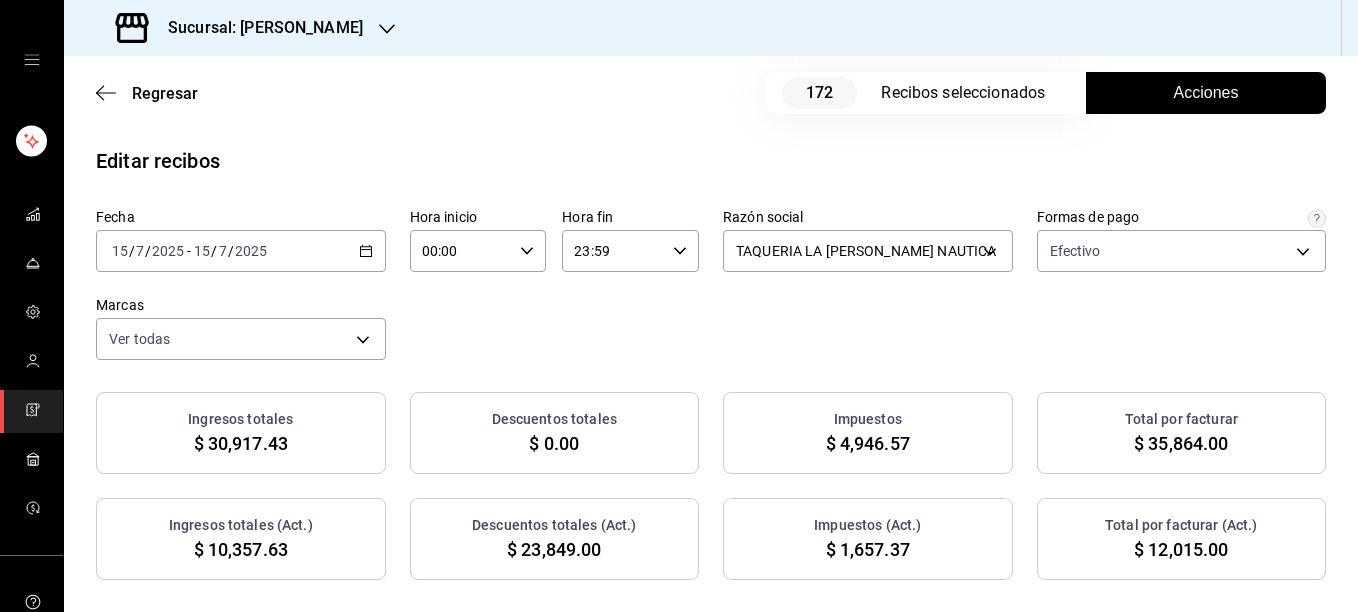 click on "Fecha [DATE] [DATE] - [DATE] [DATE] Hora inicio 00:00 Hora inicio Hora fin 23:59 Hora fin Razón social TAQUERIA LA [PERSON_NAME] NAUTICA 8ae5469c-b252-42ce-8a14-eb66129f127f Formas de pago   Efectivo 5fd38a5b-7230-49e9-9c15-448a83f49355 Marcas Ver todas e6600c40-0213-48d4-9f06-7294223b882d" at bounding box center (711, 284) 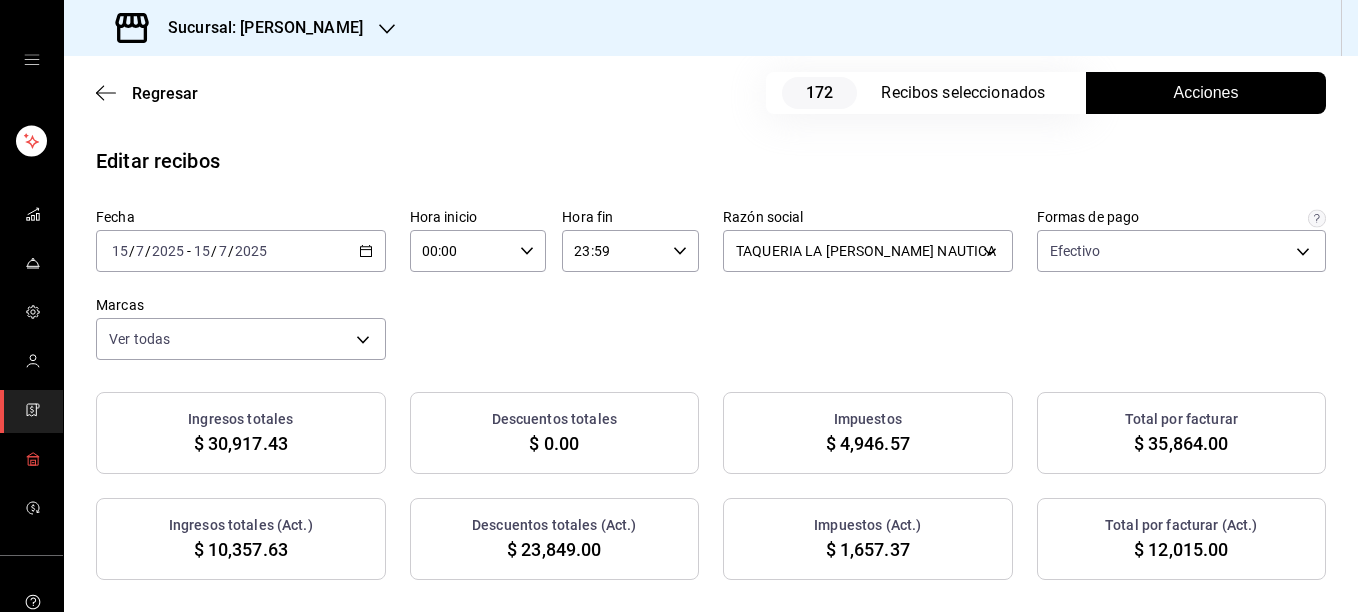 click 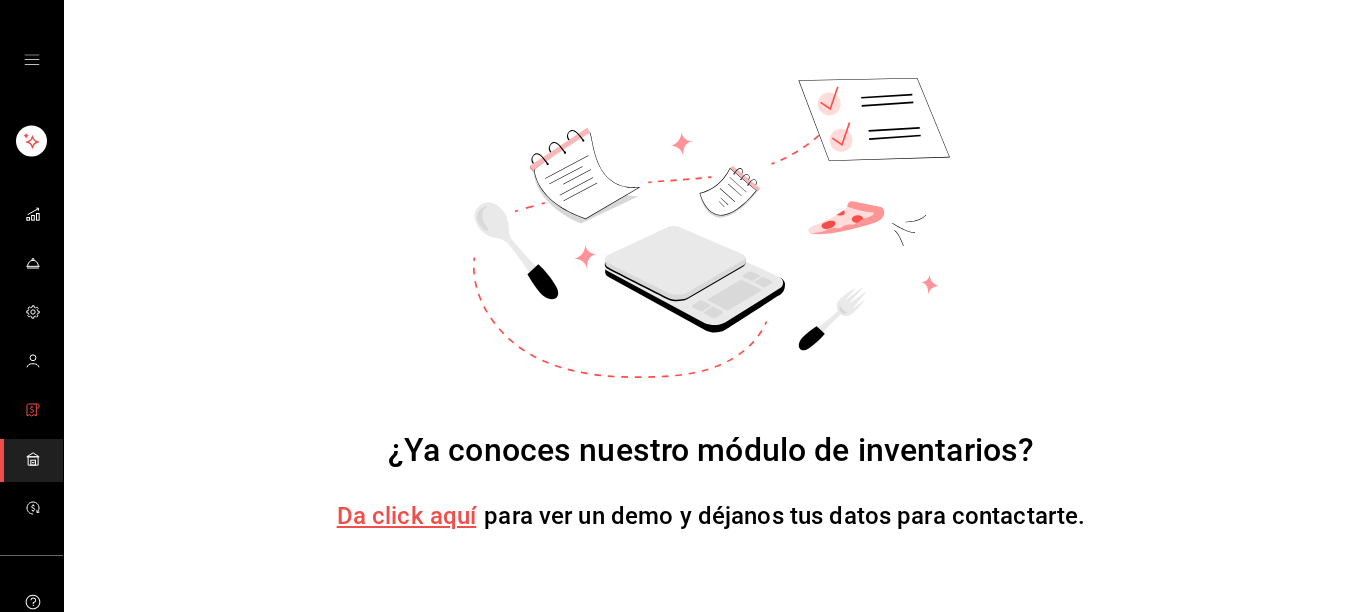 click 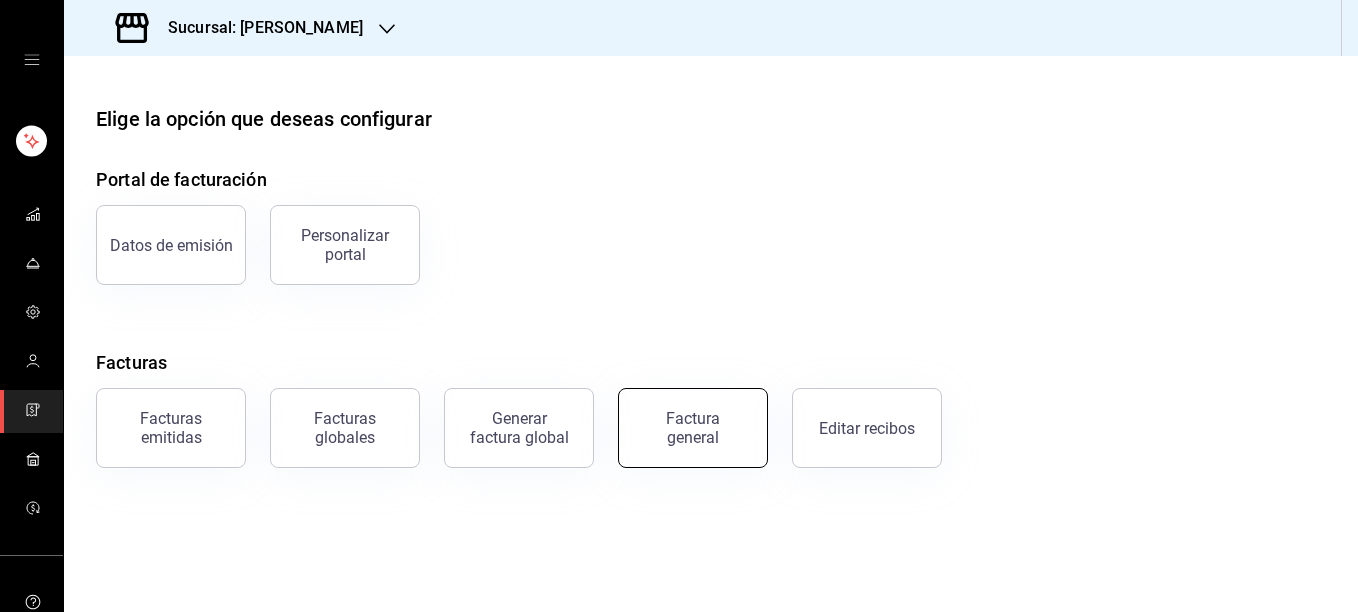 click on "Factura general" at bounding box center [693, 428] 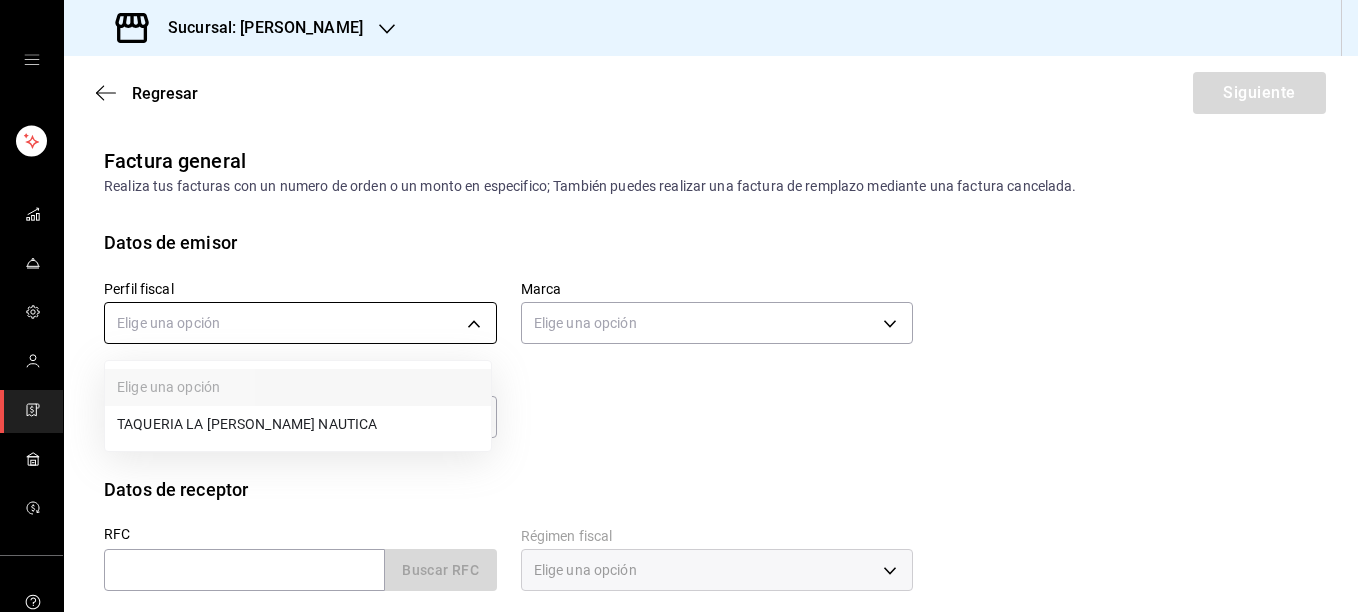 click on "Sucursal: [PERSON_NAME] Regresar Siguiente Factura general Realiza tus facturas con un numero de orden o un monto en especifico; También puedes realizar una factura de remplazo mediante una factura cancelada. Datos de emisor Perfil fiscal Elige una opción Marca Elige una opción Tipo de comprobante Ingreso I Datos de receptor RFC Buscar RFC Régimen fiscal Elige una opción Uso de CFDI Elige una opción Correo electrónico Dirección Calle # exterior # interior Código postal Estado ​ Municipio ​ Colonia ​ GANA 1 MES GRATIS EN TU SUSCRIPCIÓN AQUÍ ¿Recuerdas cómo empezó tu restaurante?
[DATE] puedes ayudar a un colega a tener el mismo cambio que tú viviste.
Recomienda Parrot directamente desde tu Portal Administrador.
Es fácil y rápido.
🎁 Por cada restaurante que se una, ganas 1 mes gratis. Visitar centro de ayuda [PHONE_NUMBER] [EMAIL_ADDRESS][DOMAIN_NAME] Visitar centro de ayuda [PHONE_NUMBER] [EMAIL_ADDRESS][DOMAIN_NAME] Elige una opción TAQUERIA LA [PERSON_NAME] NAUTICA" at bounding box center [679, 306] 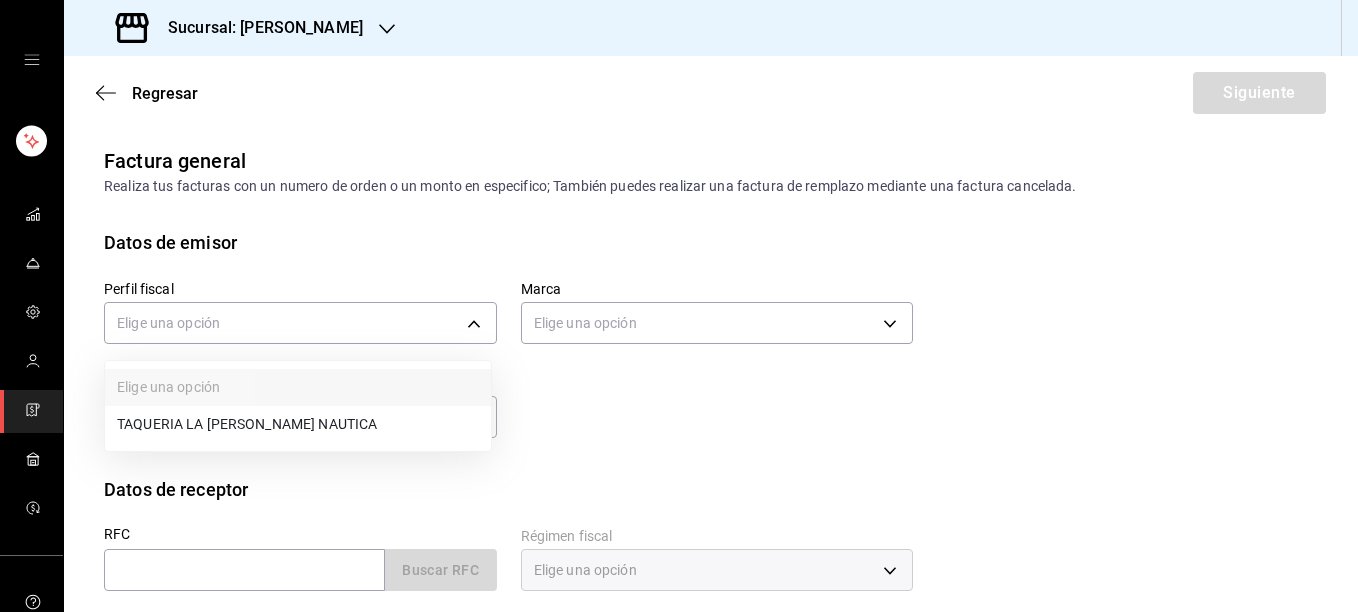 click on "TAQUERIA LA [PERSON_NAME] NAUTICA" at bounding box center (298, 424) 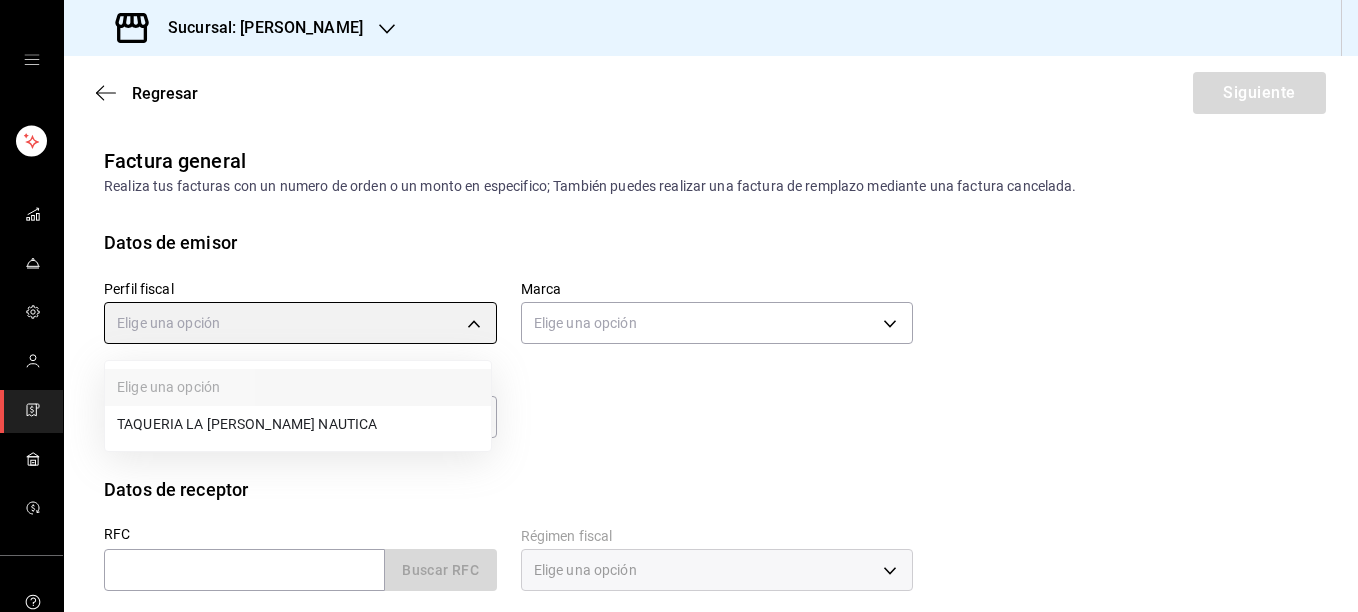 type on "8ae5469c-b252-42ce-8a14-eb66129f127f" 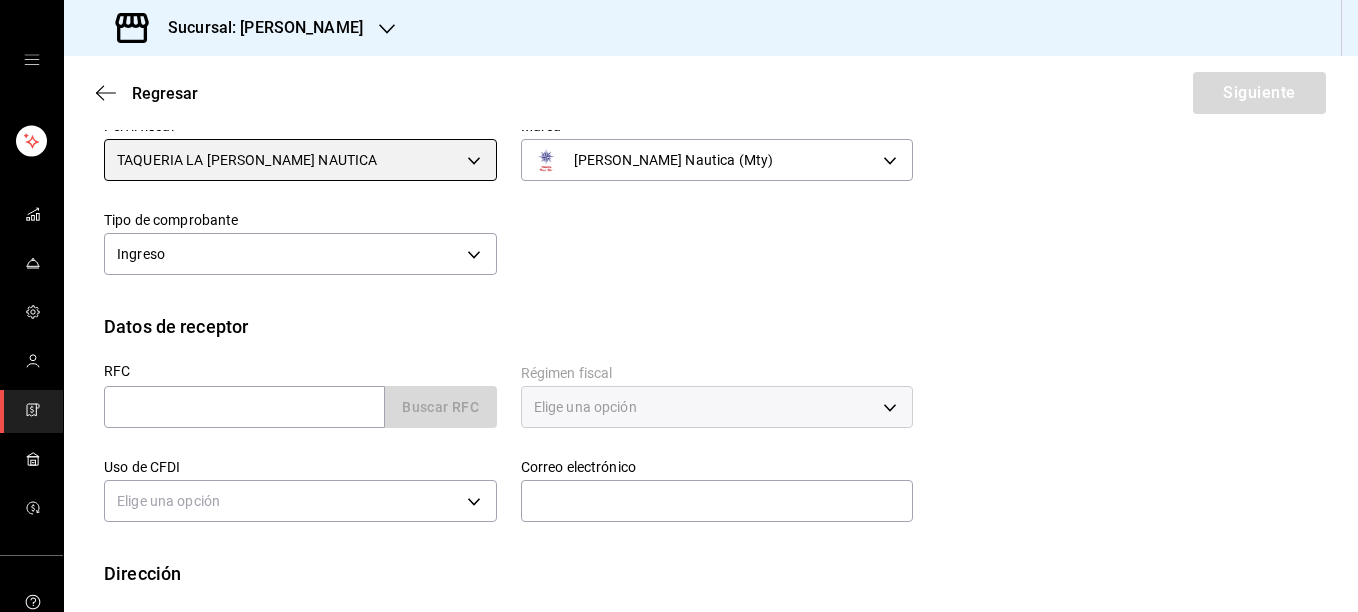 scroll, scrollTop: 195, scrollLeft: 0, axis: vertical 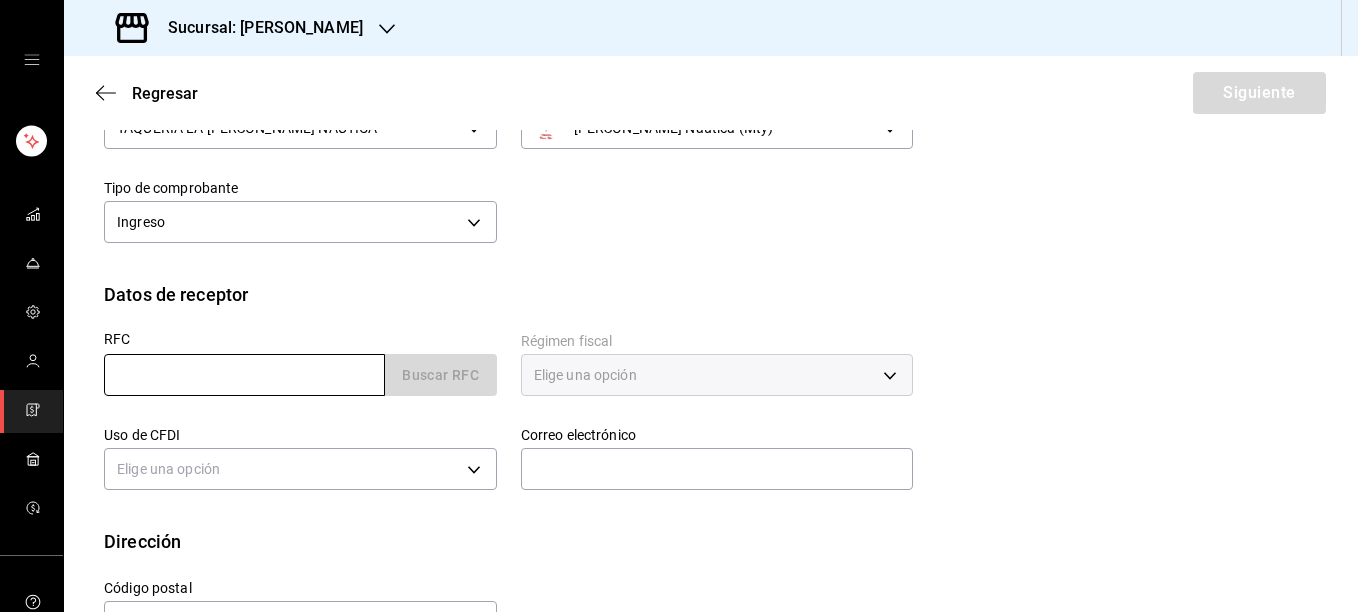 click at bounding box center (244, 375) 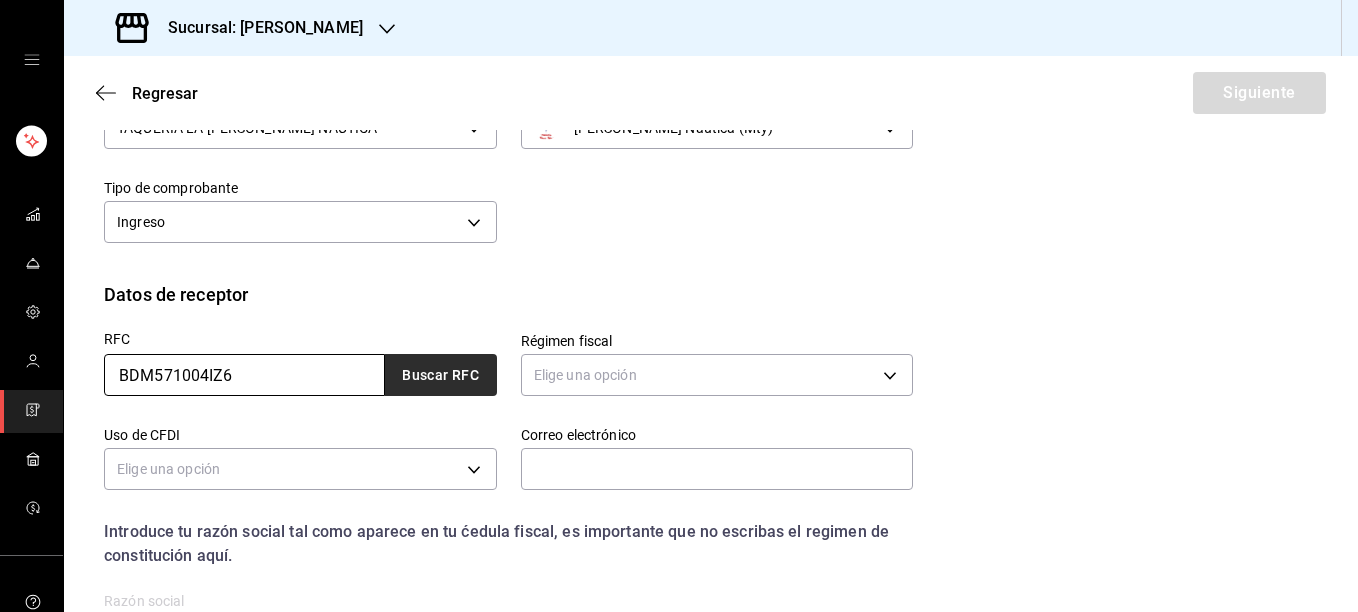 type on "BDM571004IZ6" 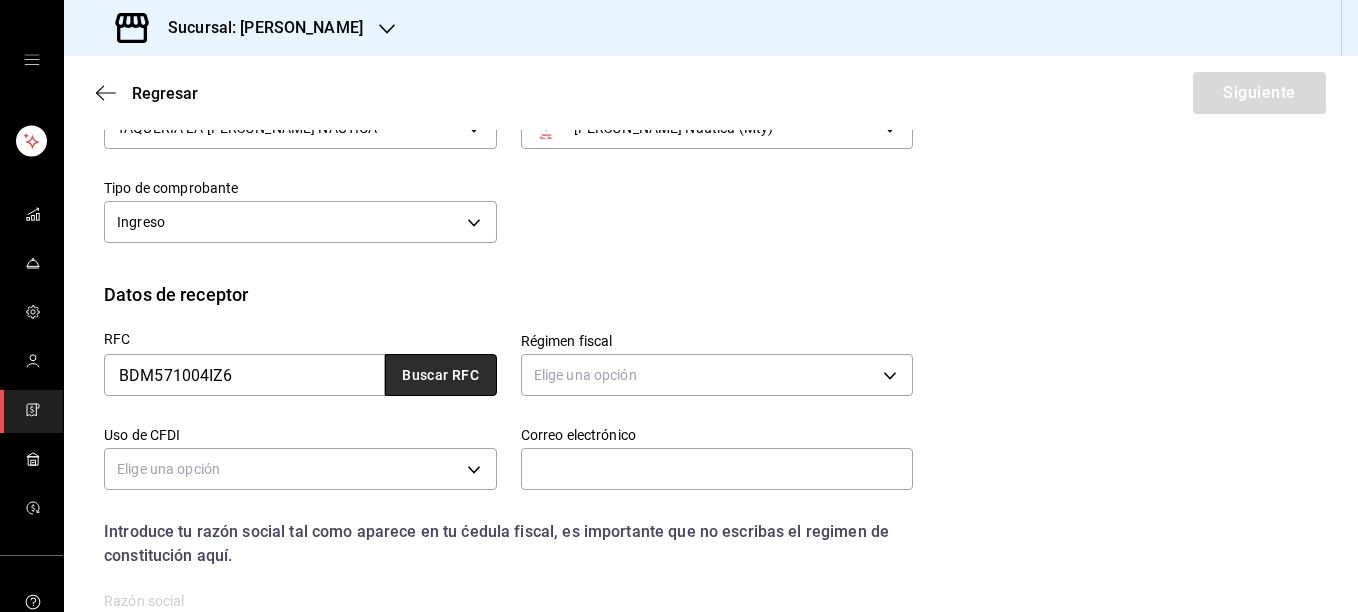 click on "Buscar RFC" at bounding box center (441, 375) 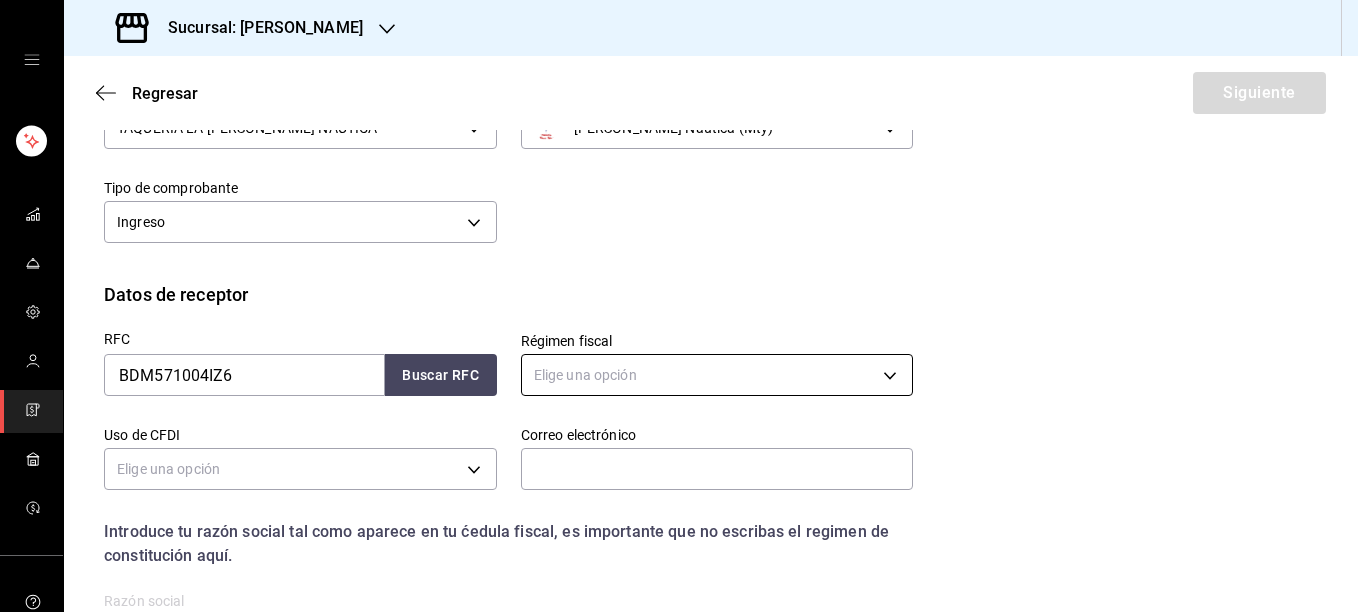 click on "Sucursal: [PERSON_NAME] Regresar Siguiente Factura general Realiza tus facturas con un numero de orden o un monto en especifico; También puedes realizar una factura de remplazo mediante una factura cancelada. Datos de emisor Perfil fiscal TAQUERIA LA [PERSON_NAME] NAUTICA 8ae5469c-b252-42ce-8a14-eb66129f127f [PERSON_NAME] Nautica (Mty) e6600c40-0213-48d4-9f06-7294223b882d Tipo de comprobante Ingreso I Datos de receptor RFC BDM571004IZ6 Buscar RFC Régimen fiscal Elige una opción Uso de CFDI Elige una opción Correo electrónico Introduce tu razón social tal como aparece en tu ćedula fiscal, es importante que no escribas el regimen de constitución aquí. company Razón social Dirección Calle # exterior # interior Código postal Estado ​ Municipio ​ [GEOGRAPHIC_DATA] ​ GANA 1 MES GRATIS EN TU SUSCRIPCIÓN AQUÍ Visitar centro de ayuda [PHONE_NUMBER] [EMAIL_ADDRESS][DOMAIN_NAME] Visitar centro de ayuda [PHONE_NUMBER] [EMAIL_ADDRESS][DOMAIN_NAME]" at bounding box center (679, 306) 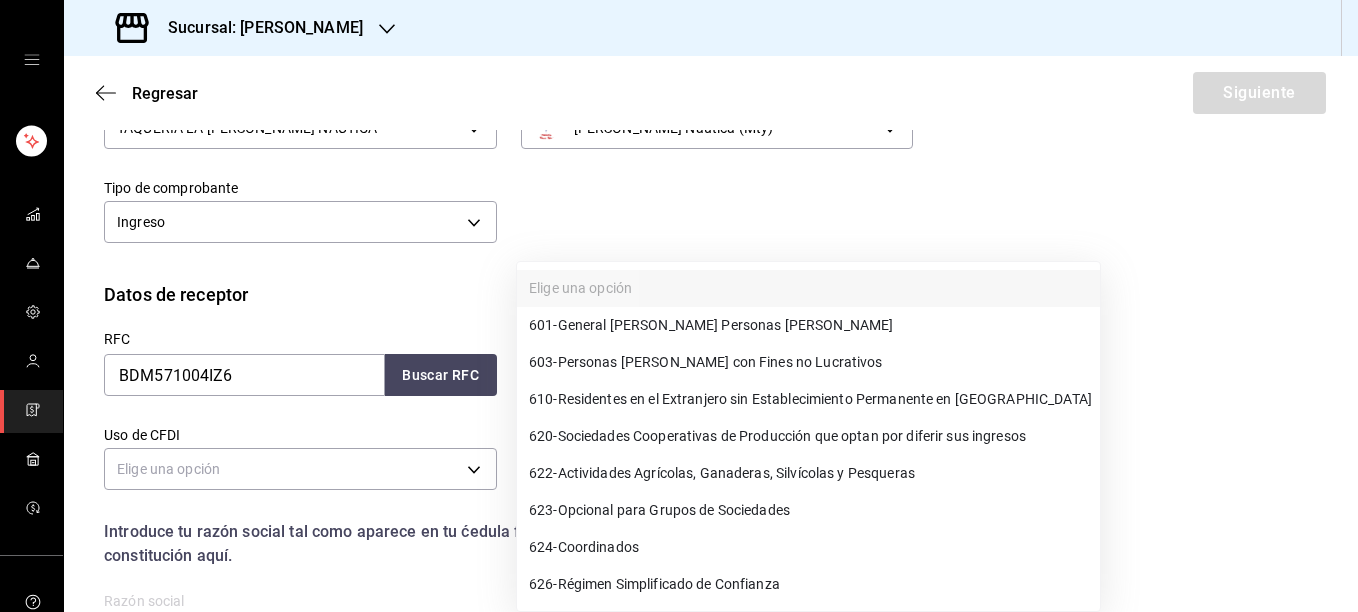 click on "601  -  General [PERSON_NAME] Personas [PERSON_NAME]" at bounding box center (711, 325) 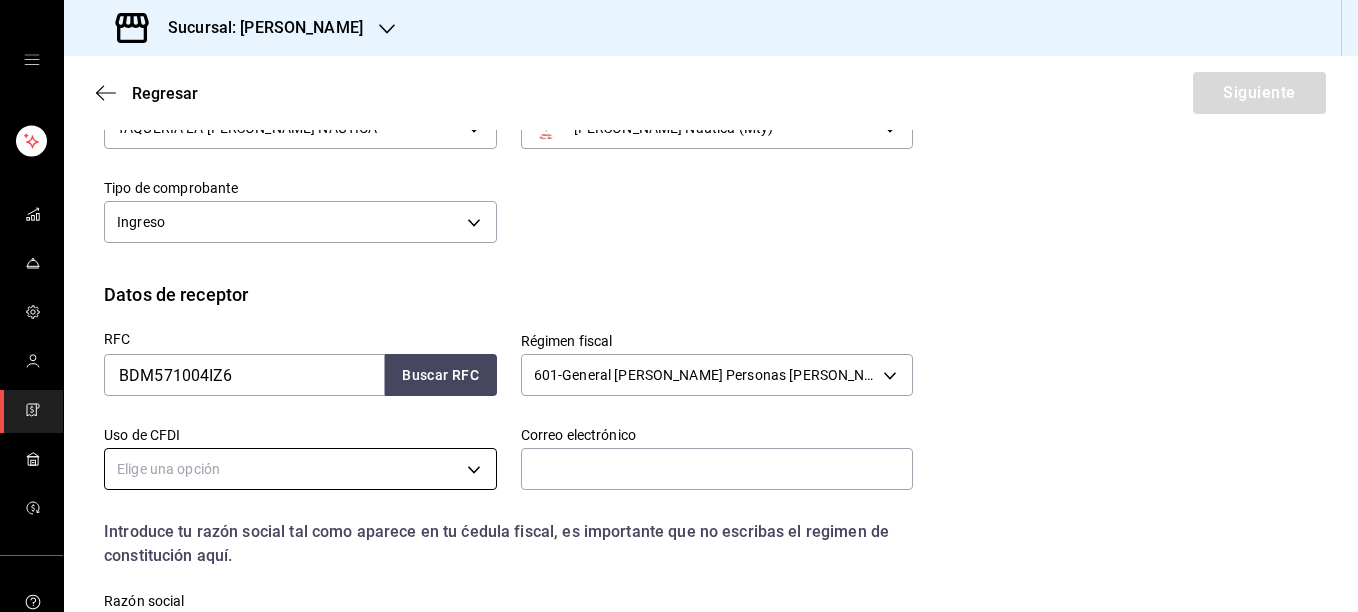 click on "Sucursal: [PERSON_NAME] Regresar Siguiente Factura general Realiza tus facturas con un numero de orden o un monto en especifico; También puedes realizar una factura de remplazo mediante una factura cancelada. Datos de emisor Perfil fiscal TAQUERIA LA [PERSON_NAME] NAUTICA 8ae5469c-b252-42ce-8a14-eb66129f127f [PERSON_NAME] Nautica (Mty) e6600c40-0213-48d4-9f06-7294223b882d Tipo de comprobante Ingreso I Datos de receptor RFC BDM571004IZ6 Buscar RFC Régimen fiscal 601  -  General [PERSON_NAME] Personas [PERSON_NAME] 601 Uso de CFDI Elige una opción Correo electrónico Introduce tu razón social tal como aparece en tu ćedula fiscal, es importante que no escribas el regimen de constitución aquí. company Razón social Dirección Calle # exterior # interior Código postal Estado ​ Municipio ​ [GEOGRAPHIC_DATA] ​ GANA 1 MES GRATIS EN TU SUSCRIPCIÓN AQUÍ Visitar centro de ayuda [PHONE_NUMBER] [EMAIL_ADDRESS][DOMAIN_NAME] Visitar centro de ayuda [PHONE_NUMBER] [EMAIL_ADDRESS][DOMAIN_NAME]" at bounding box center (679, 306) 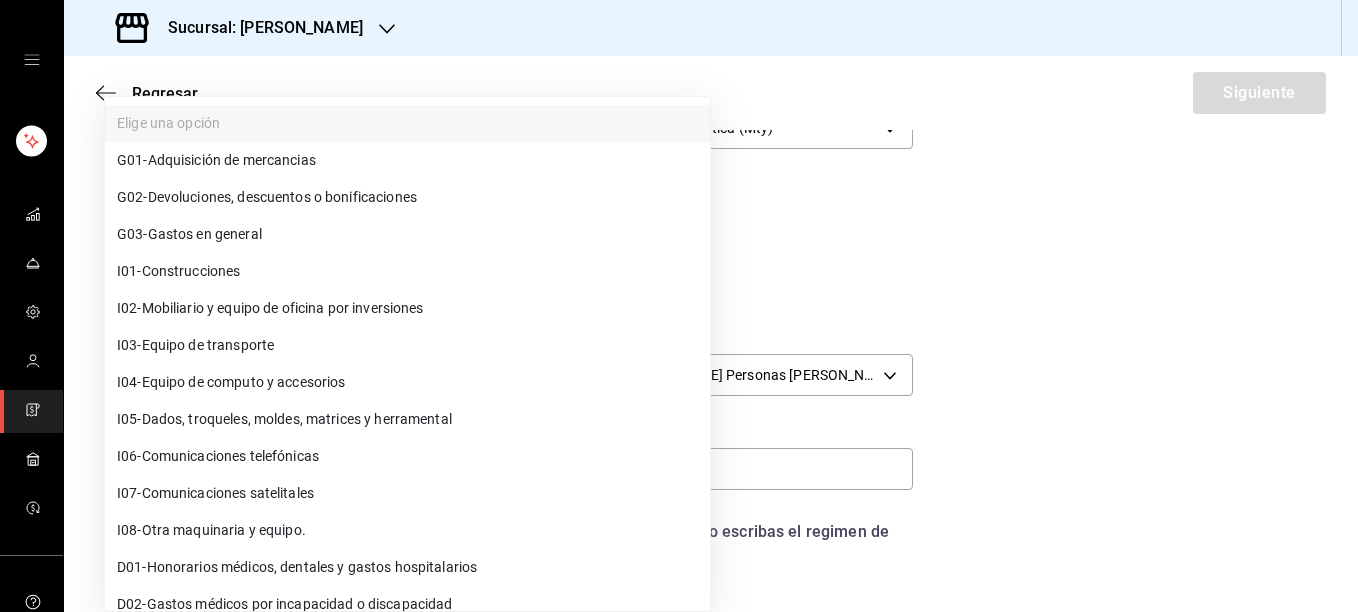 click on "G03  -  Gastos en general" at bounding box center [407, 234] 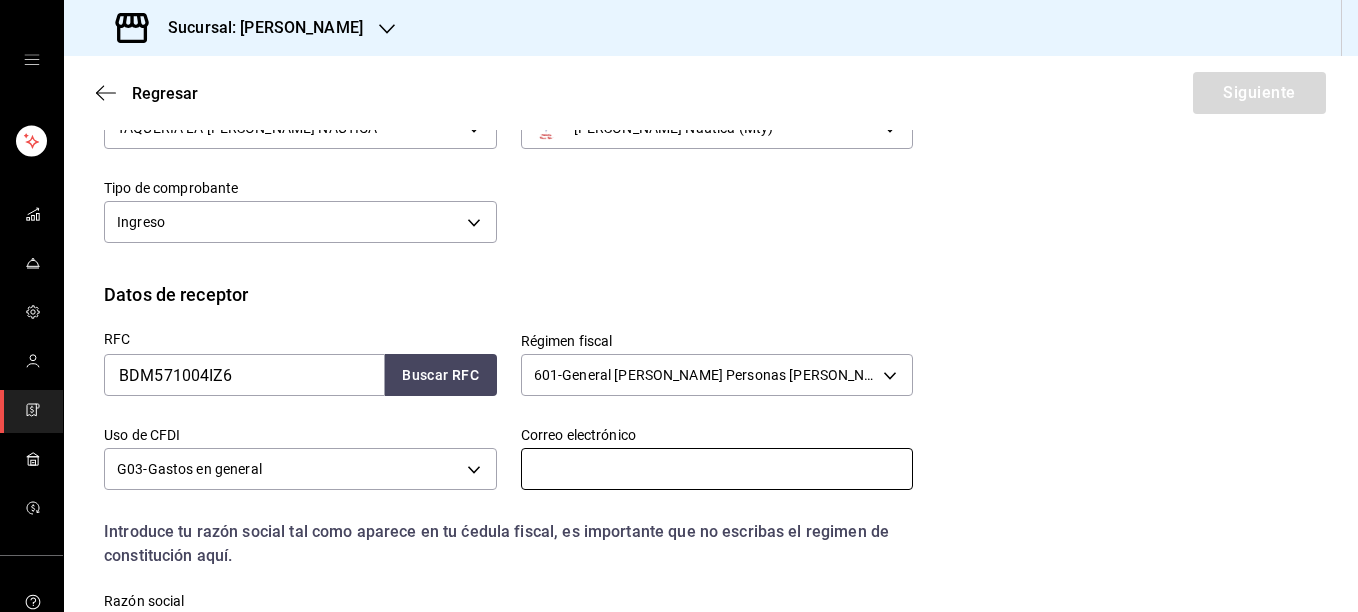 click at bounding box center [717, 469] 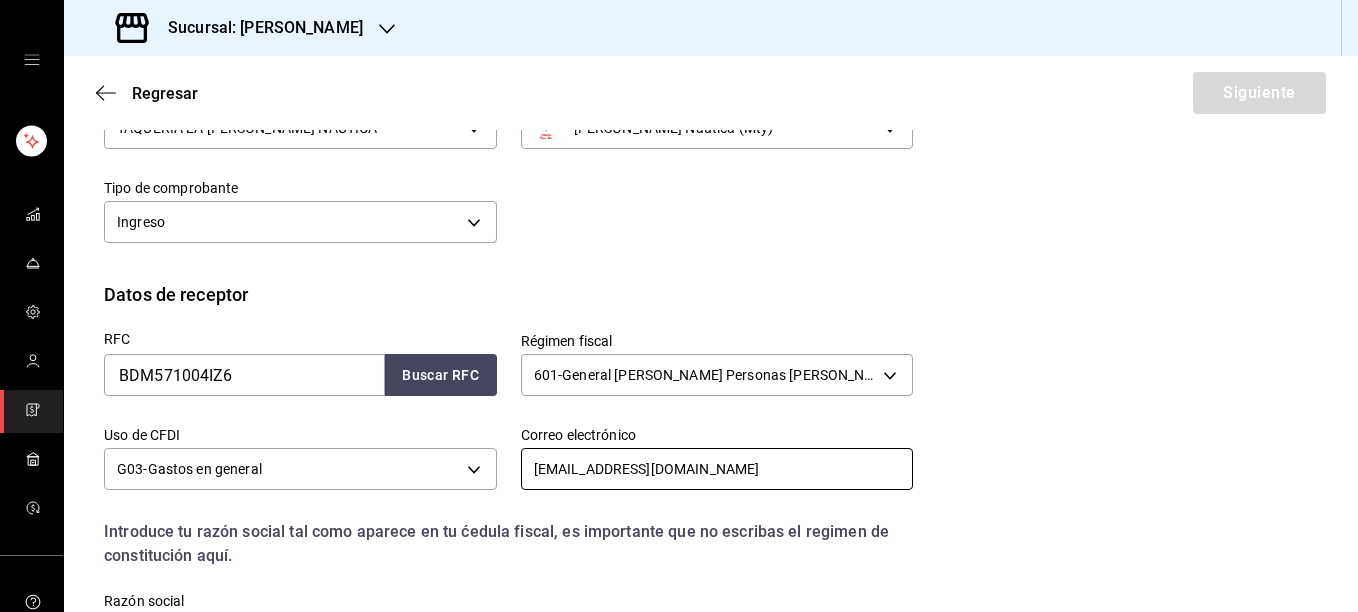 type on "[EMAIL_ADDRESS][DOMAIN_NAME]" 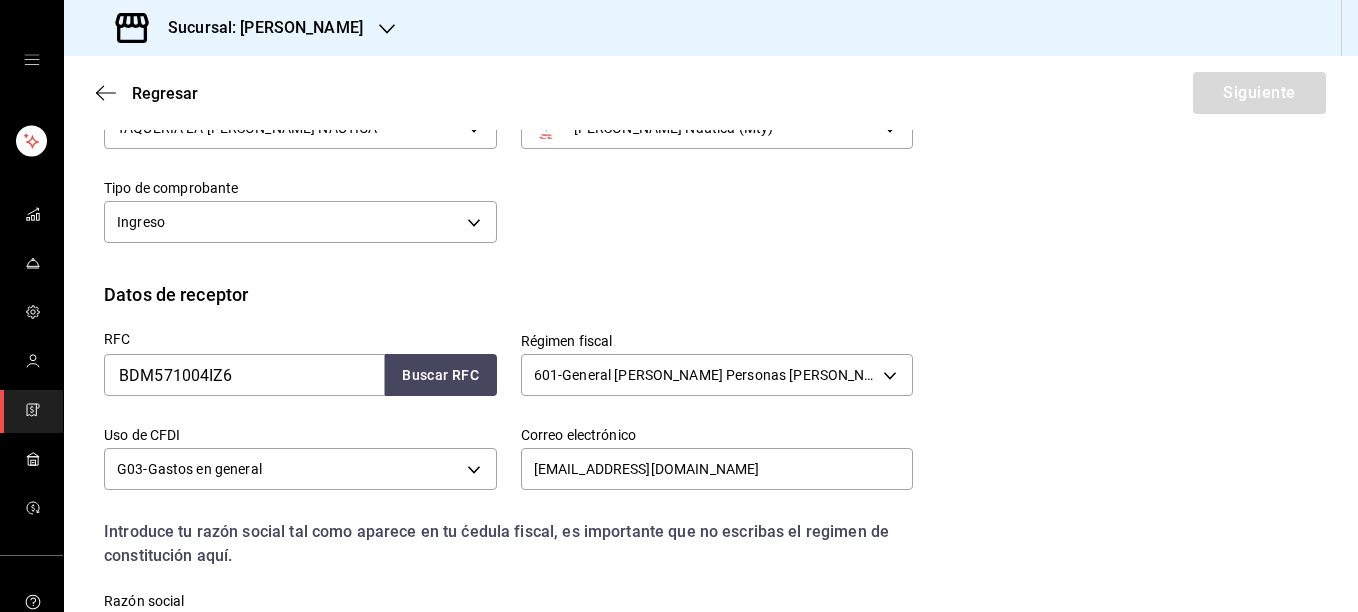click on "RFC BDM571004IZ6 Buscar RFC Régimen fiscal 601  -  General [PERSON_NAME] Personas [PERSON_NAME] 601 Uso de CFDI G03  -  Gastos en general G03 Correo electrónico [EMAIL_ADDRESS][DOMAIN_NAME] Introduce tu razón social tal como aparece en tu ćedula fiscal, es importante que no escribas el regimen de constitución aquí. company Razón social" at bounding box center (711, 499) 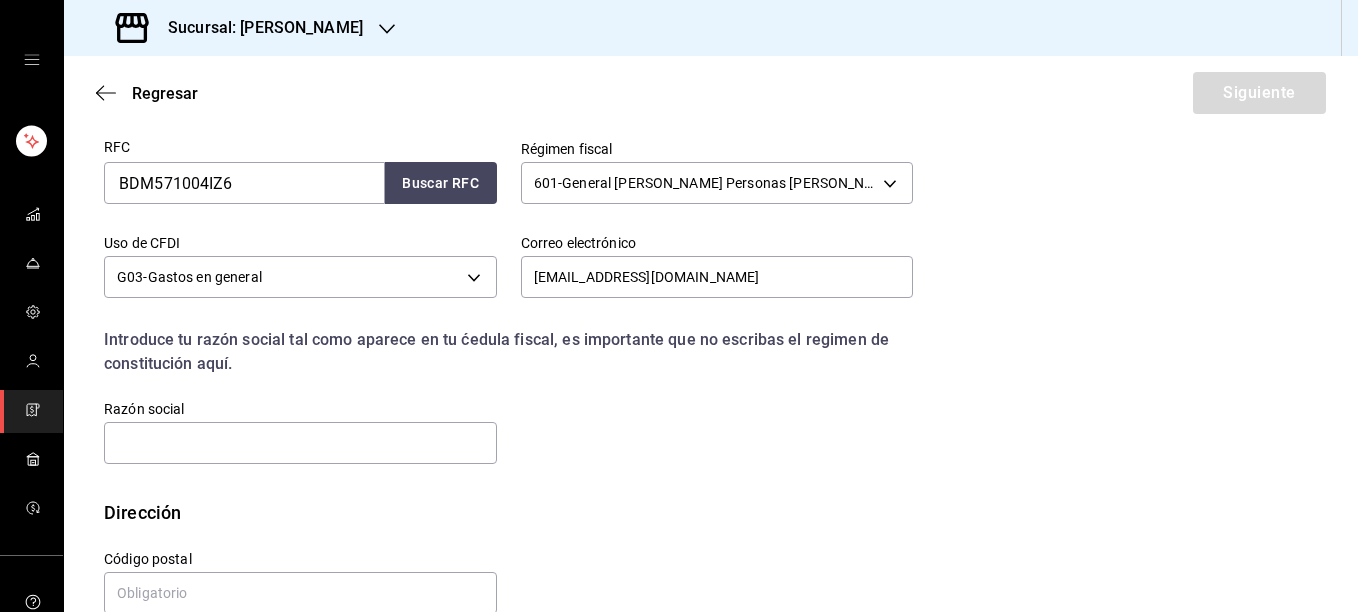 scroll, scrollTop: 424, scrollLeft: 0, axis: vertical 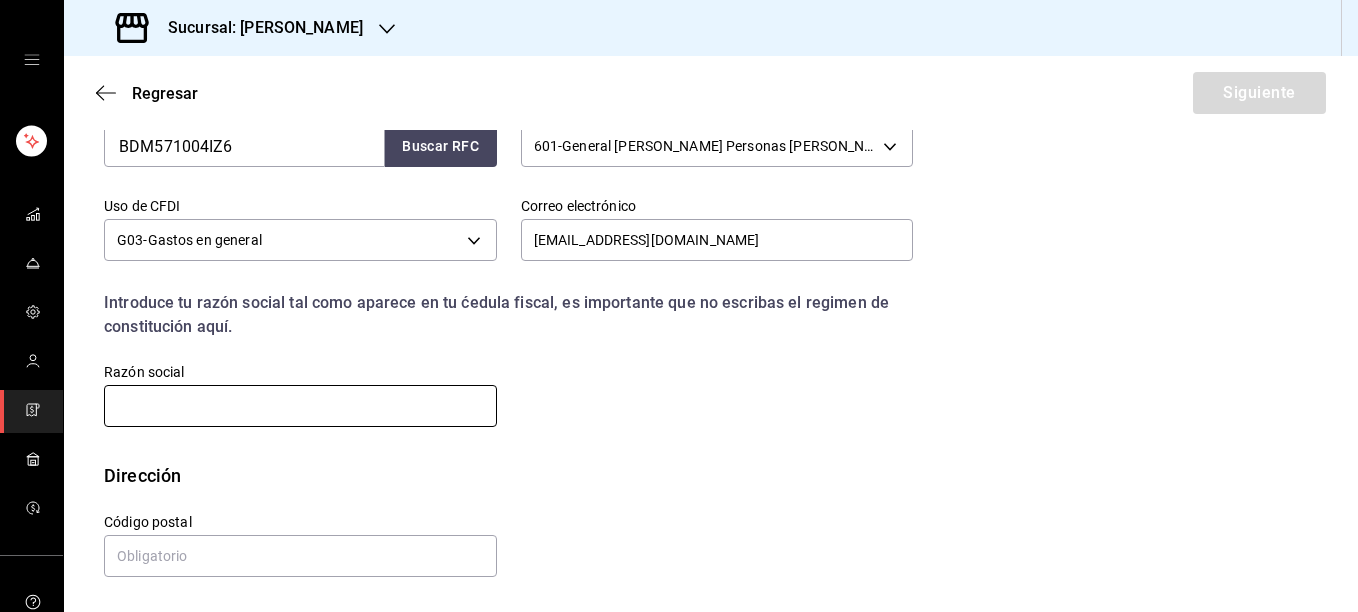 click at bounding box center (300, 406) 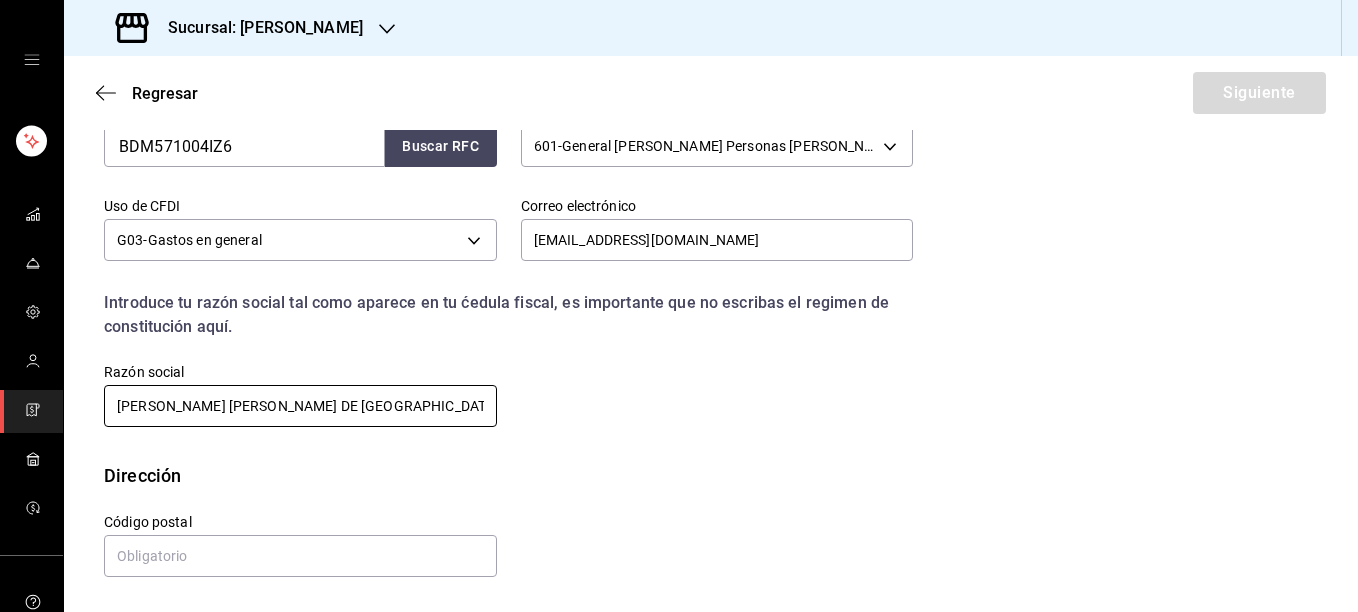 type on "[PERSON_NAME] [PERSON_NAME] DE [GEOGRAPHIC_DATA]" 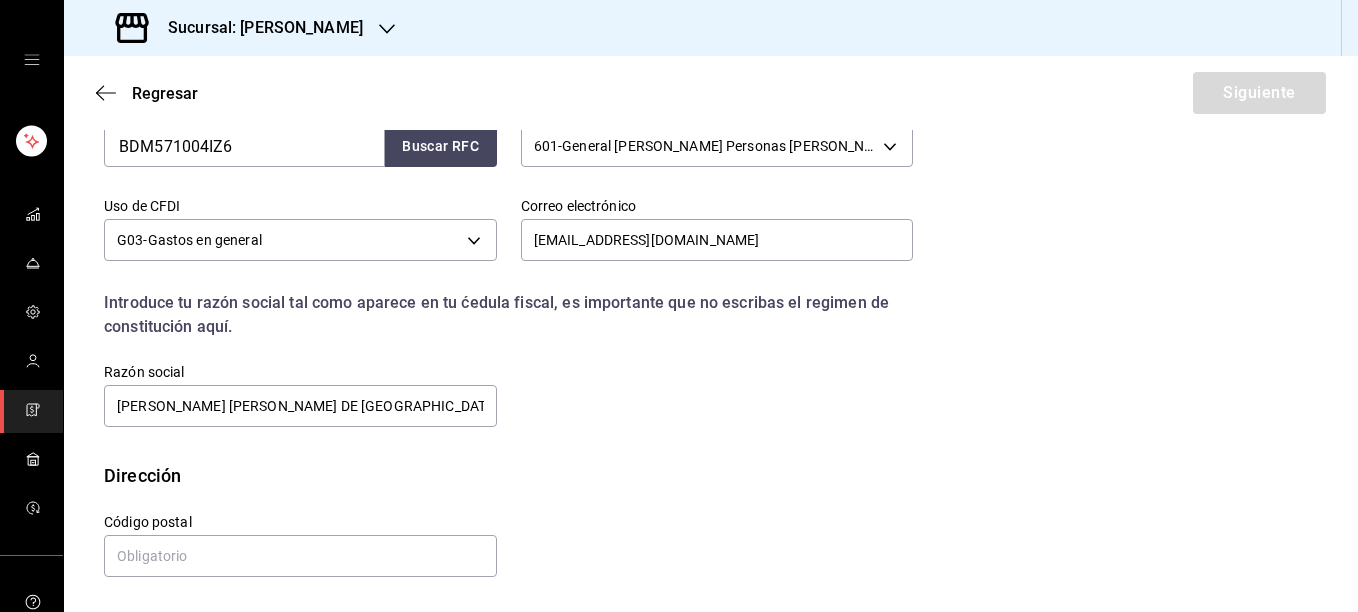 click on "RFC BDM571004IZ6 Buscar RFC Régimen fiscal 601  -  General [PERSON_NAME] Personas [PERSON_NAME] 601 Uso de CFDI G03  -  Gastos en general G03 Correo electrónico [EMAIL_ADDRESS][DOMAIN_NAME] Introduce tu razón social tal como aparece en tu ćedula fiscal, es importante que no escribas el regimen de constitución aquí. company Razón social [PERSON_NAME] [PERSON_NAME] DE [GEOGRAPHIC_DATA]" at bounding box center [711, 270] 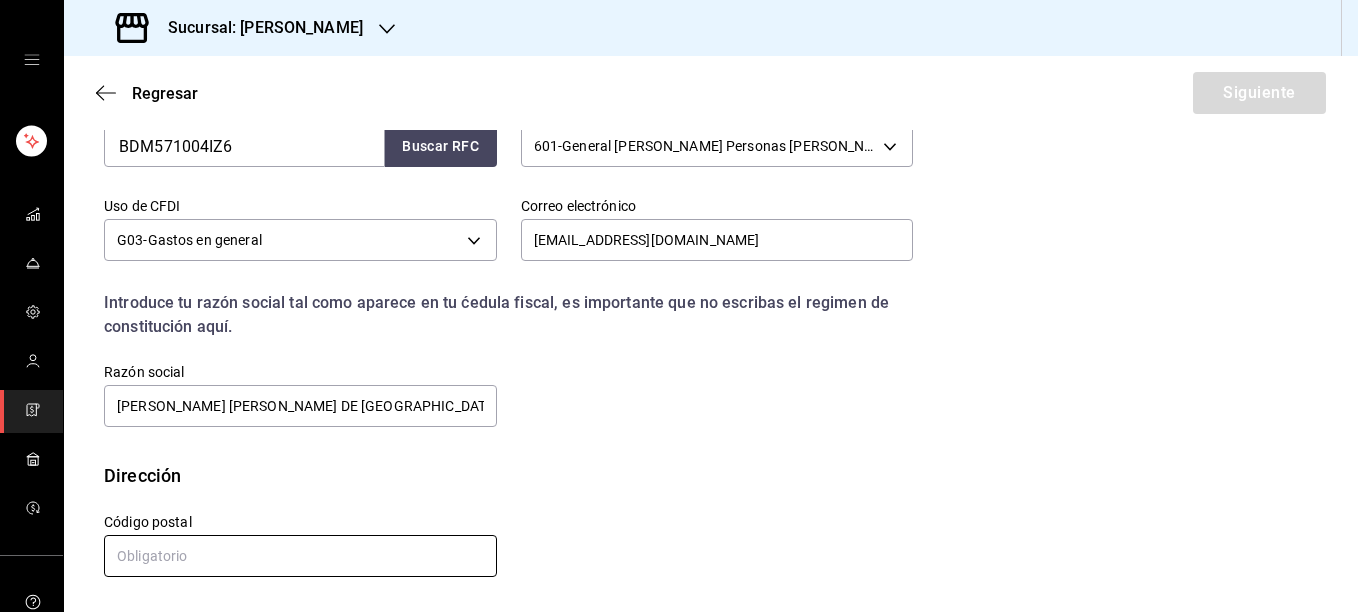 click at bounding box center [300, 556] 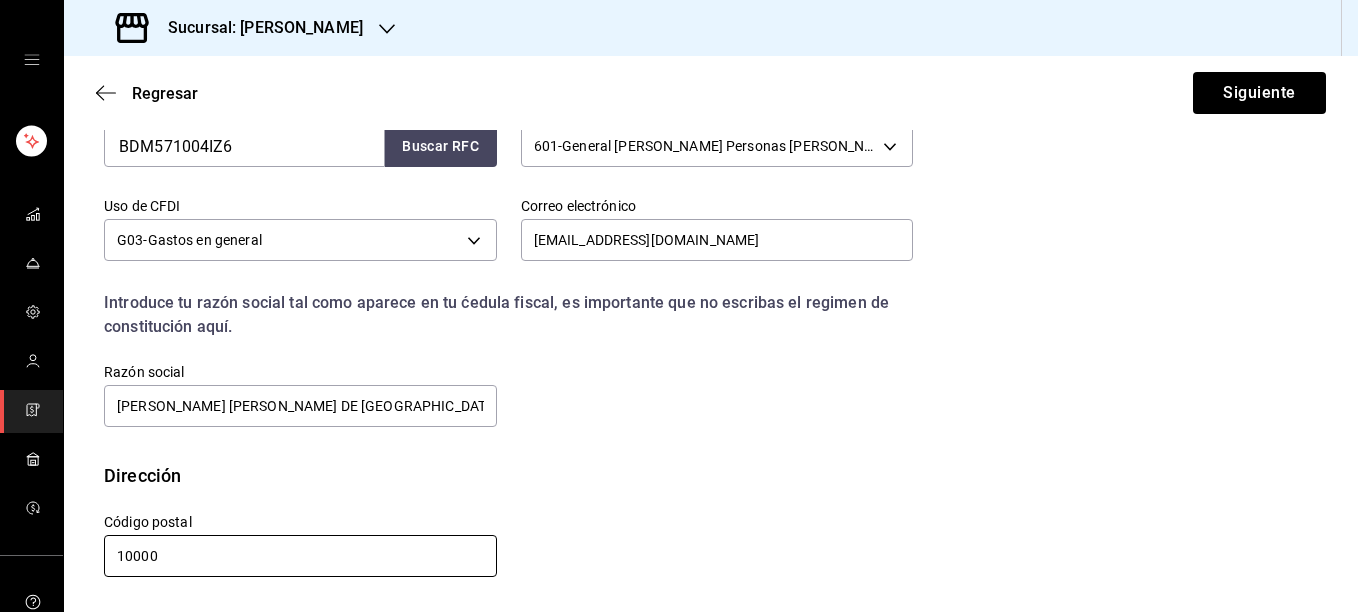 type on "10000" 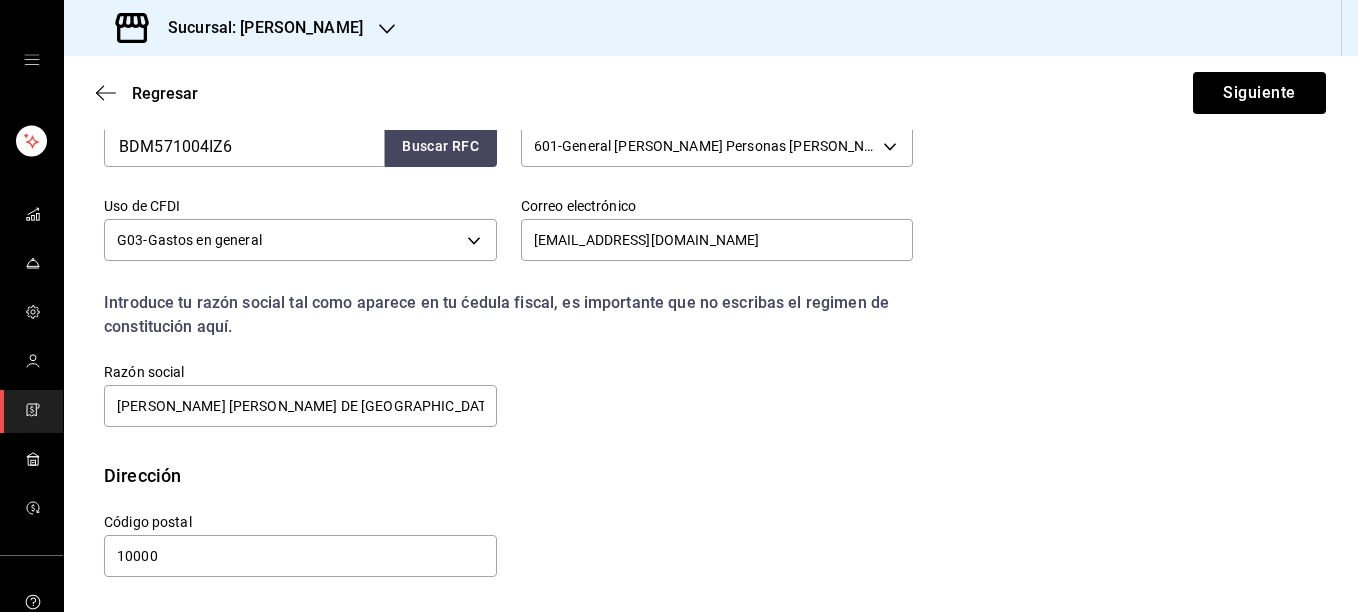 click on "Calle # exterior # interior Código postal 10000 Estado ​ Municipio ​ [GEOGRAPHIC_DATA] ​" at bounding box center (496, 534) 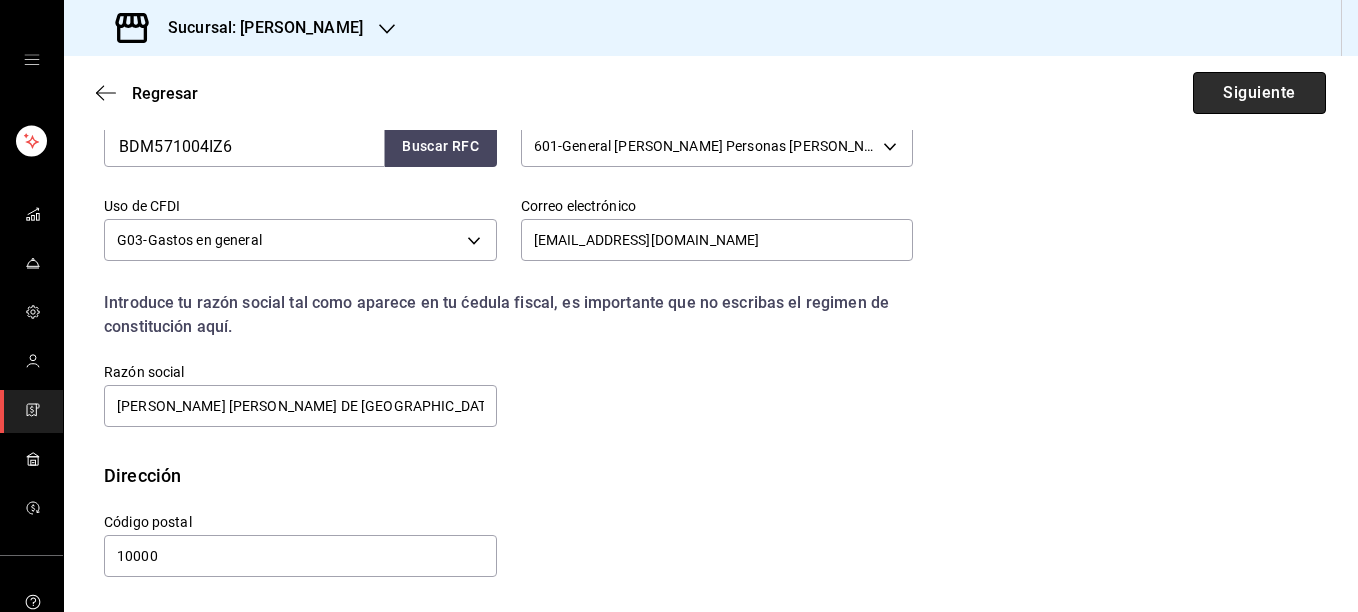 click on "Siguiente" at bounding box center (1259, 93) 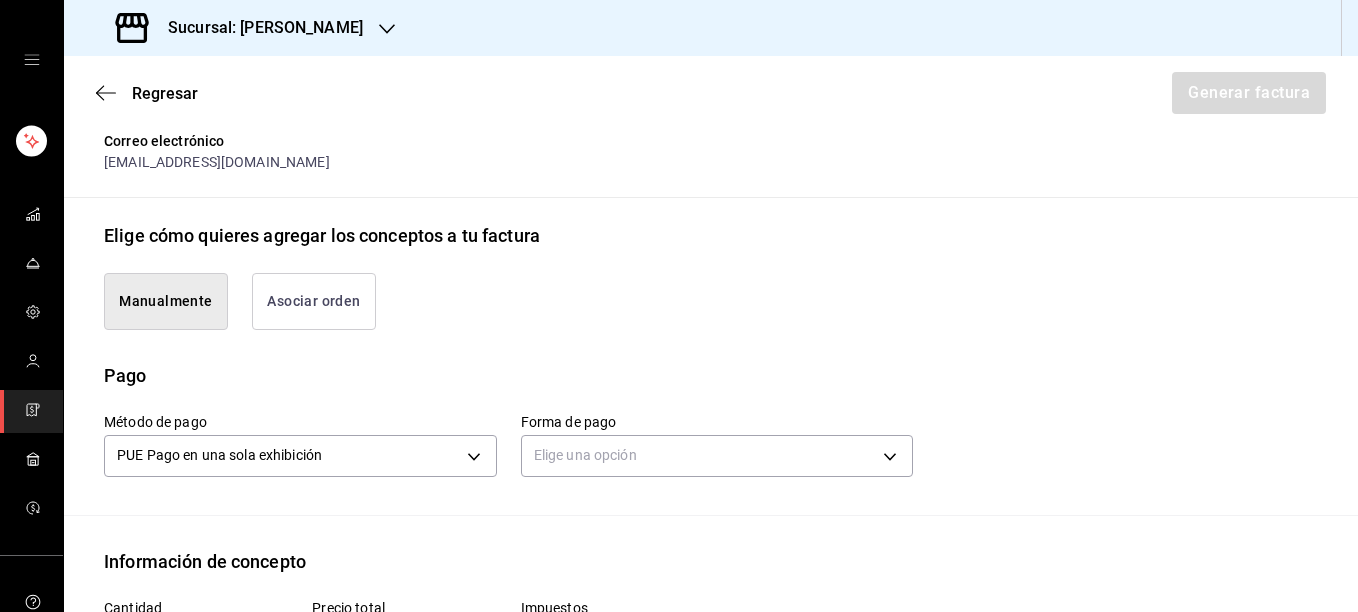 click on "Asociar orden" at bounding box center [314, 301] 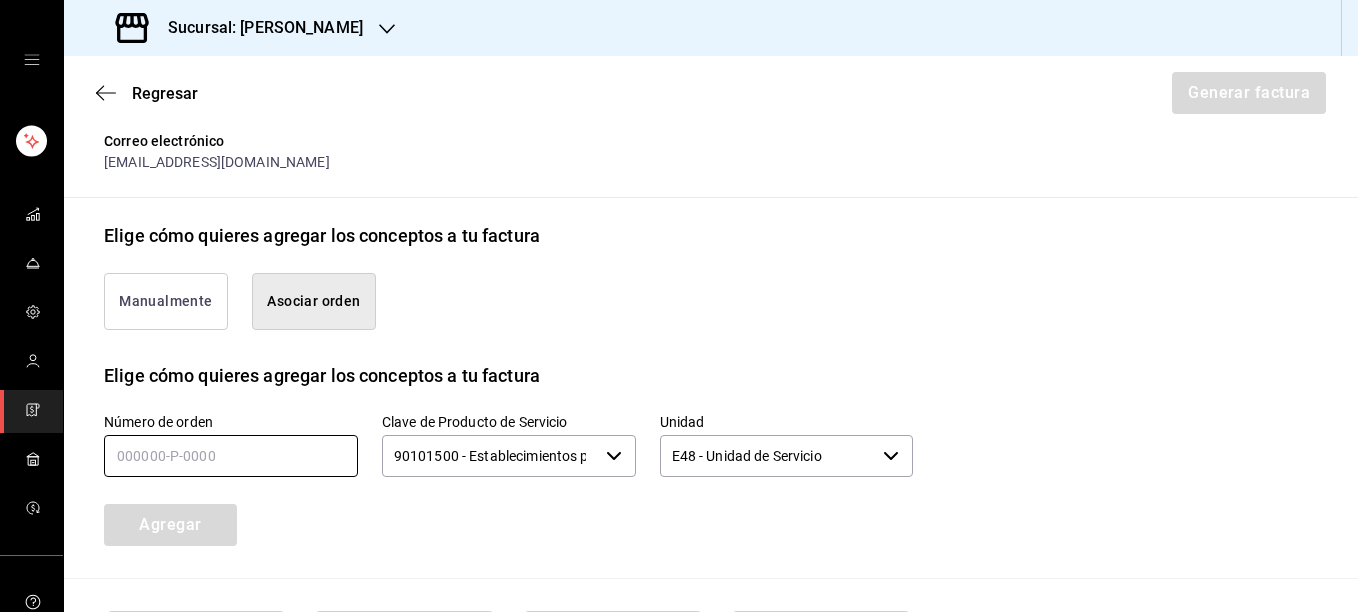 click at bounding box center (231, 456) 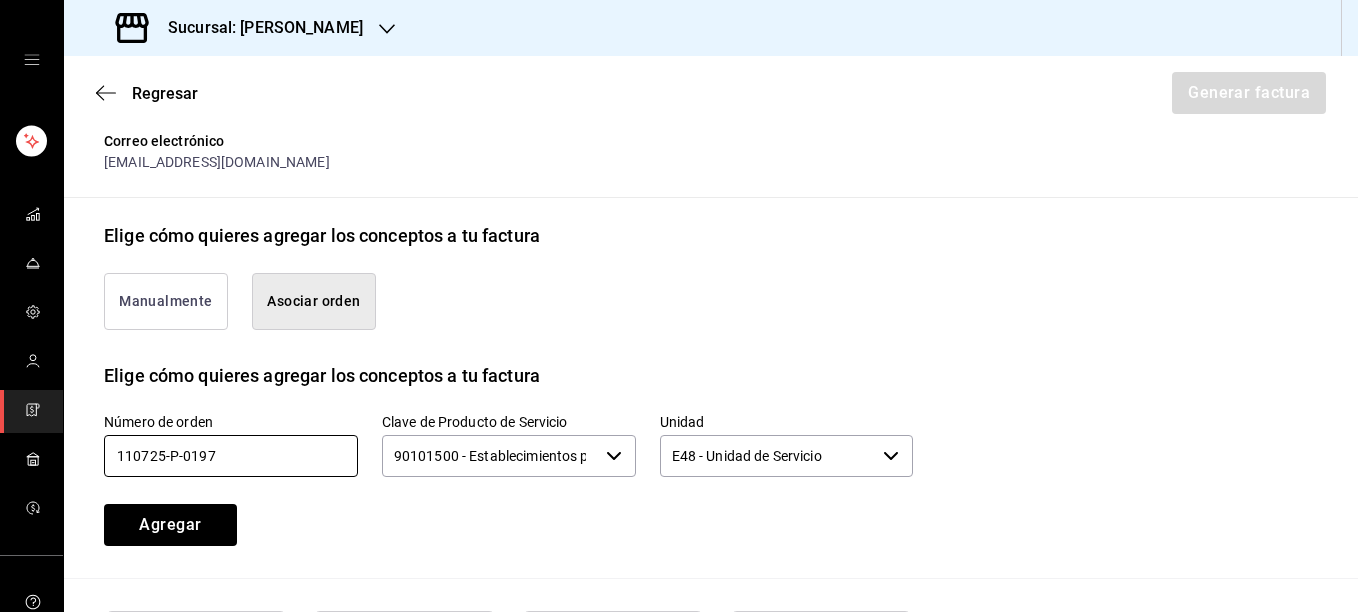 type on "110725-P-0197" 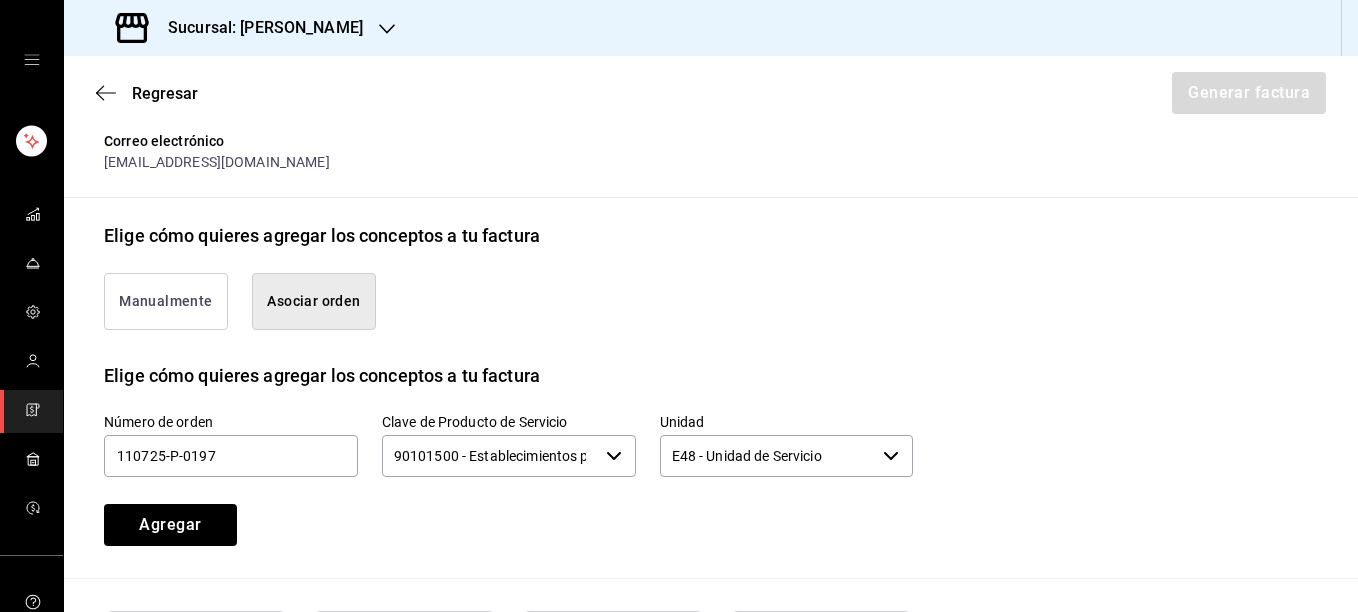 click on "Número de orden 110725-P-0197 Clave de Producto de Servicio 90101500 - Establecimientos para comer y beber ​ Unidad E48 - Unidad de Servicio ​ Agregar" at bounding box center [711, 483] 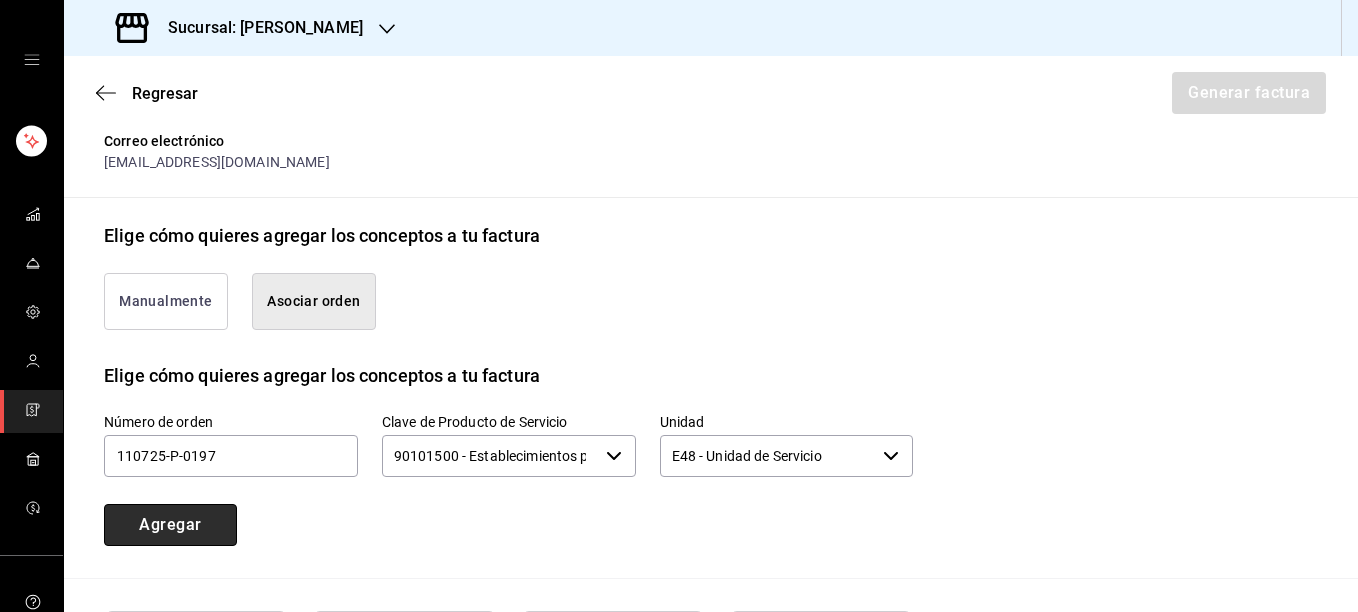click on "Agregar" at bounding box center (170, 525) 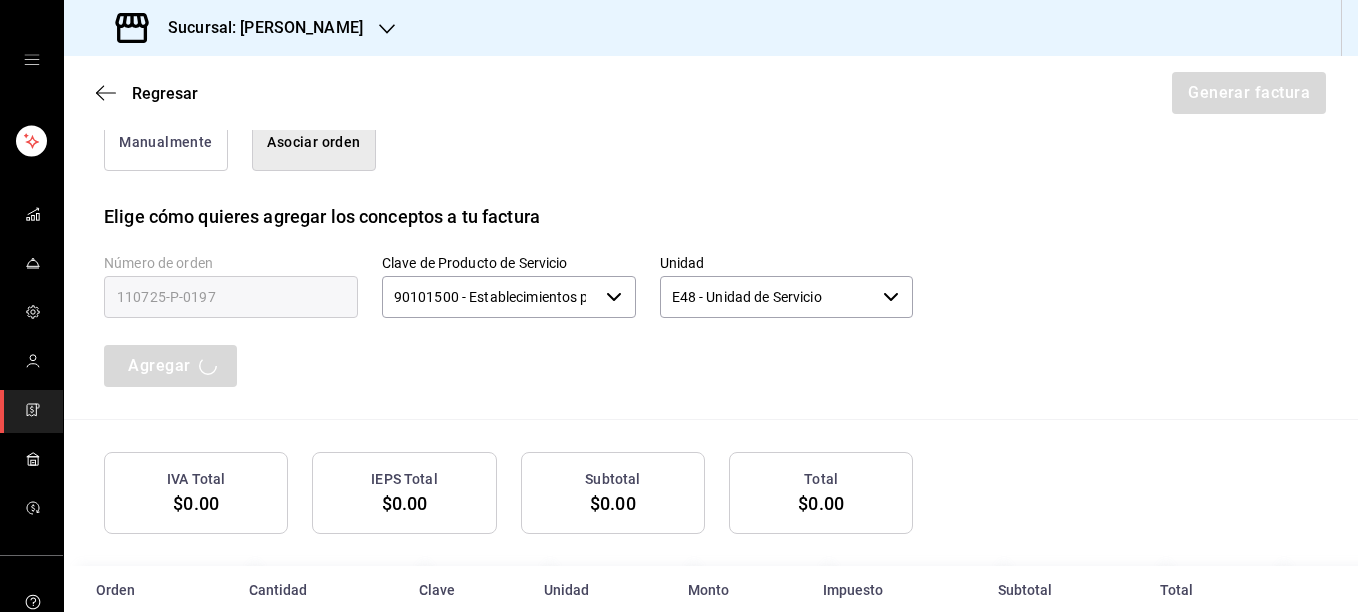 scroll, scrollTop: 584, scrollLeft: 0, axis: vertical 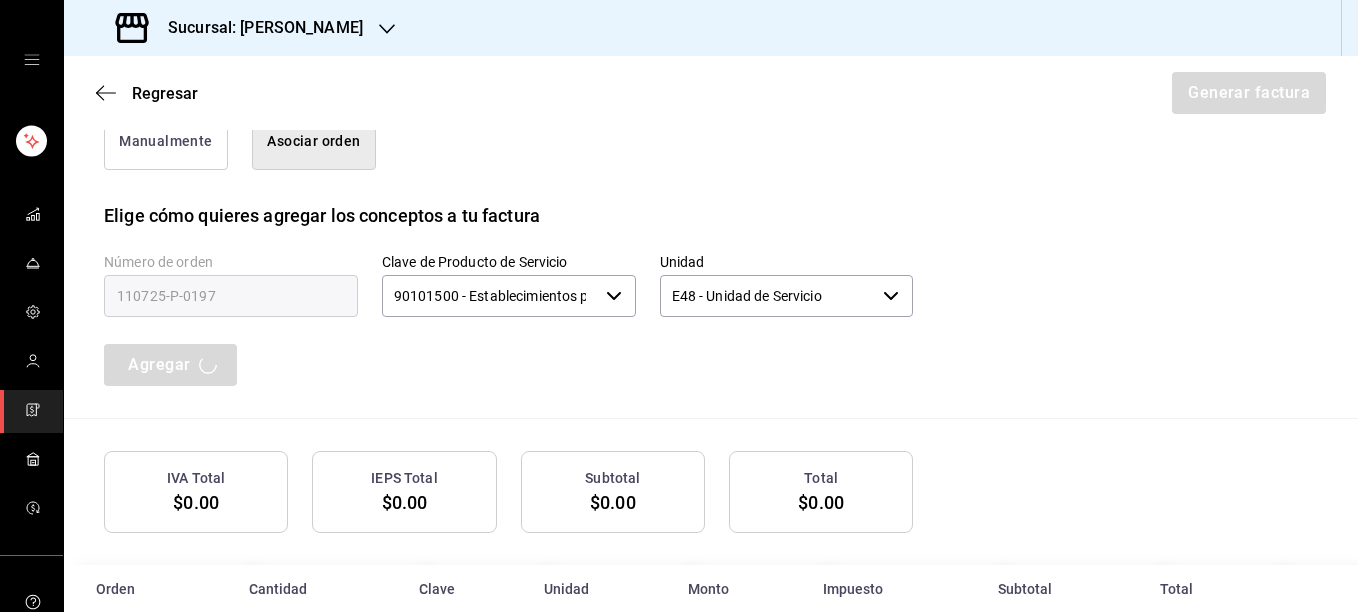 type 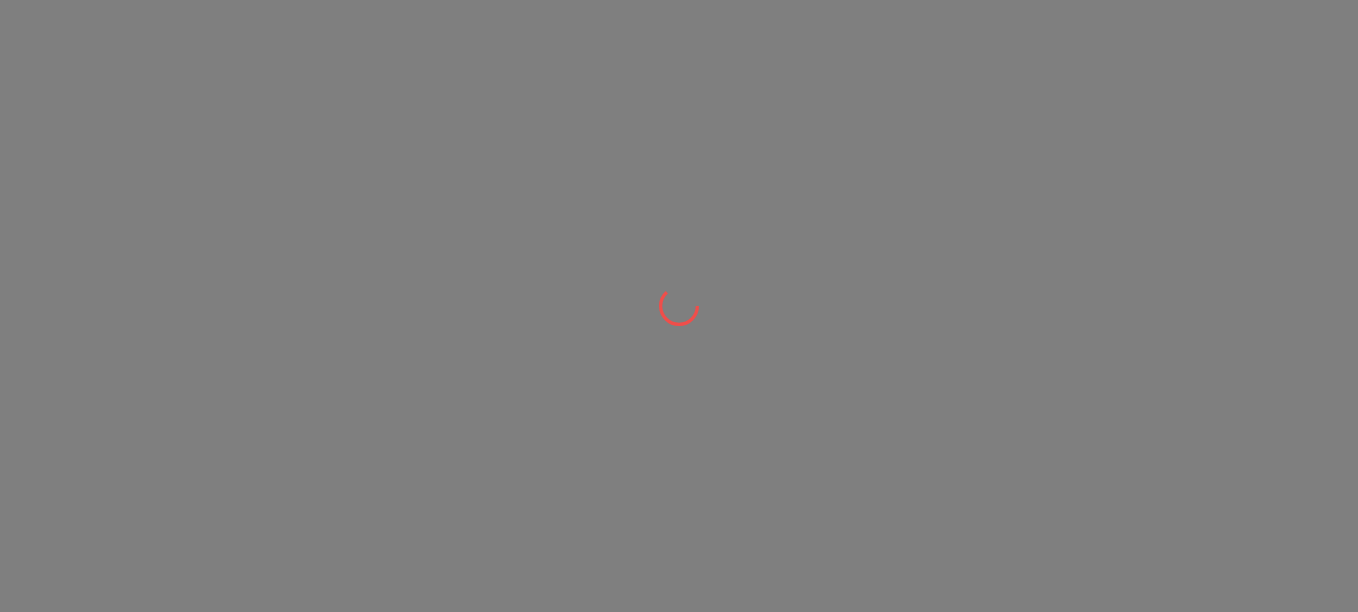 scroll, scrollTop: 0, scrollLeft: 0, axis: both 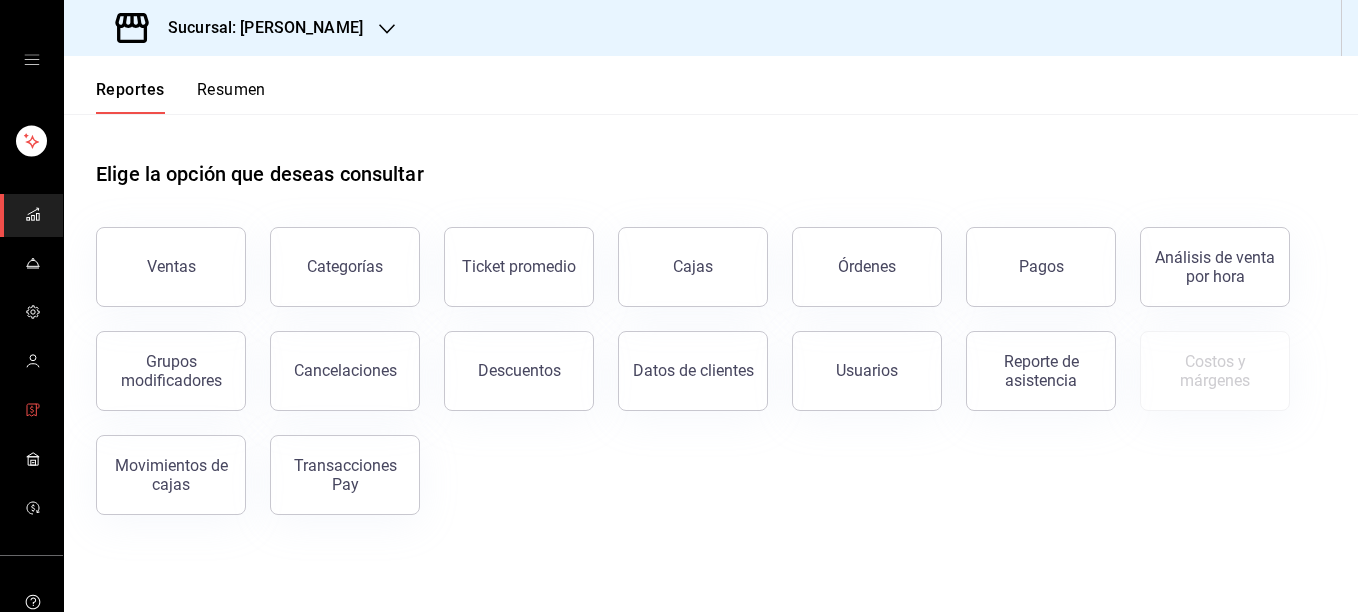 click 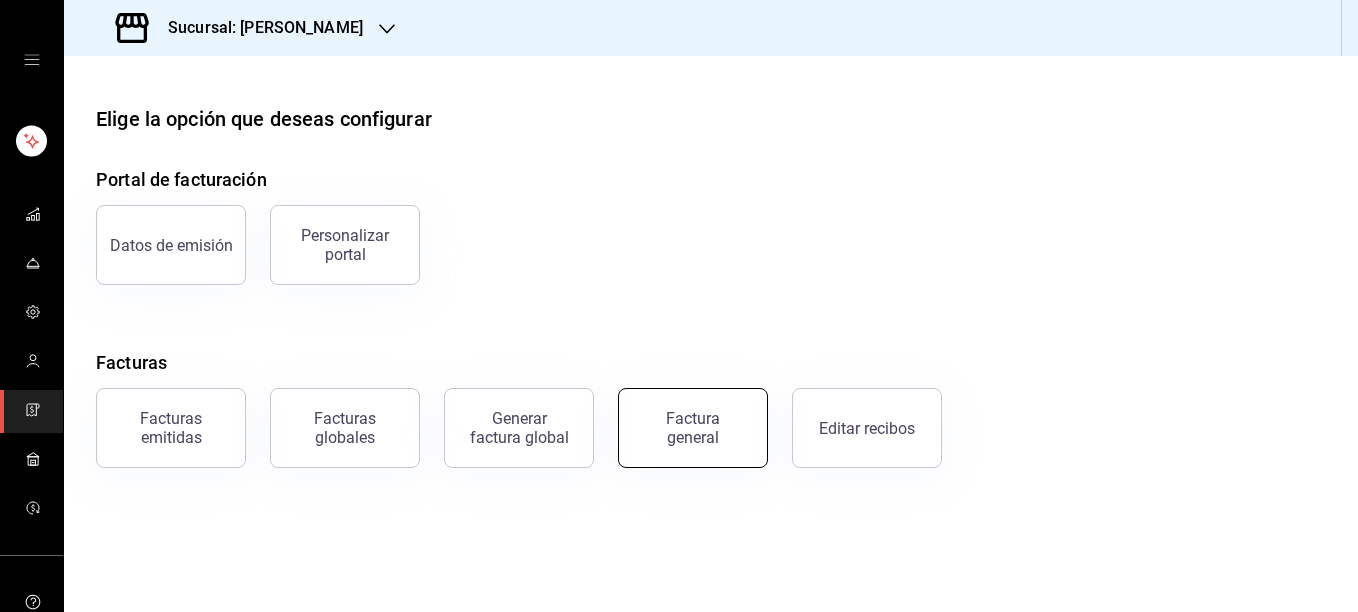 click on "Factura general" at bounding box center [693, 428] 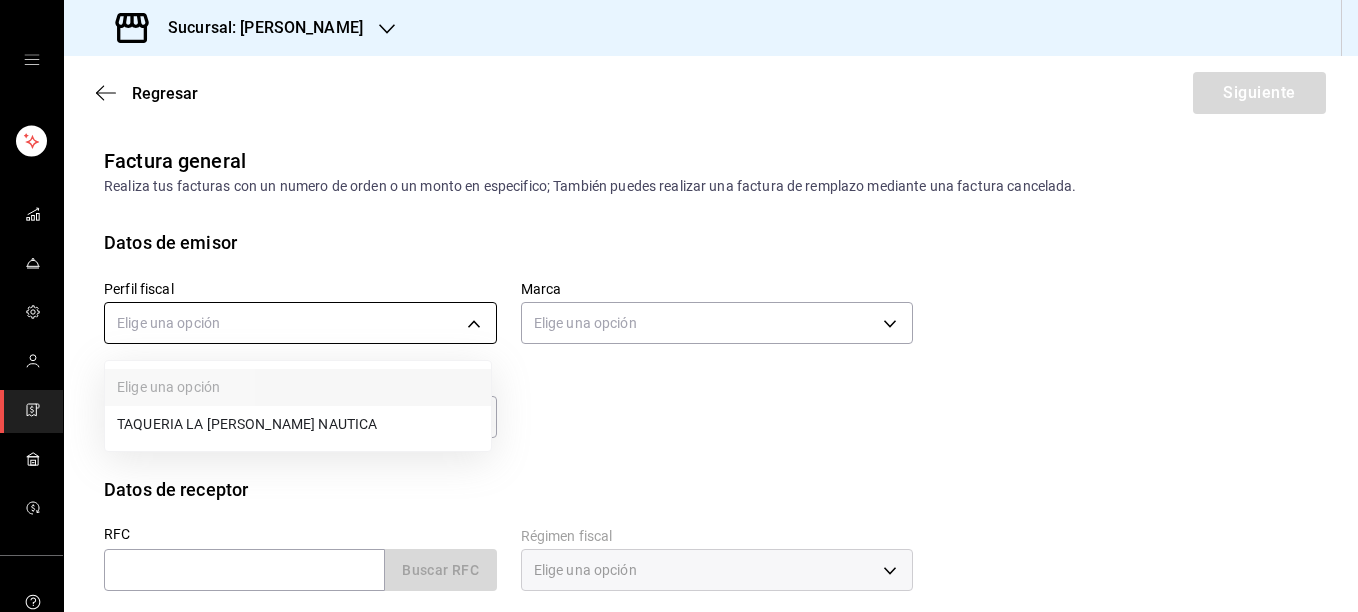 click on "Sucursal: [PERSON_NAME] Regresar Siguiente Factura general Realiza tus facturas con un numero de orden o un monto en especifico; También puedes realizar una factura de remplazo mediante una factura cancelada. Datos de emisor Perfil fiscal Elige una opción Marca Elige una opción Tipo de comprobante Ingreso I Datos de receptor RFC Buscar RFC Régimen fiscal Elige una opción Uso de CFDI Elige una opción Correo electrónico Dirección Calle # exterior # interior Código postal Estado ​ Municipio ​ Colonia ​ GANA 1 MES GRATIS EN TU SUSCRIPCIÓN AQUÍ ¿Recuerdas cómo empezó tu restaurante?
[DATE] puedes ayudar a un colega a tener el mismo cambio que tú viviste.
Recomienda Parrot directamente desde tu Portal Administrador.
Es fácil y rápido.
🎁 Por cada restaurante que se una, ganas 1 mes gratis. Visitar centro de ayuda [PHONE_NUMBER] [EMAIL_ADDRESS][DOMAIN_NAME] Visitar centro de ayuda [PHONE_NUMBER] [EMAIL_ADDRESS][DOMAIN_NAME] Elige una opción TAQUERIA LA [PERSON_NAME] NAUTICA" at bounding box center [679, 306] 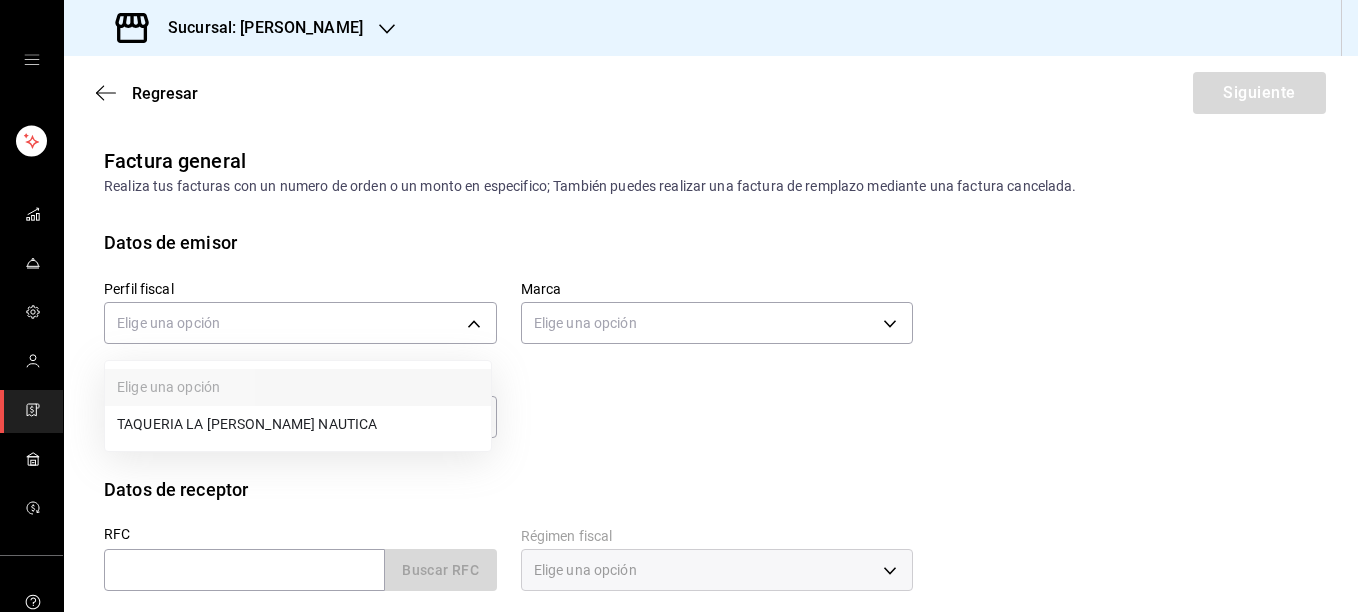 click on "TAQUERIA LA [PERSON_NAME] NAUTICA" at bounding box center [298, 424] 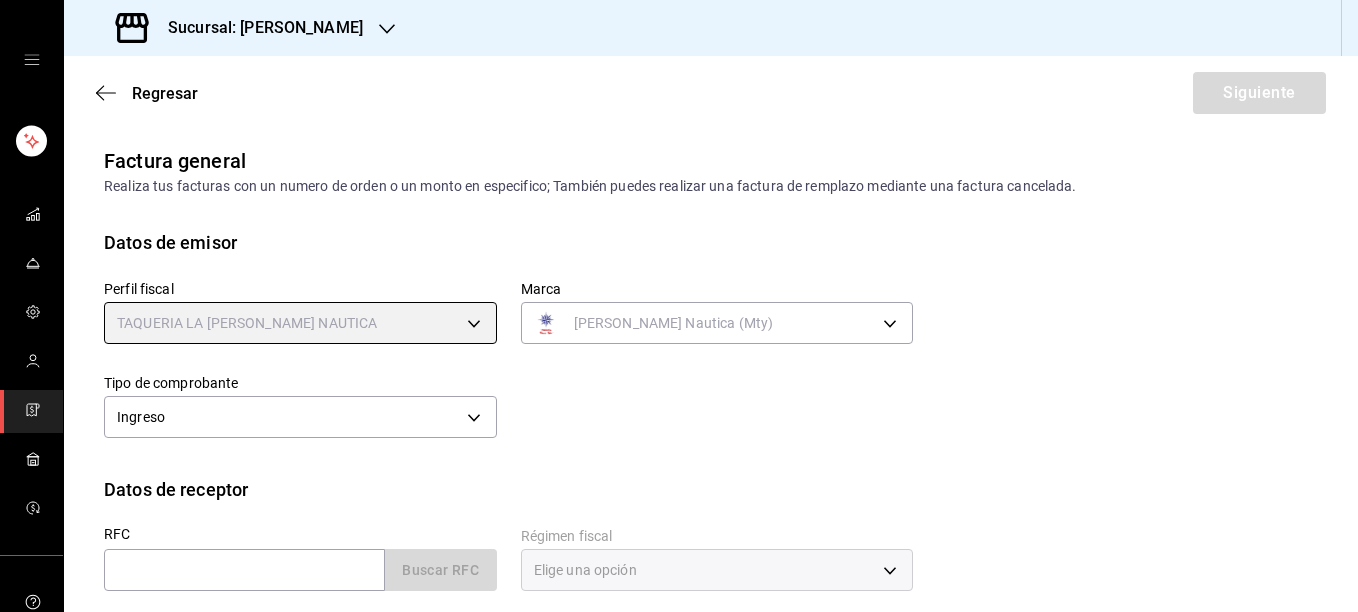 type on "8ae5469c-b252-42ce-8a14-eb66129f127f" 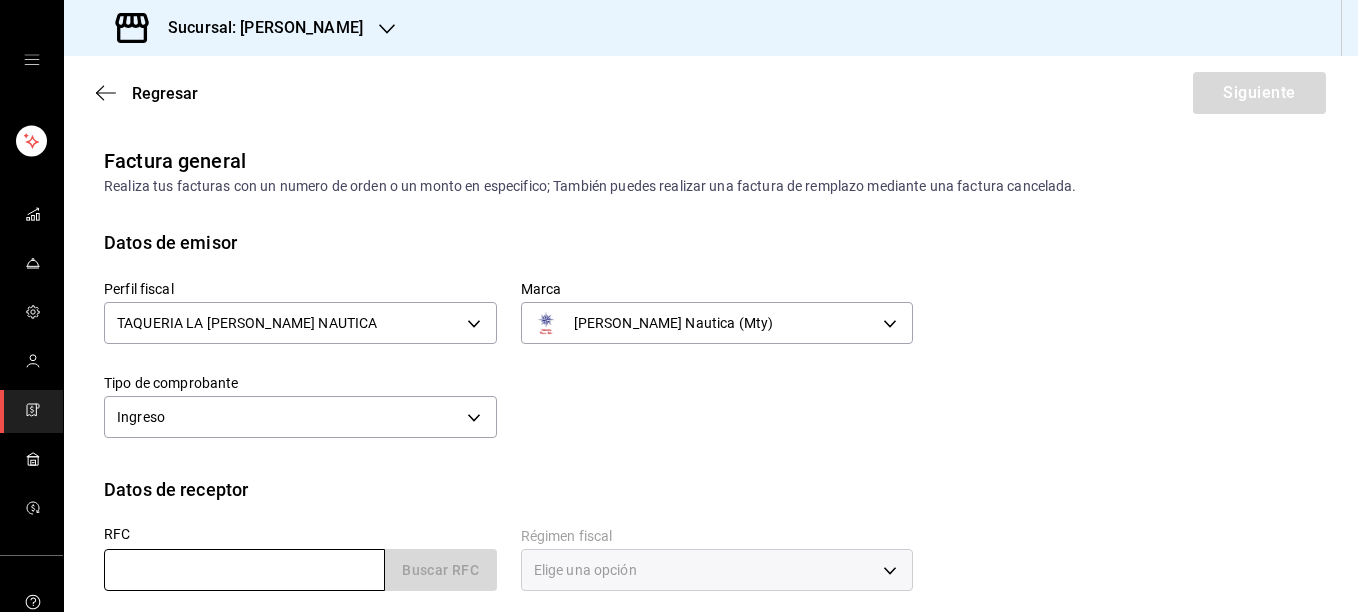 click at bounding box center (244, 570) 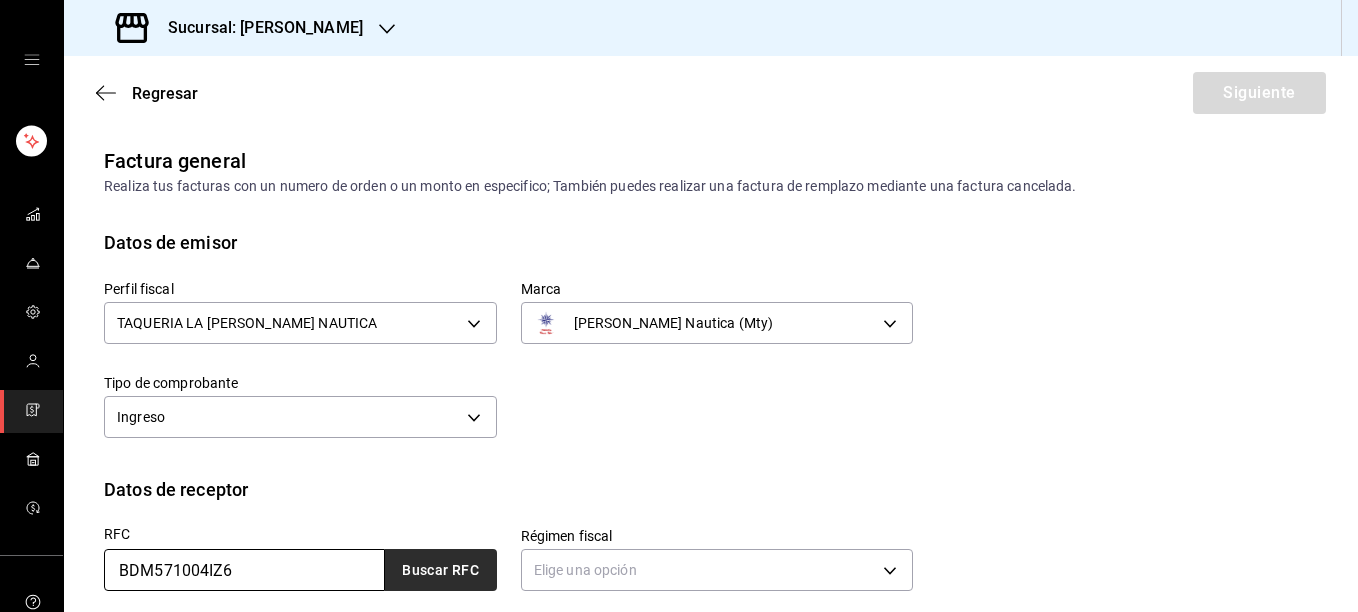 type on "BDM571004IZ6" 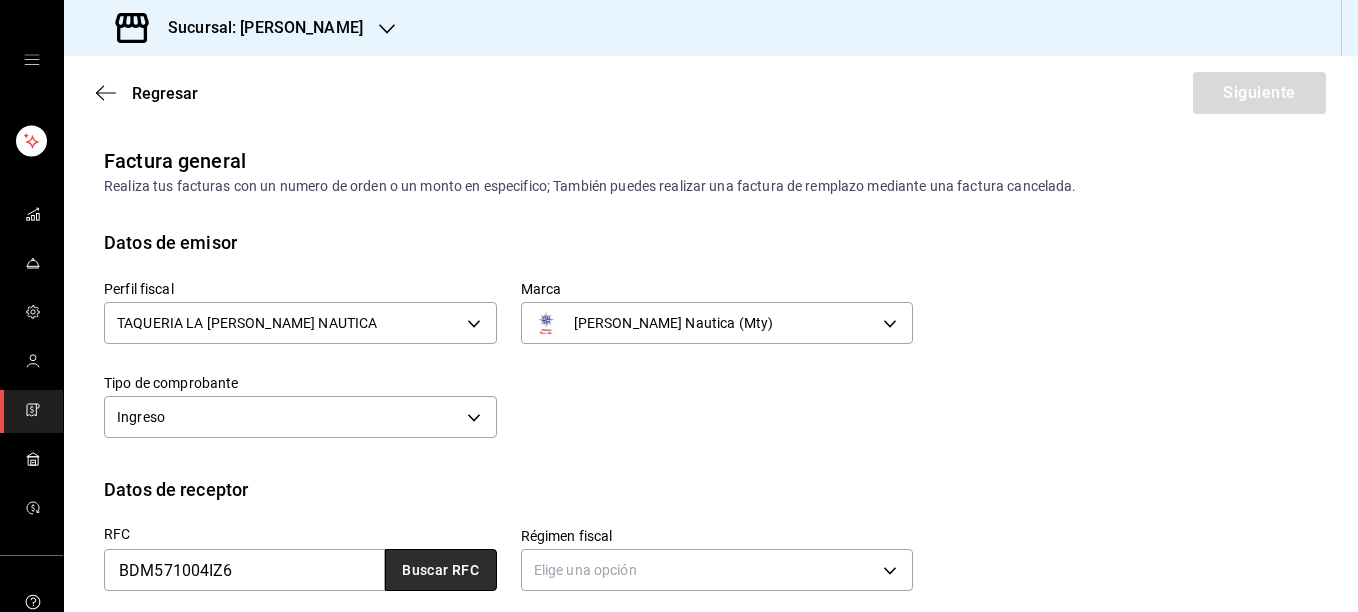 click on "Buscar RFC" at bounding box center (441, 570) 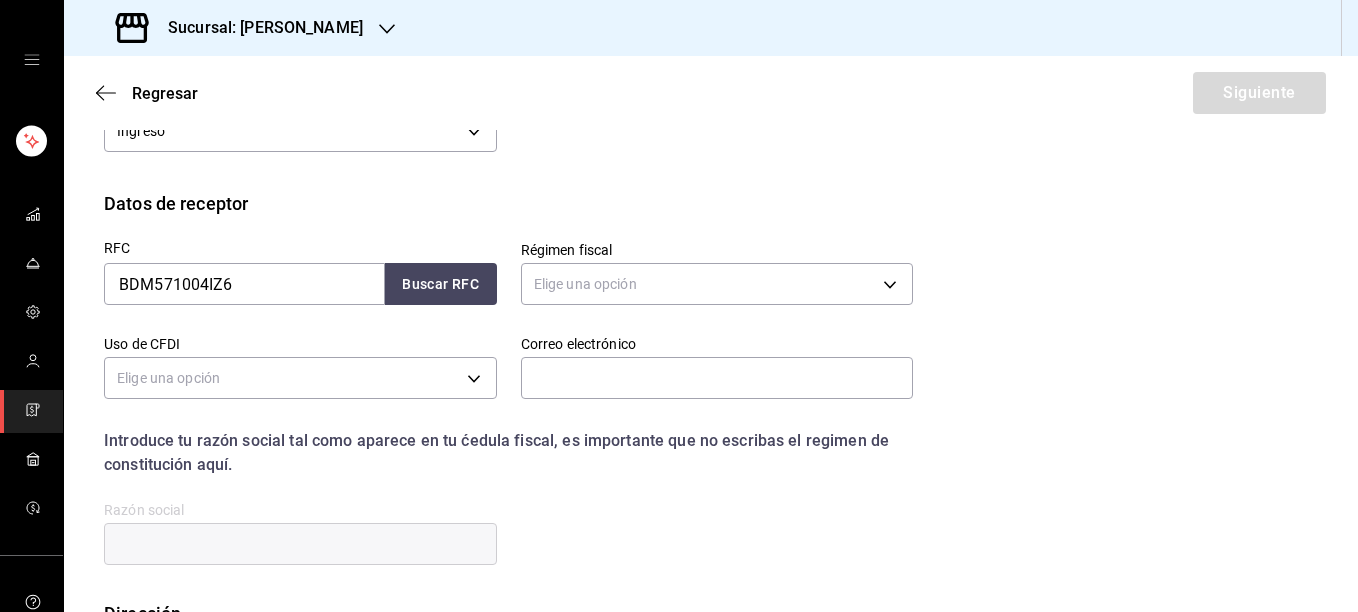 scroll, scrollTop: 332, scrollLeft: 0, axis: vertical 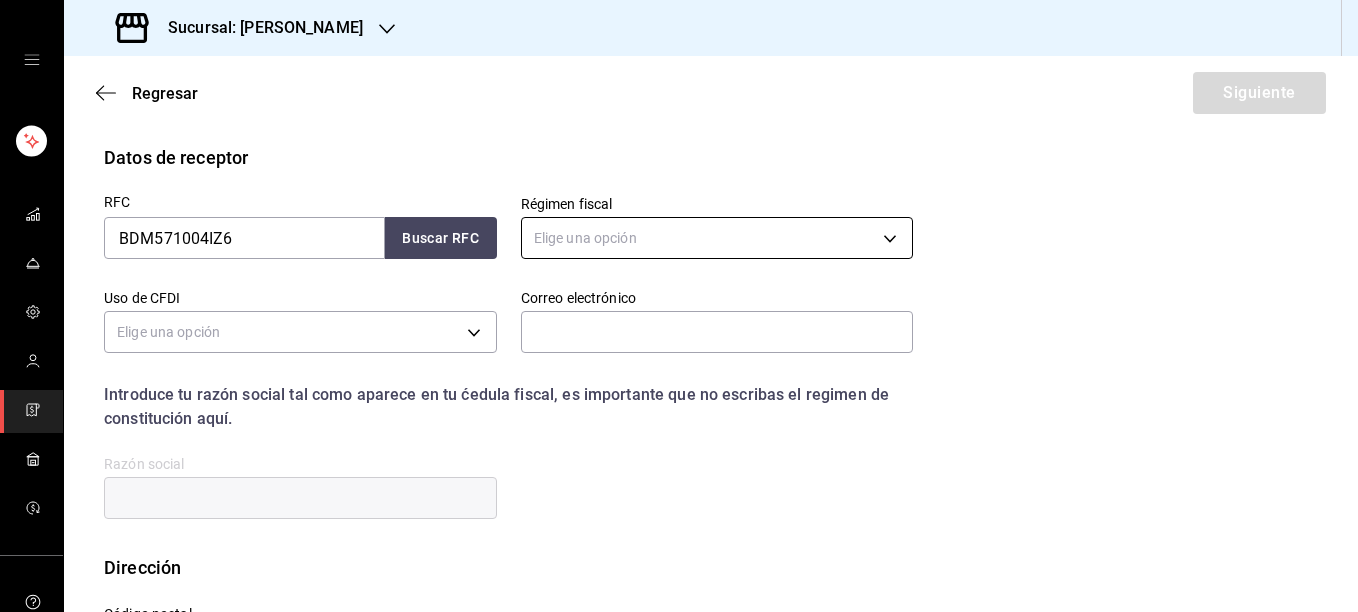 click on "Sucursal: [PERSON_NAME] Regresar Siguiente Factura general Realiza tus facturas con un numero de orden o un monto en especifico; También puedes realizar una factura de remplazo mediante una factura cancelada. Datos de emisor Perfil fiscal TAQUERIA LA [PERSON_NAME] NAUTICA 8ae5469c-b252-42ce-8a14-eb66129f127f [PERSON_NAME] Nautica (Mty) e6600c40-0213-48d4-9f06-7294223b882d Tipo de comprobante Ingreso I Datos de receptor RFC BDM571004IZ6 Buscar RFC Régimen fiscal Elige una opción Uso de CFDI Elige una opción Correo electrónico Introduce tu razón social tal como aparece en tu ćedula fiscal, es importante que no escribas el regimen de constitución aquí. company Razón social Dirección Calle # exterior # interior Código postal Estado ​ Municipio ​ [GEOGRAPHIC_DATA] ​ GANA 1 MES GRATIS EN TU SUSCRIPCIÓN AQUÍ Visitar centro de ayuda [PHONE_NUMBER] [EMAIL_ADDRESS][DOMAIN_NAME] Visitar centro de ayuda [PHONE_NUMBER] [EMAIL_ADDRESS][DOMAIN_NAME]" at bounding box center (679, 306) 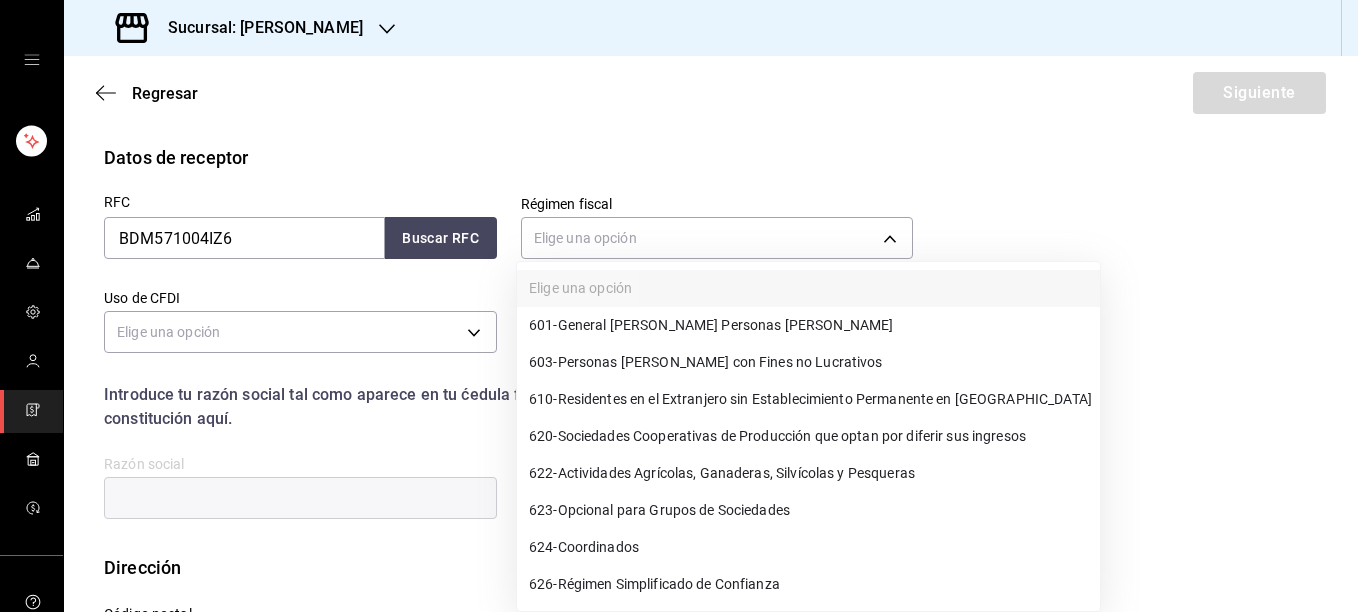 click on "601  -  General [PERSON_NAME] Personas [PERSON_NAME]" at bounding box center (711, 325) 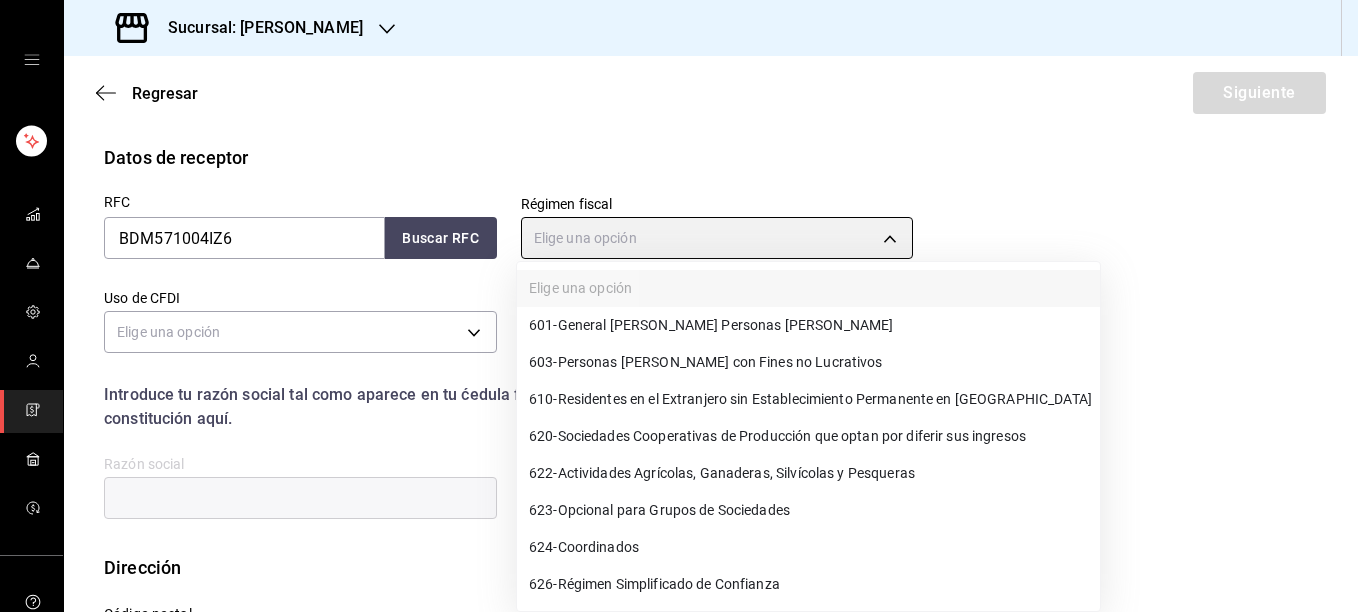 type on "601" 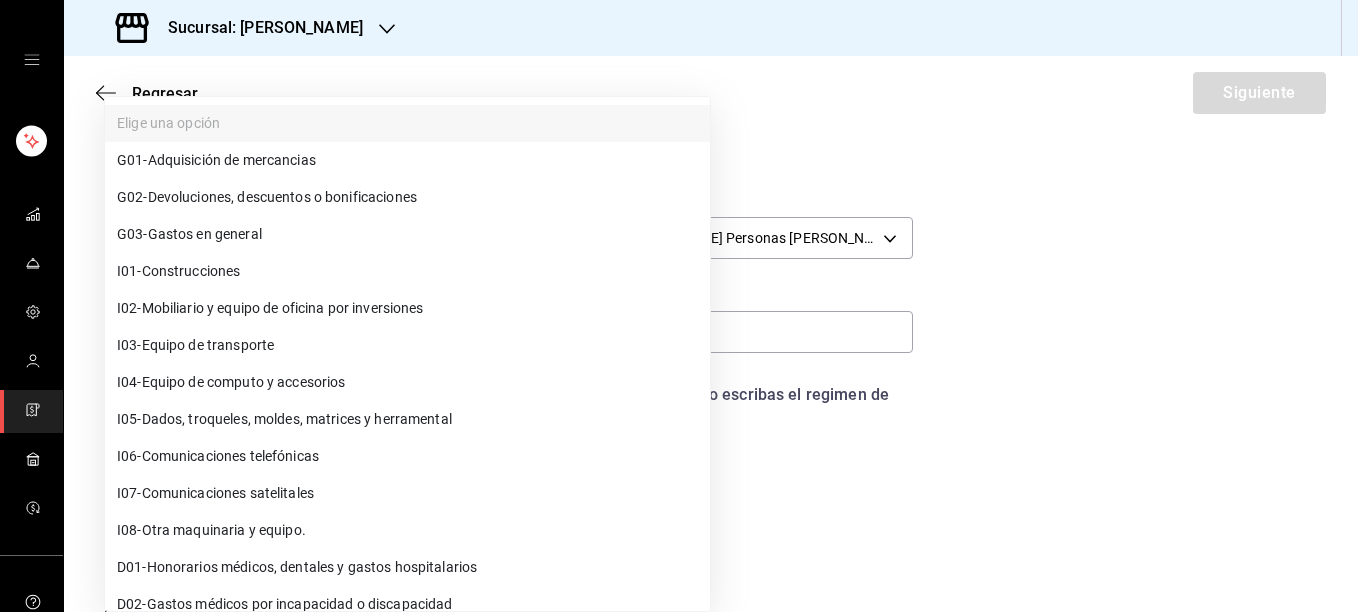 click on "Sucursal: Rosa Nautica Regresar Siguiente Factura general Realiza tus facturas con un numero de orden o un monto en especifico; También puedes realizar una factura de remplazo mediante una factura cancelada. Datos de emisor Perfil fiscal TAQUERIA LA ROSA NAUTICA 8ae5469c-b252-42ce-8a14-eb66129f127f Marca Rosa Nautica (Mty) e6600c40-0213-48d4-9f06-7294223b882d Tipo de comprobante Ingreso I Datos de receptor RFC BDM571004IZ6 Buscar RFC Régimen fiscal 601  -  General de Ley Personas Morales 601 Uso de CFDI Elige una opción Correo electrónico Introduce tu razón social tal como aparece en tu ćedula fiscal, es importante que no escribas el regimen de constitución aquí. company Razón social Dirección Calle # exterior # interior Código postal Estado ​ Municipio ​ Colonia ​ GANA 1 MES GRATIS EN TU SUSCRIPCIÓN AQUÍ Visitar centro de ayuda (81) 2046 6363 soporte@parrotsoftware.io Visitar centro de ayuda (81) 2046 6363 soporte@parrotsoftware.io Elige una opción G01  -  Adquisición de mercancias G02" at bounding box center (679, 306) 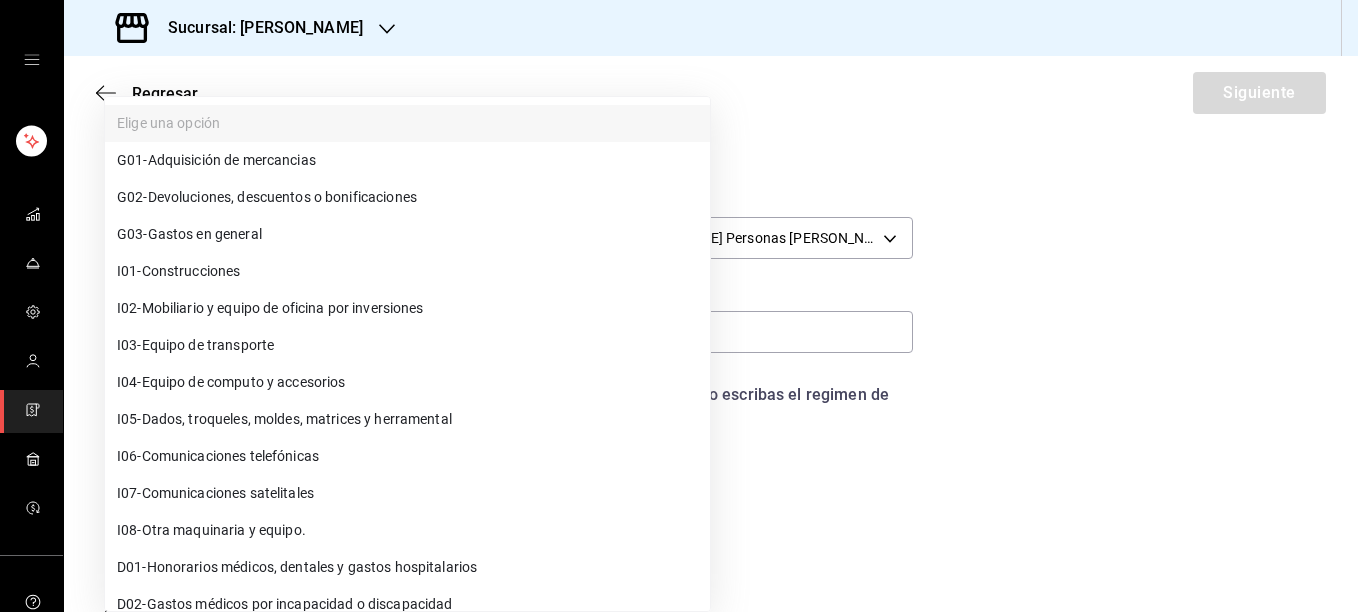 click on "G03  -  Gastos en general" at bounding box center (407, 234) 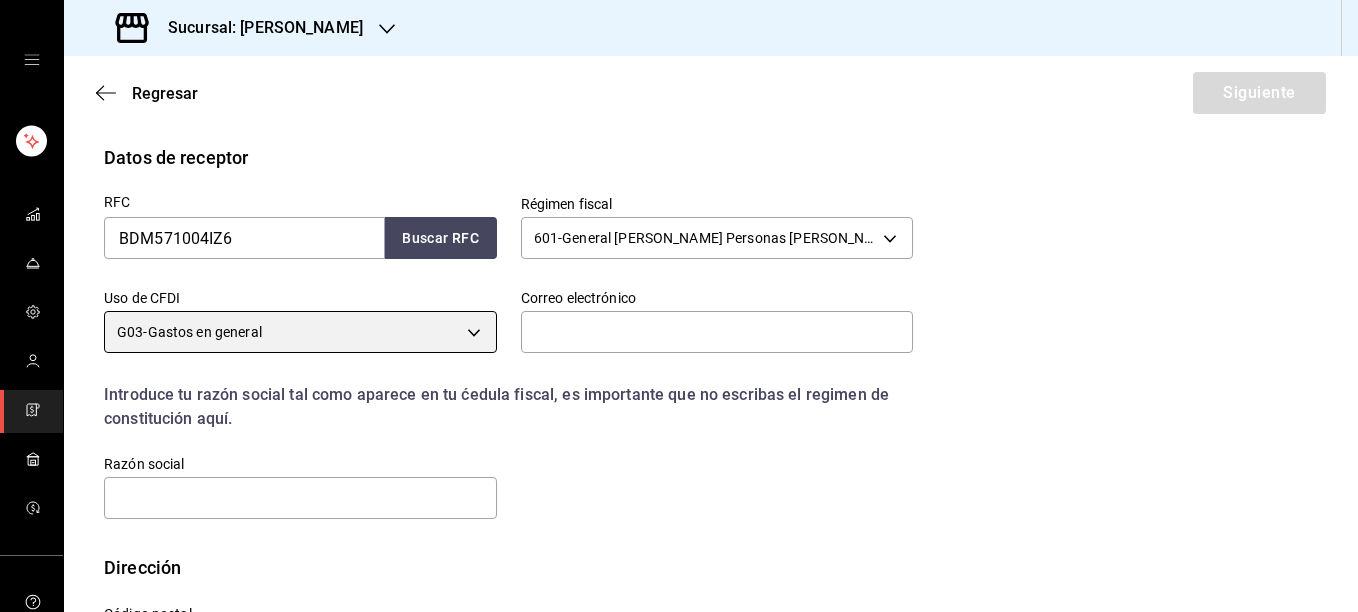 scroll, scrollTop: 416, scrollLeft: 0, axis: vertical 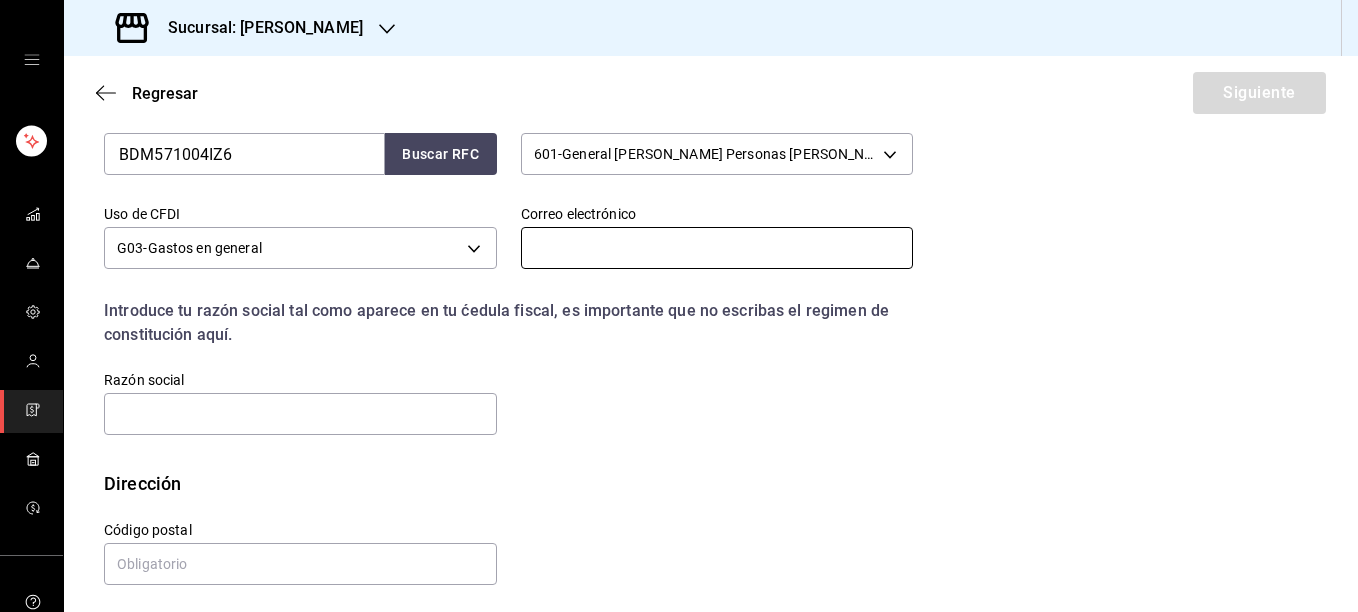 click at bounding box center (717, 248) 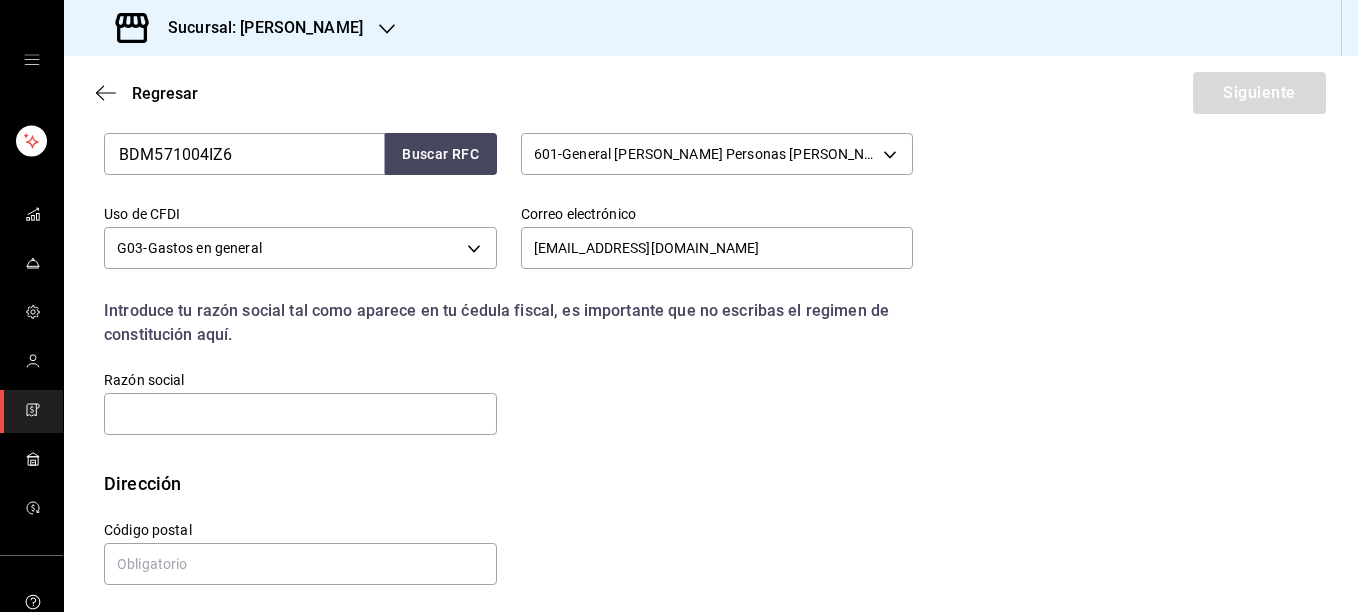 click on "RFC BDM571004IZ6 Buscar RFC Régimen fiscal 601  -  General de Ley Personas Morales 601 Uso de CFDI G03  -  Gastos en general G03 Correo electrónico morenoelias6746@gmial.com Introduce tu razón social tal como aparece en tu ćedula fiscal, es importante que no escribas el regimen de constitución aquí. company Razón social" at bounding box center [496, 262] 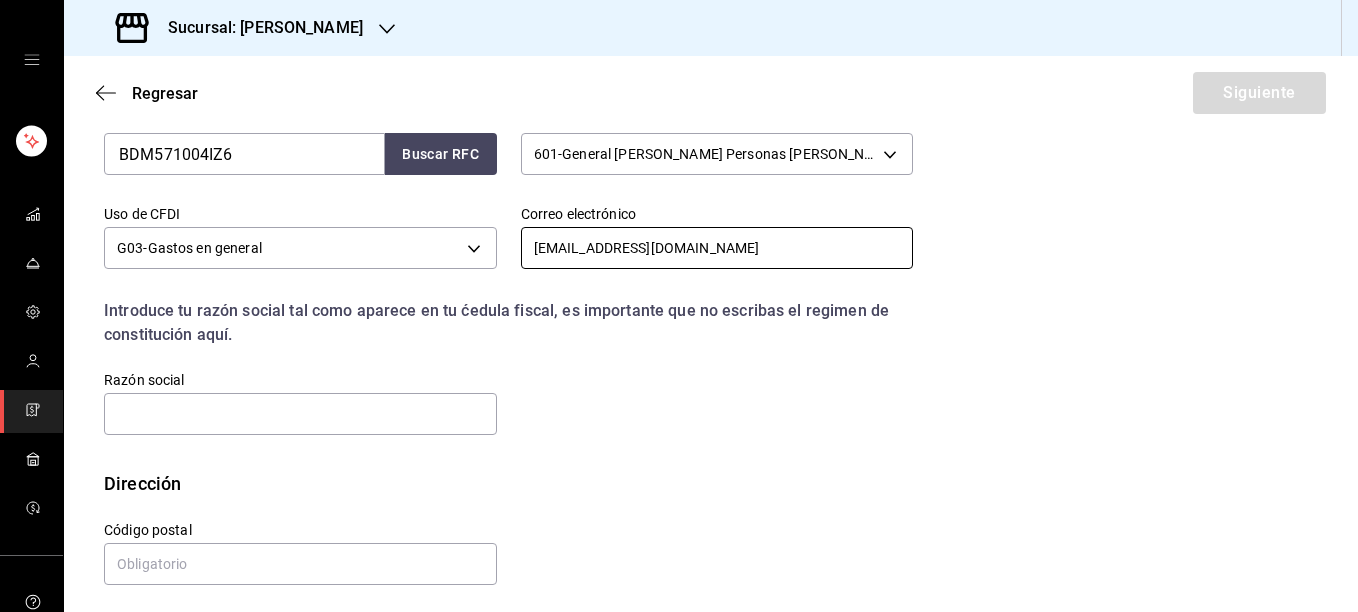 click on "morenoelias6746@gmial.com" at bounding box center (717, 248) 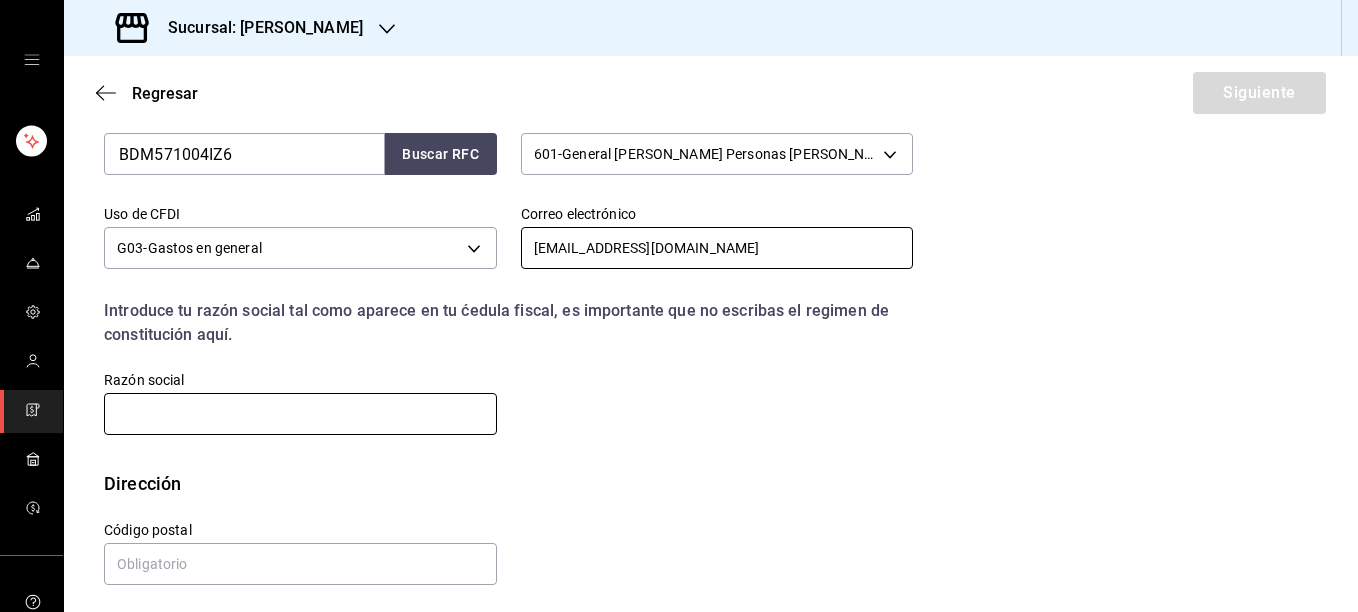 type on "[EMAIL_ADDRESS][DOMAIN_NAME]" 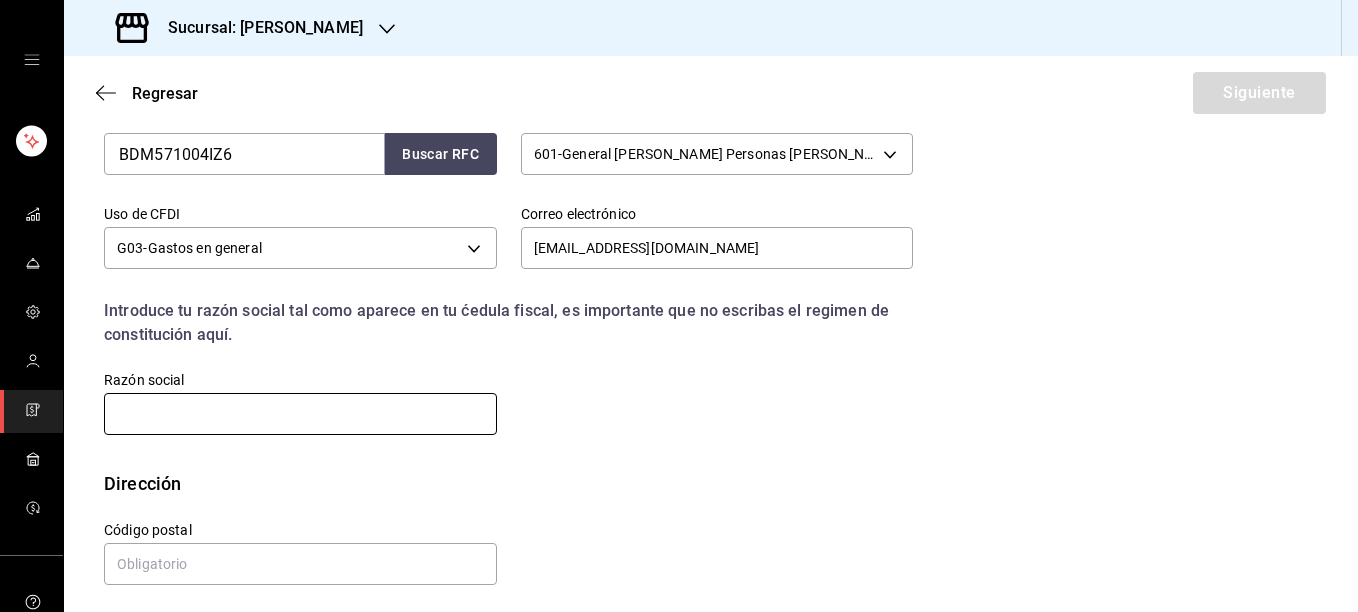 click at bounding box center (300, 414) 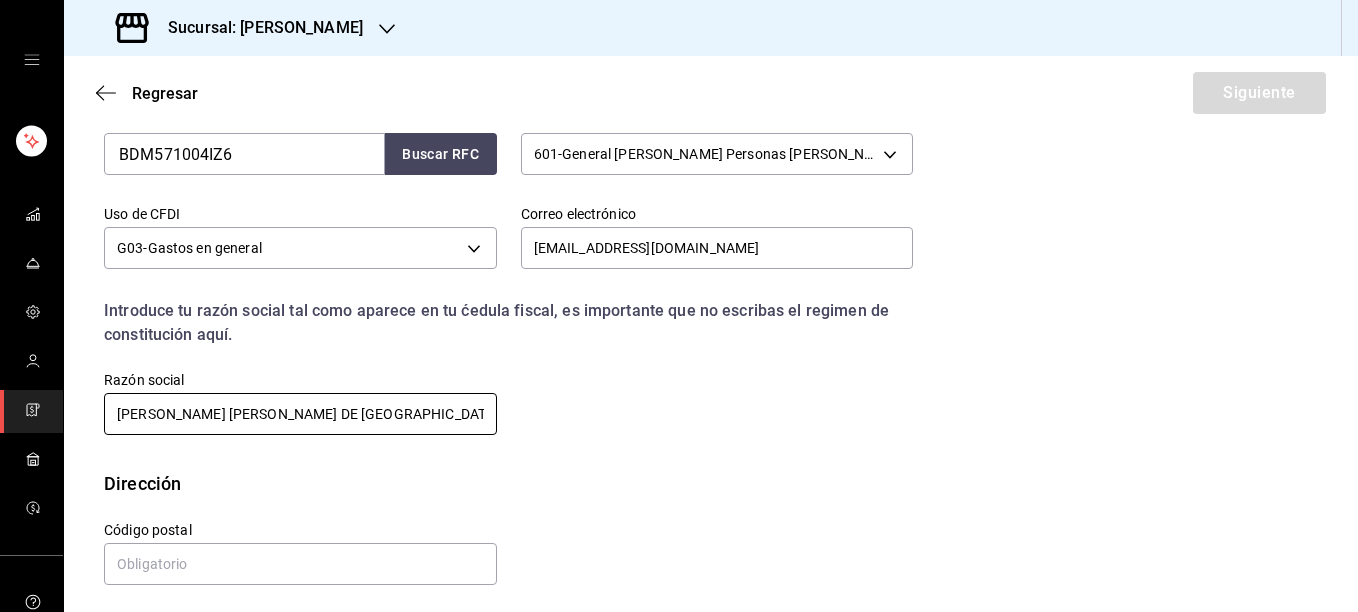 type on "[PERSON_NAME] [PERSON_NAME] DE [GEOGRAPHIC_DATA]" 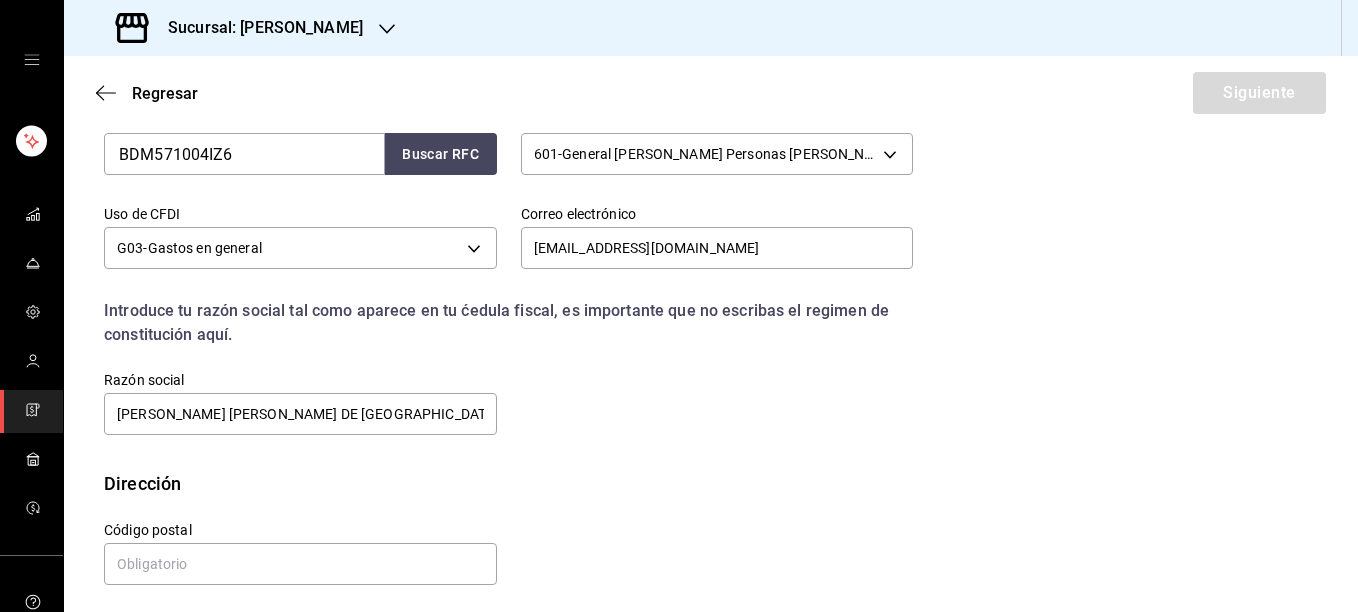 click on "RFC BDM571004IZ6 Buscar RFC Régimen fiscal 601  -  General [PERSON_NAME] Personas [PERSON_NAME] 601 Uso de CFDI G03  -  Gastos en general G03 Correo electrónico [EMAIL_ADDRESS][DOMAIN_NAME] Introduce tu razón social tal como aparece en tu ćedula fiscal, es importante que no escribas el regimen de constitución aquí. company Razón social [PERSON_NAME] [PERSON_NAME] DE [GEOGRAPHIC_DATA]" at bounding box center [711, 278] 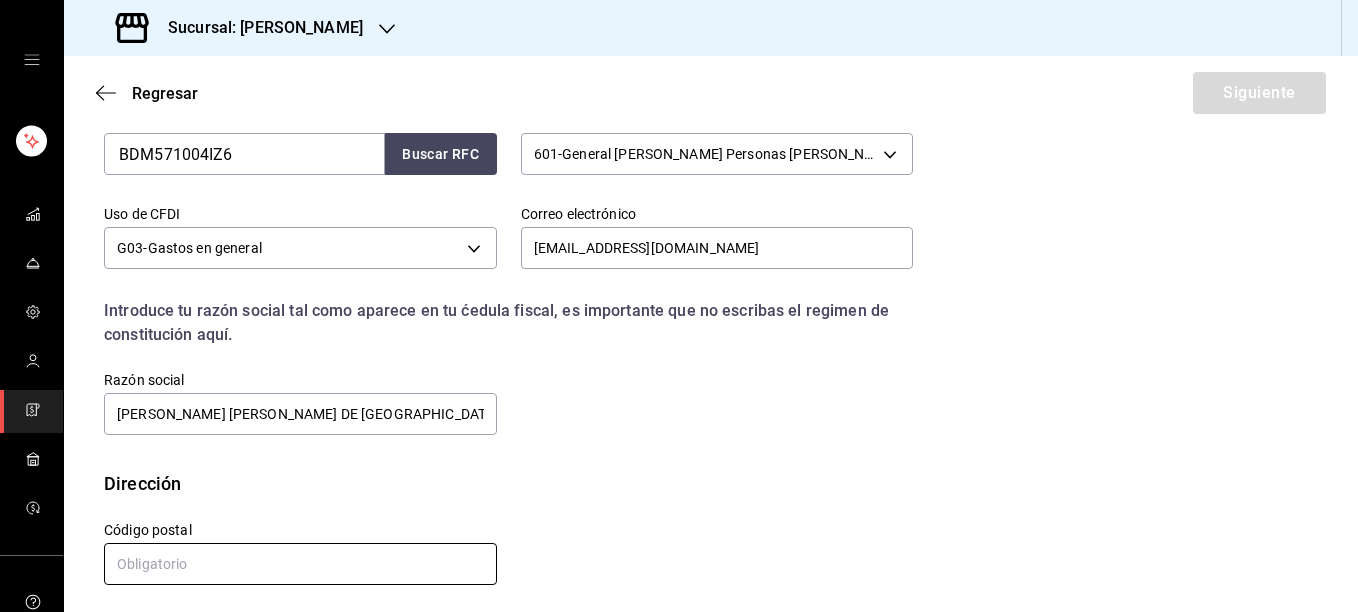 click at bounding box center [300, 564] 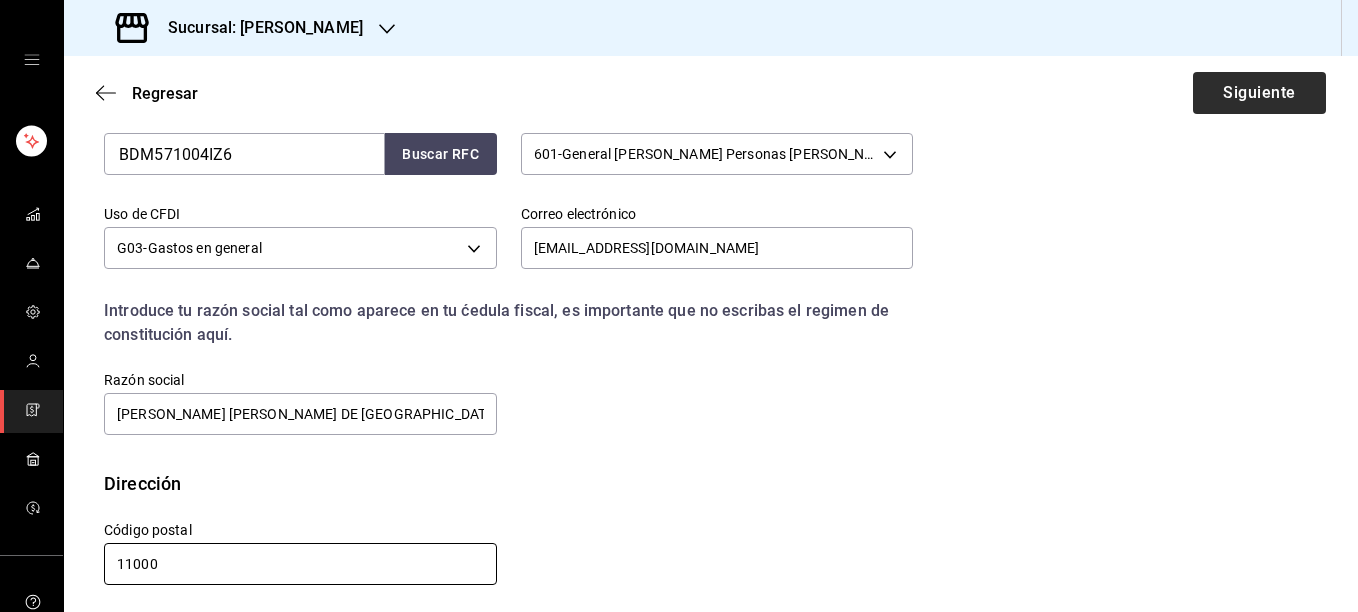 type on "11000" 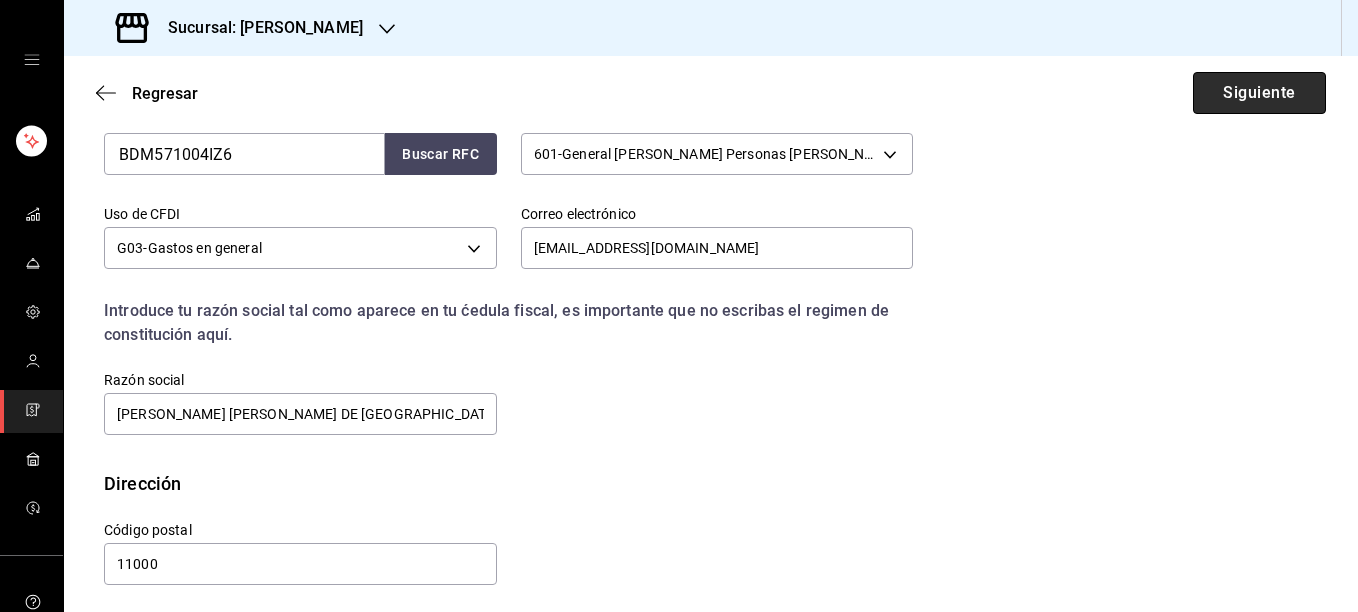 click on "Siguiente" at bounding box center (1259, 93) 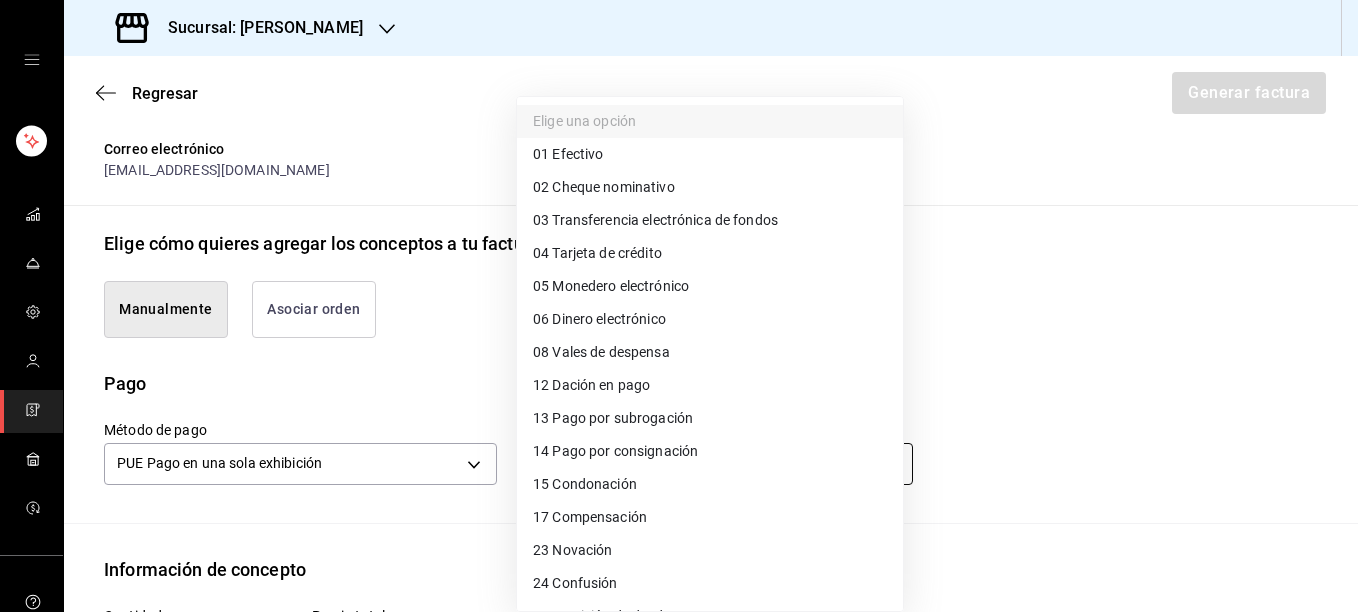 click on "Sucursal: Rosa Nautica Regresar Generar factura Emisor Perfil fiscal TAQUERIA LA ROSA NAUTICA Tipo de comprobante Ingreso Receptor Nombre / Razón social BECTON DICKINSON DE MEXICO RFC Receptor BDM571004IZ6 Régimen fiscal General de Ley Personas Morales Uso de CFDI G03: Gastos en general Correo electrónico morenoelias6746@gmail.com Elige cómo quieres agregar los conceptos a tu factura Manualmente Asociar orden Pago Método de pago PUE   Pago en una sola exhibición PUE Forma de pago Elige una opción Información de concepto Cantidad ​ Precio total ​ Impuestos Elige una opción Clave de Producto de Servicio 90101500 - Establecimientos para comer y beber ​ Unidad E48 - Unidad de Servicio ​ Descripción Agregar IVA Total $0.00 IEPS Total $0.00 Subtotal $0.00 Total $0.00 Orden Cantidad Clave Unidad Monto Impuesto Subtotal Total GANA 1 MES GRATIS EN TU SUSCRIPCIÓN AQUÍ Visitar centro de ayuda (81) 2046 6363 soporte@parrotsoftware.io Visitar centro de ayuda (81) 2046 6363 soporte@parrotsoftware.io 01" at bounding box center (679, 306) 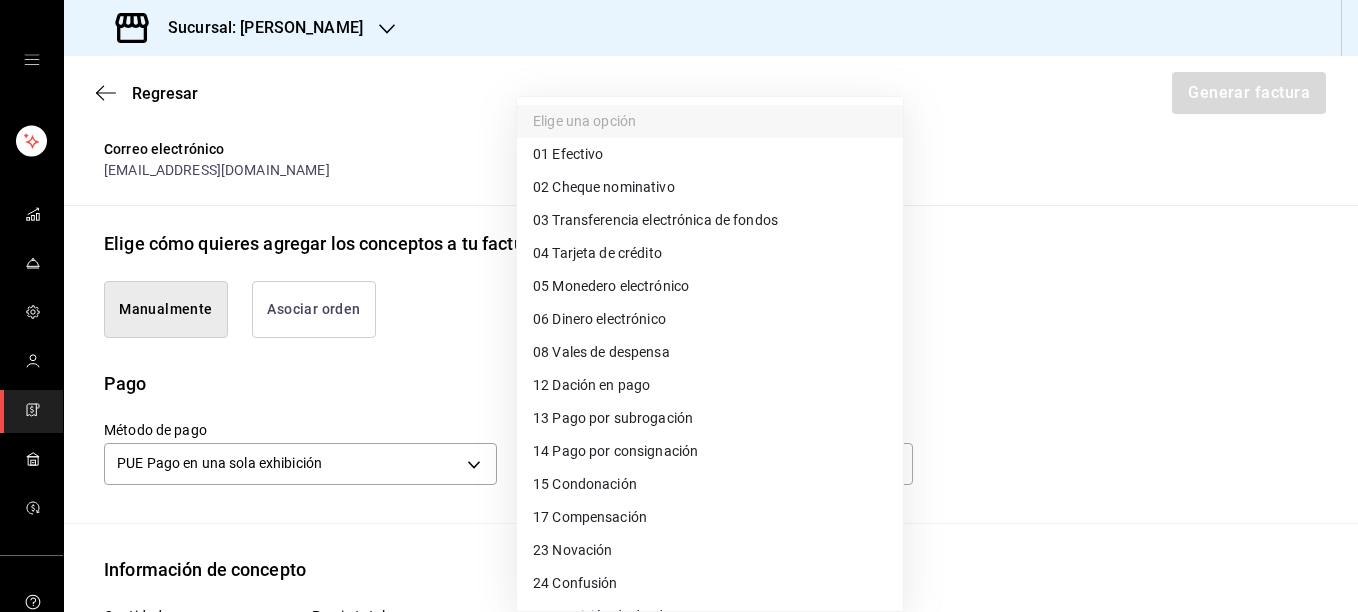 click at bounding box center [679, 306] 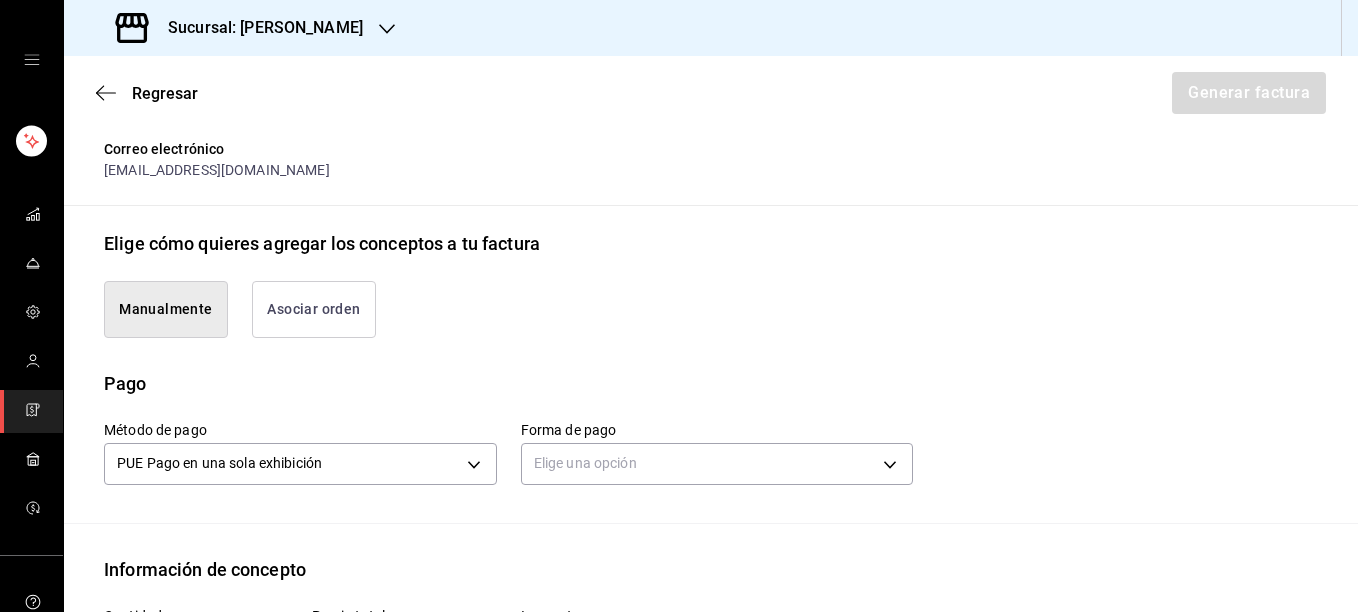 click on "Asociar orden" at bounding box center (314, 309) 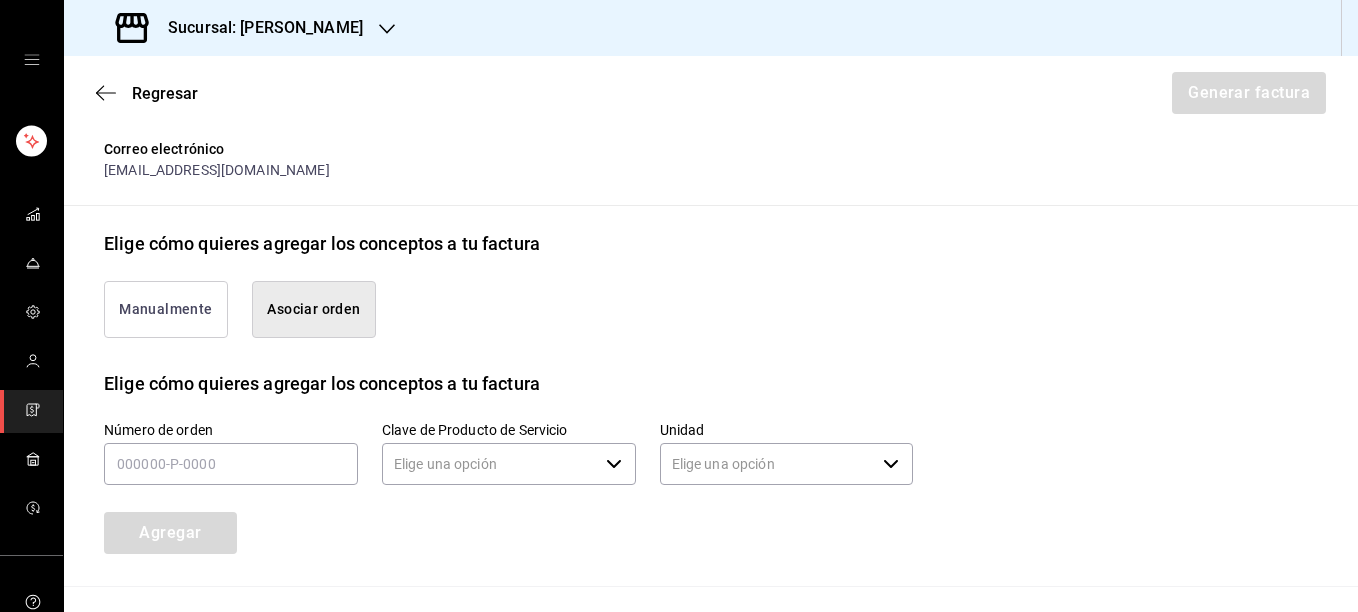type on "90101500 - Establecimientos para comer y beber" 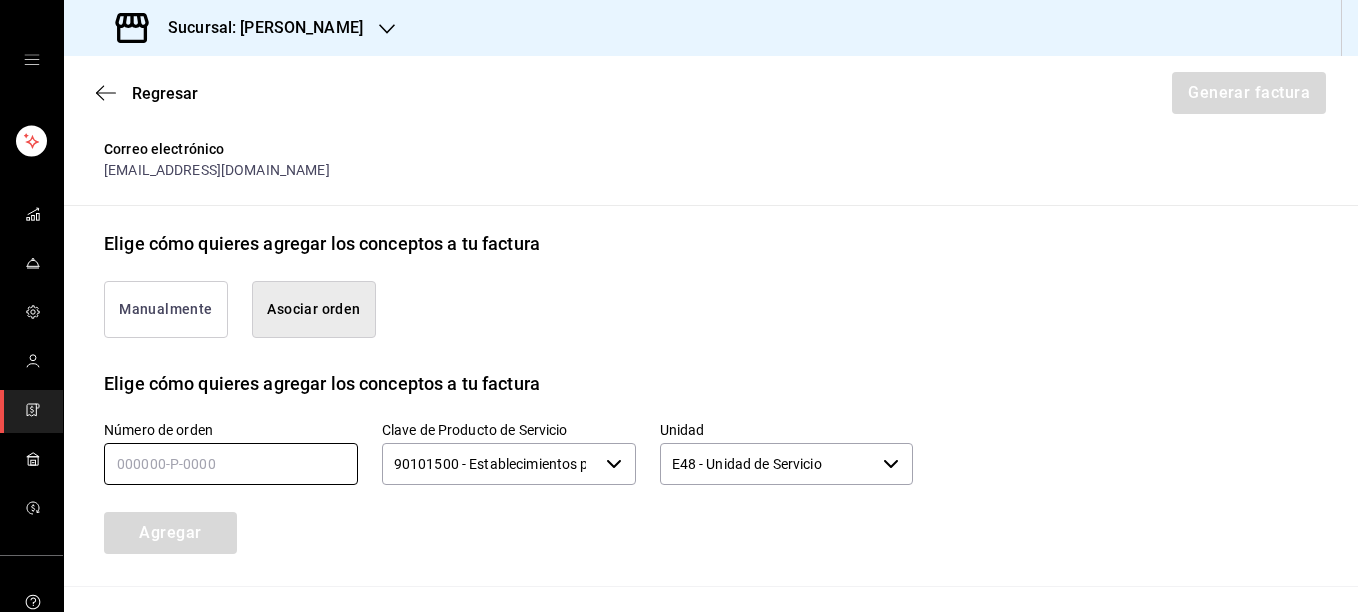 click at bounding box center (231, 464) 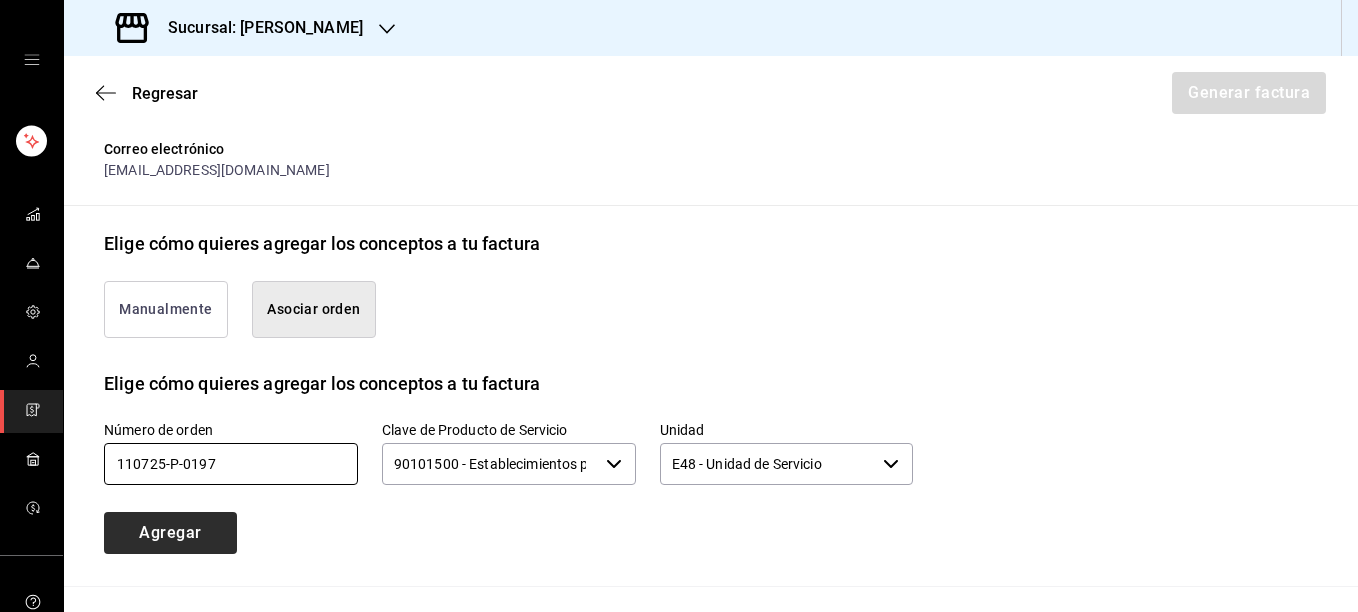 type on "110725-P-0197" 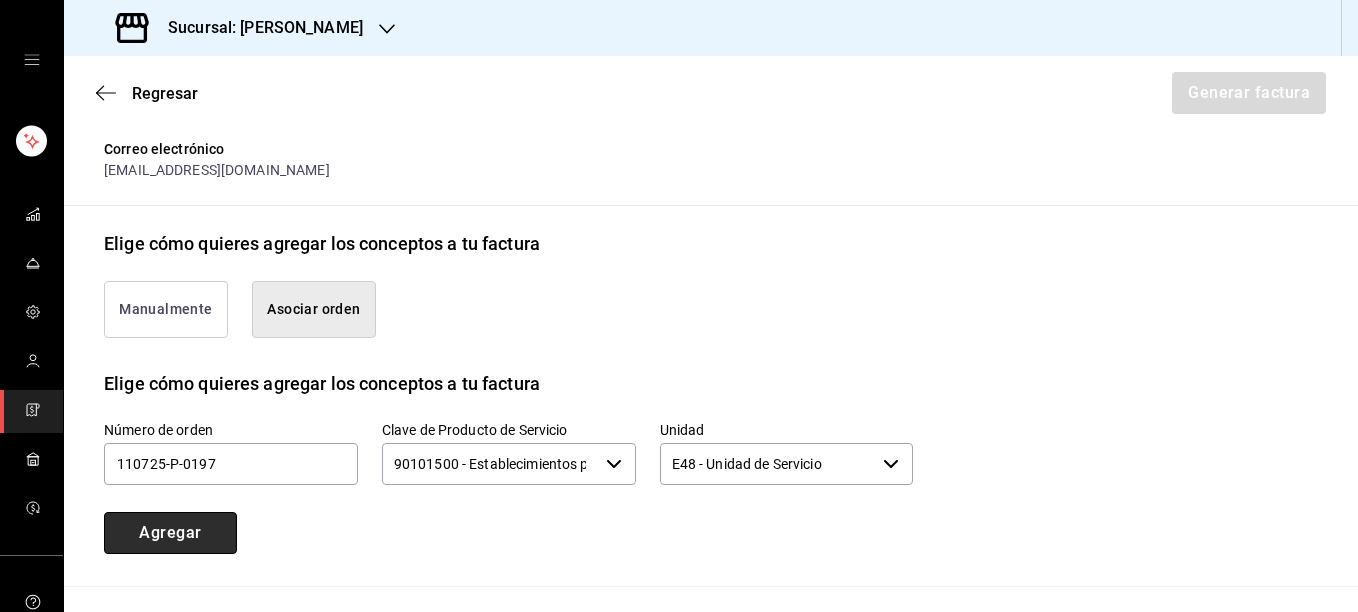 click on "Agregar" at bounding box center [170, 533] 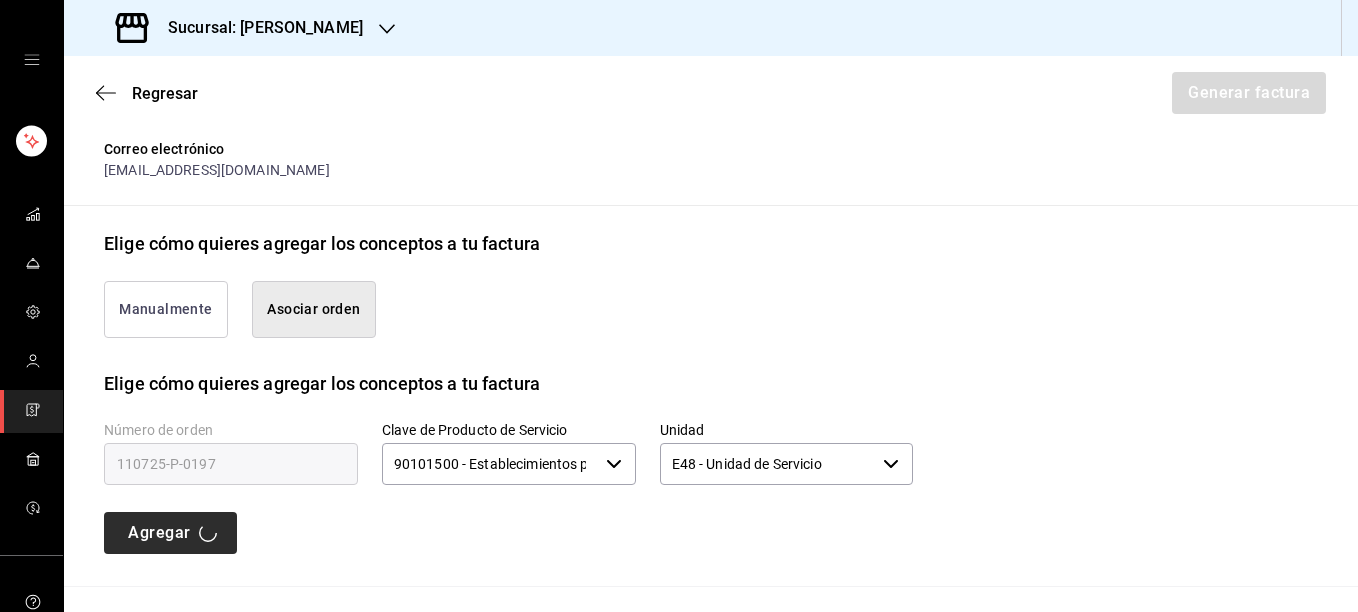 type 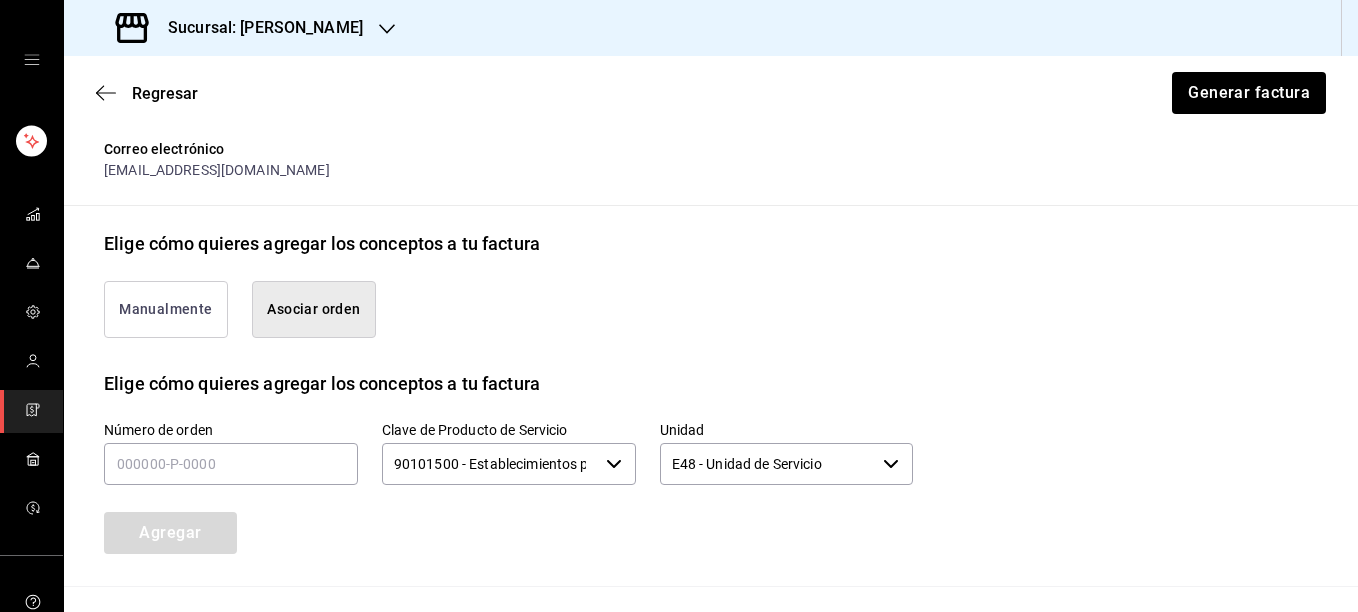 scroll, scrollTop: 634, scrollLeft: 0, axis: vertical 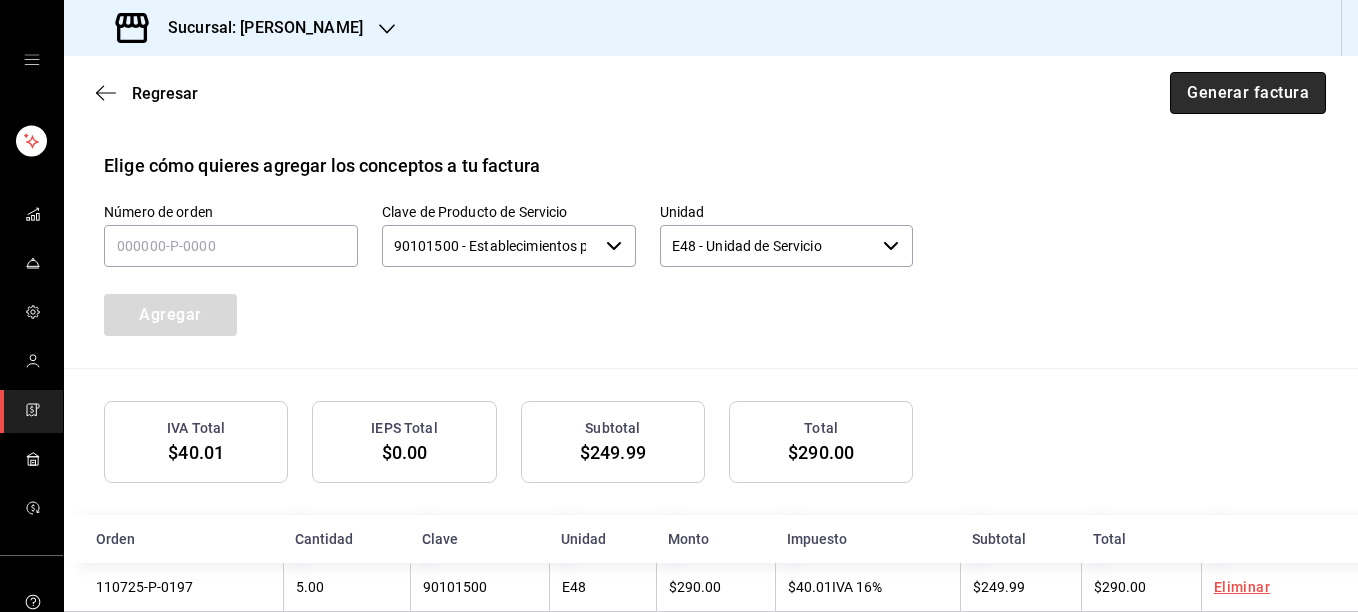 click on "Generar factura" at bounding box center [1248, 93] 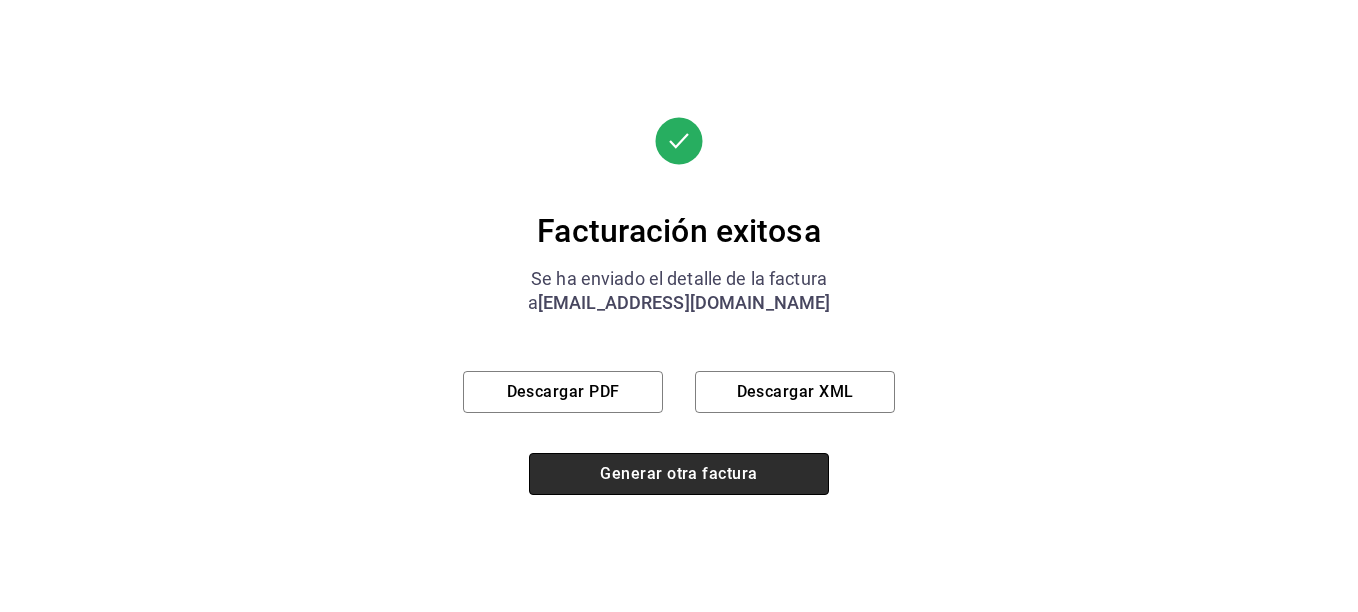 click on "Generar otra factura" at bounding box center [679, 474] 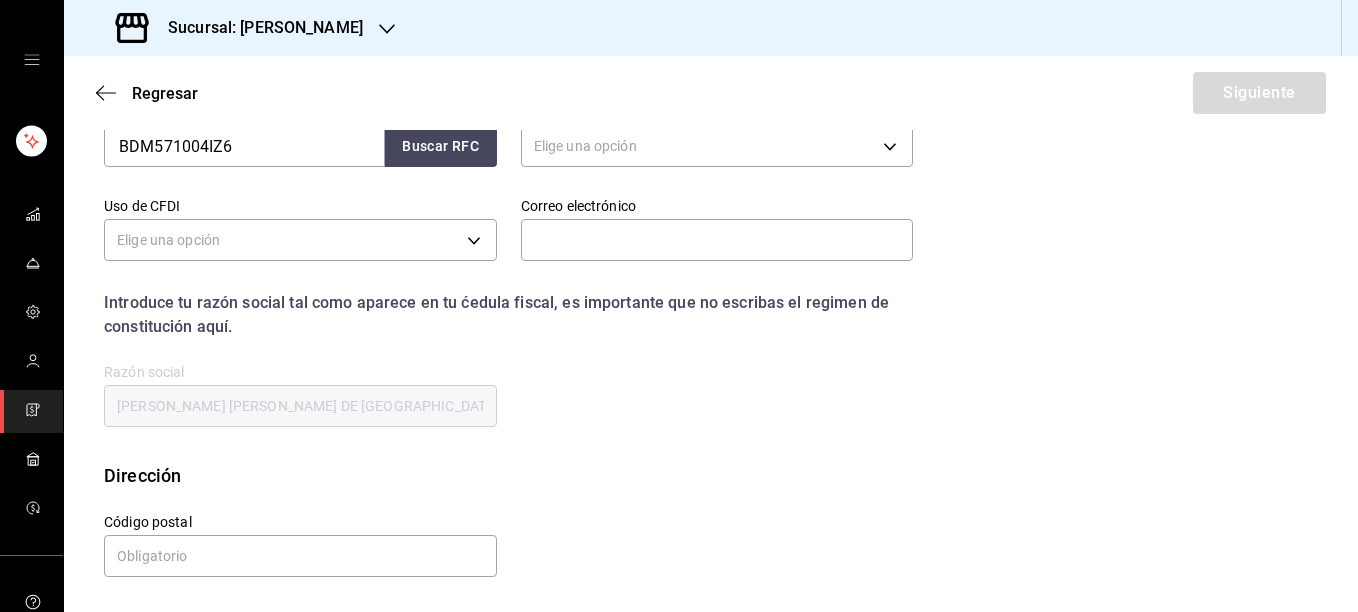 scroll, scrollTop: 261, scrollLeft: 0, axis: vertical 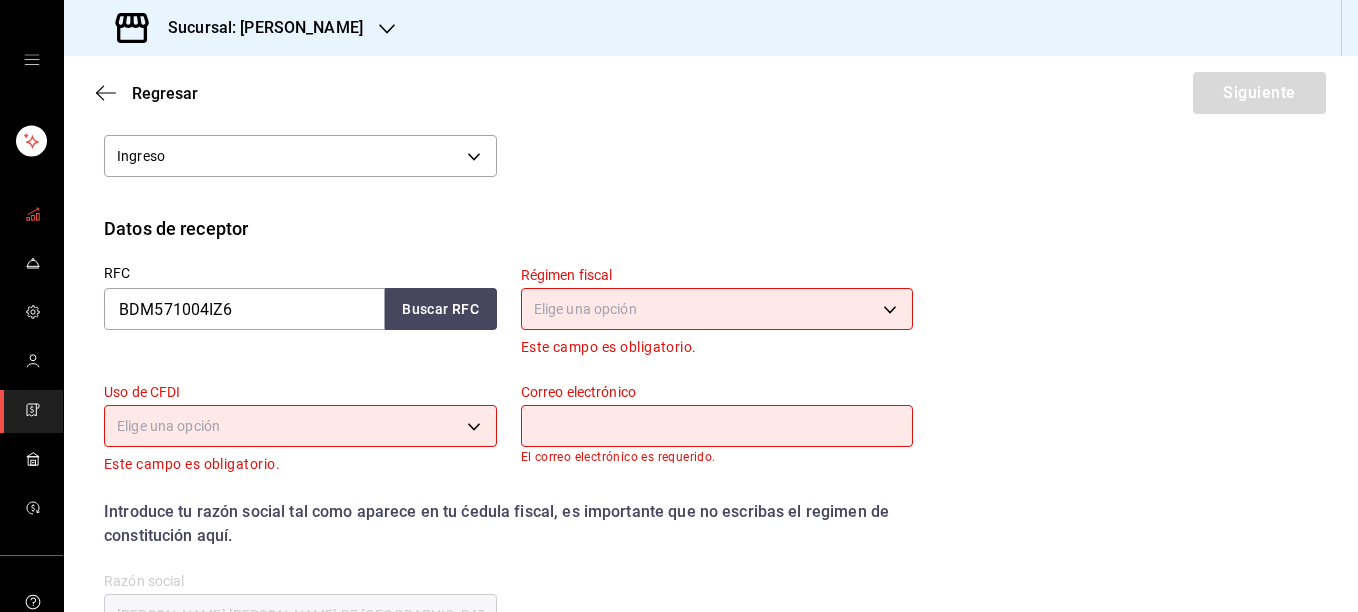 click at bounding box center [31, 215] 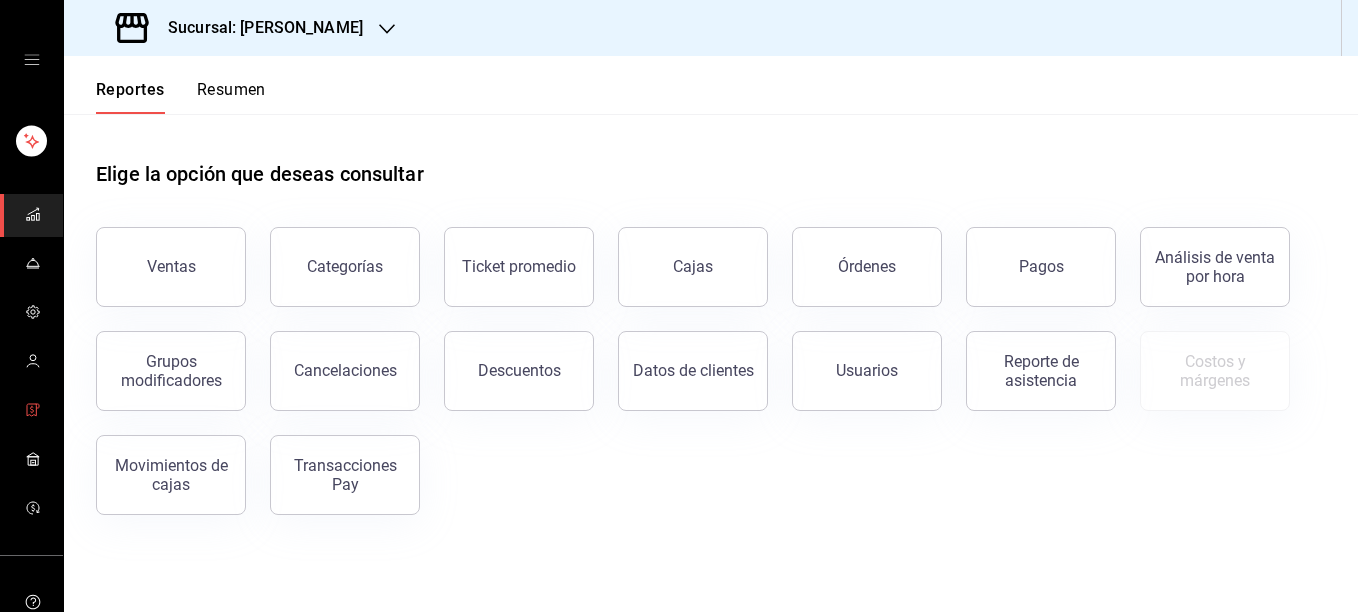 click 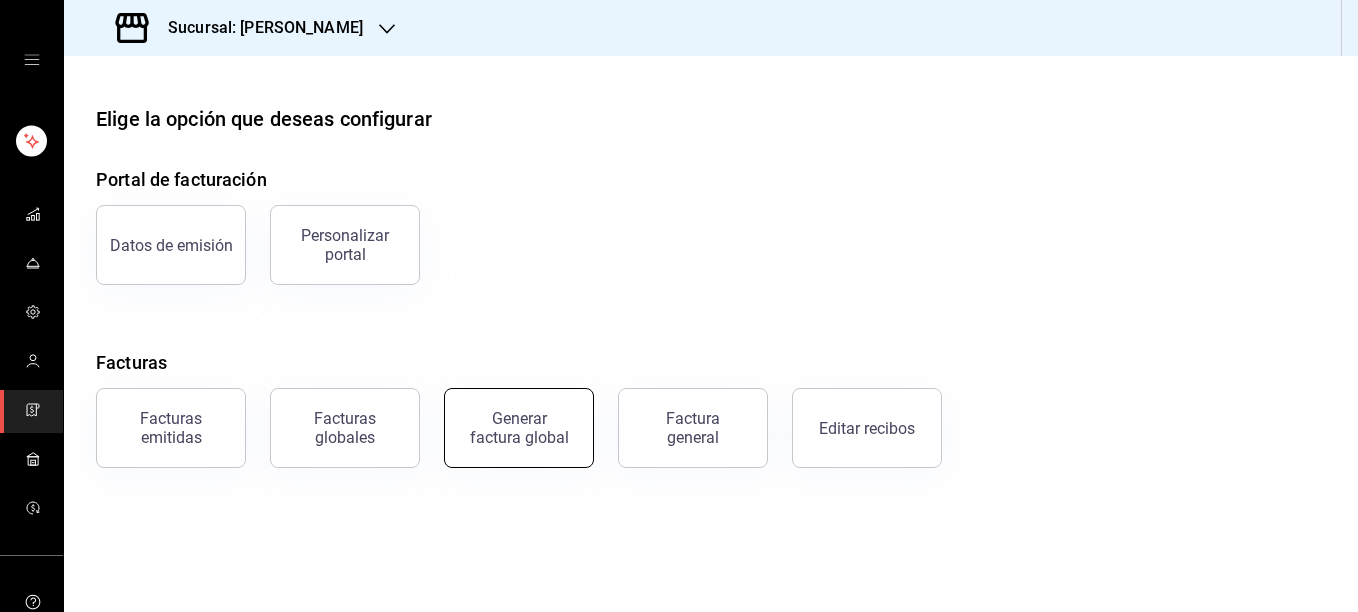 click on "Generar factura global" at bounding box center (519, 428) 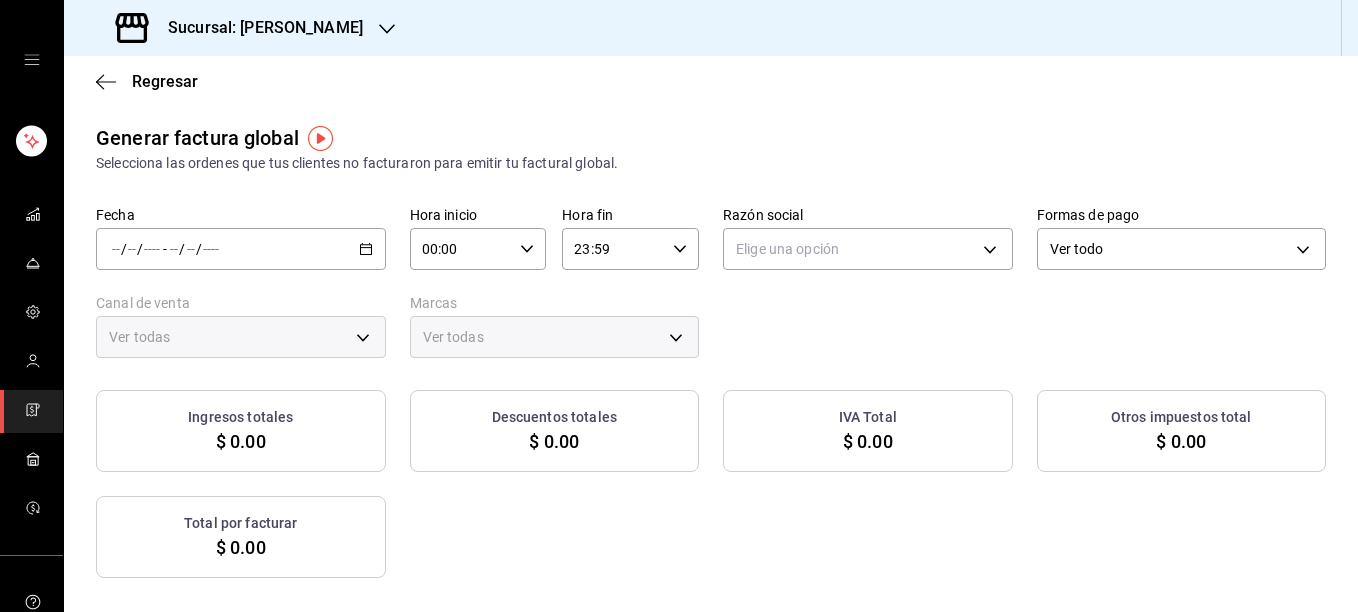 type on "PARROT,UBER_EATS,RAPPI,DIDI_FOOD,ONLINE" 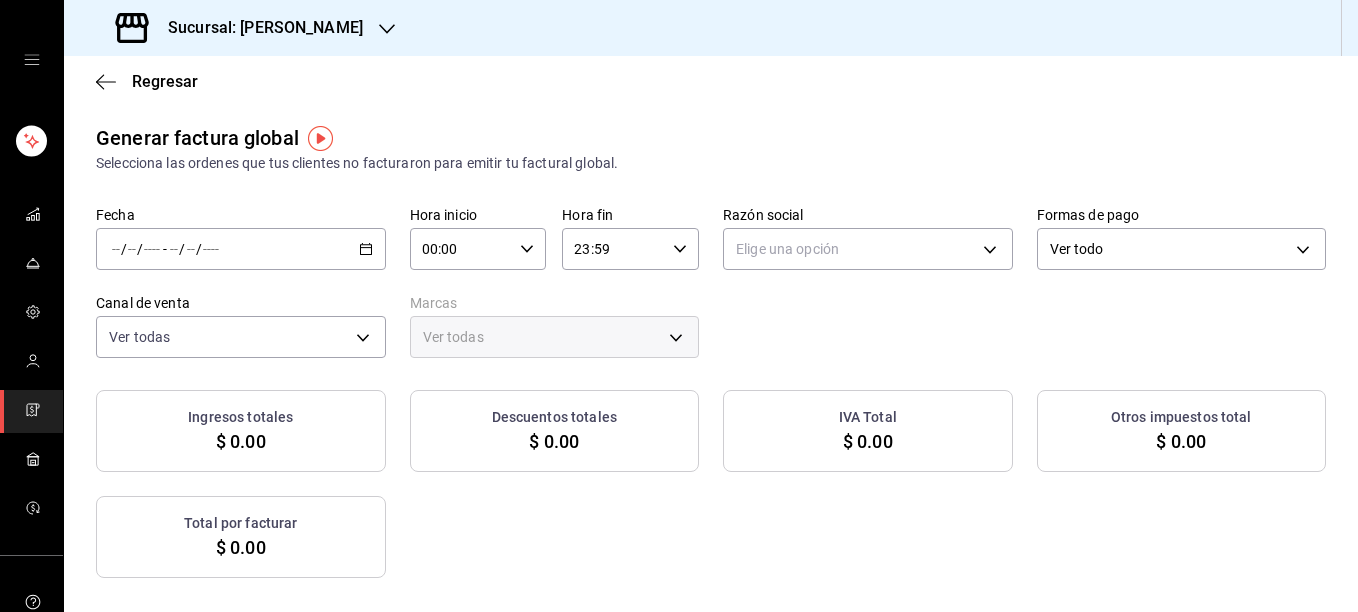 click 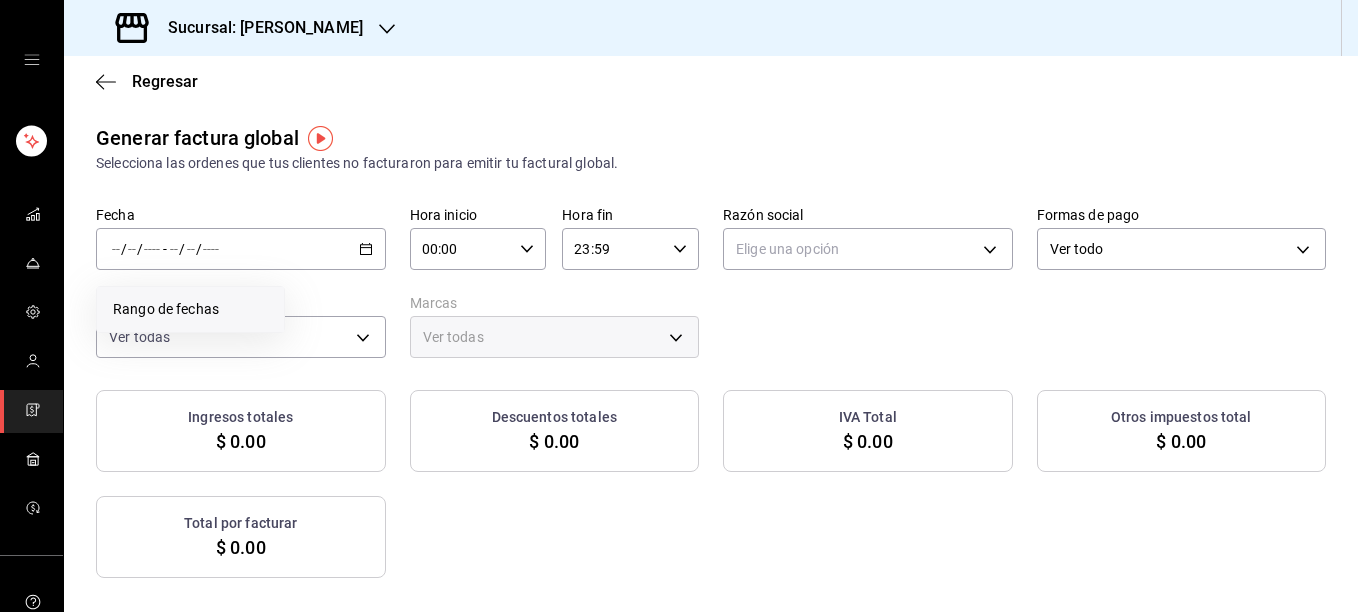 click on "Rango de fechas" at bounding box center [190, 309] 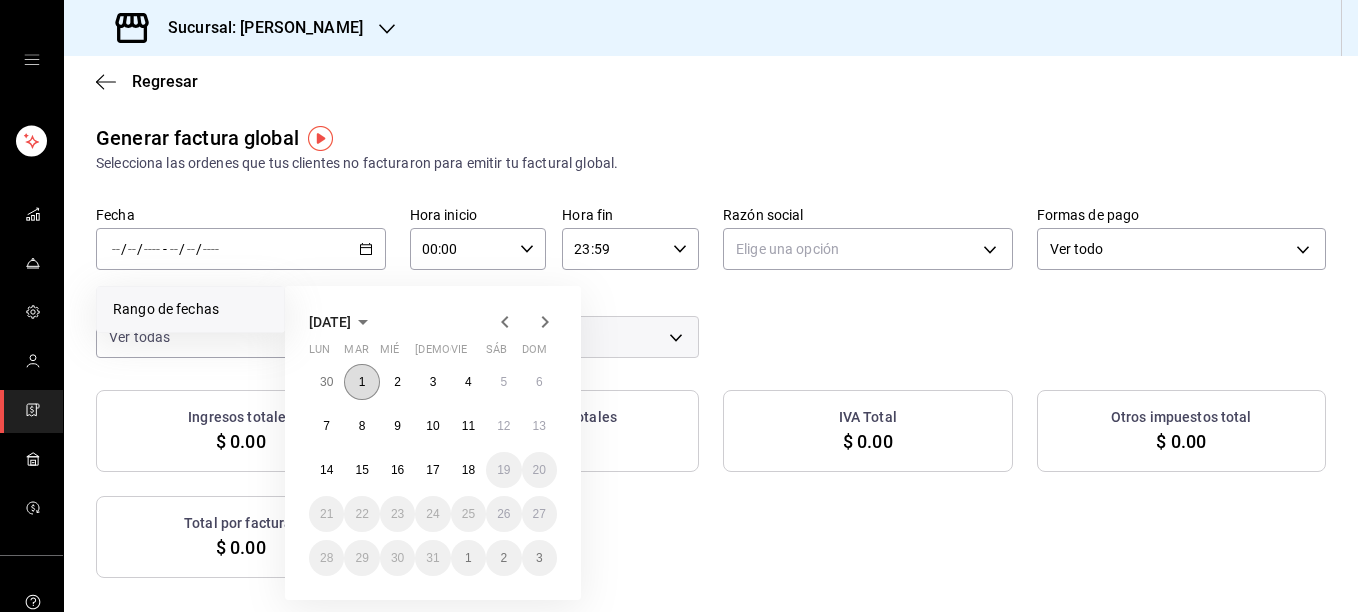 click on "1" at bounding box center [361, 382] 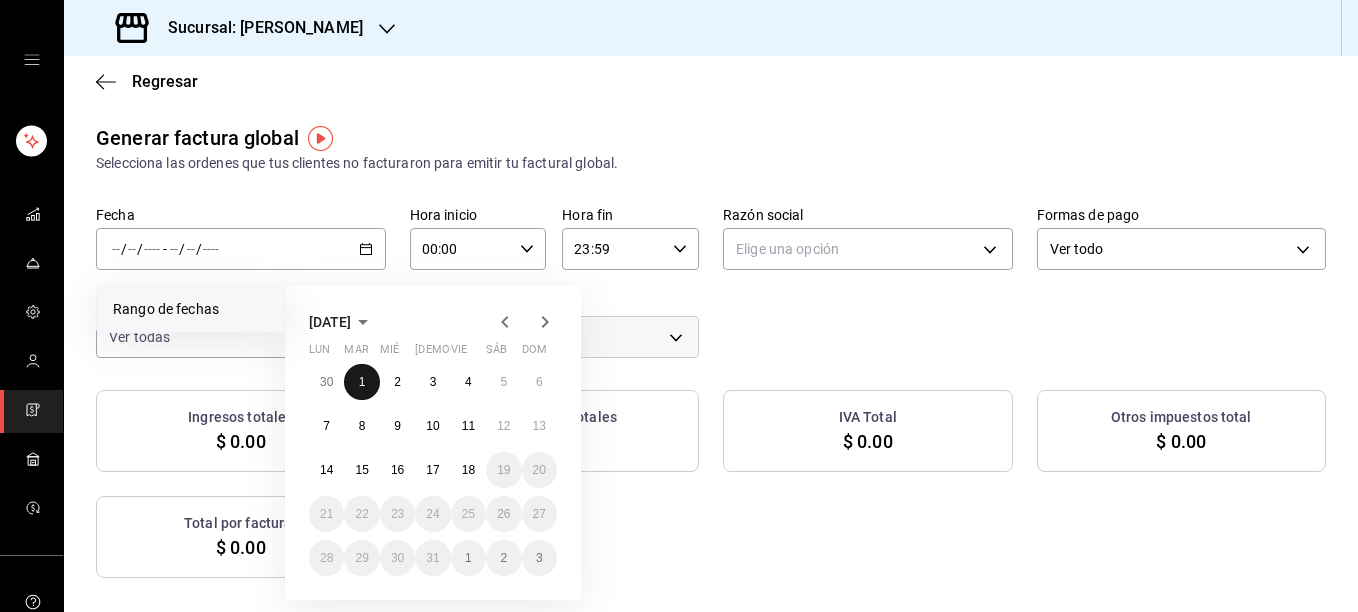 click on "1" at bounding box center [361, 382] 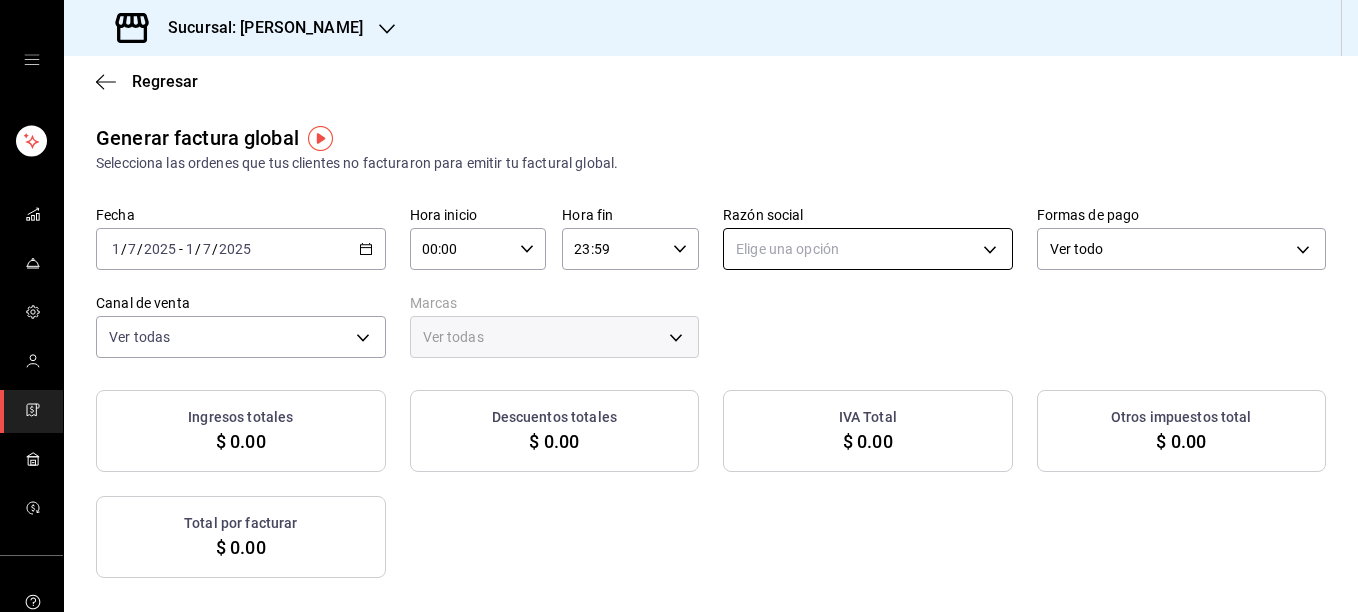 click on "Sucursal: Rosa Nautica Regresar Generar factura global Selecciona las ordenes que tus clientes no facturaron para emitir tu factural global. Fecha 2025-07-01 1 / 7 / 2025 - 2025-07-01 1 / 7 / 2025 Hora inicio 00:00 Hora inicio Hora fin 23:59 Hora fin Razón social Elige una opción Formas de pago Ver todo ALL Canal de venta Ver todas PARROT,UBER_EATS,RAPPI,DIDI_FOOD,ONLINE Marcas Ver todas Ingresos totales $ 0.00 Descuentos totales $ 0.00 IVA Total $ 0.00 Otros impuestos total $ 0.00 Total por facturar $ 0.00 No hay información que mostrar GANA 1 MES GRATIS EN TU SUSCRIPCIÓN AQUÍ ¿Recuerdas cómo empezó tu restaurante?
Hoy puedes ayudar a un colega a tener el mismo cambio que tú viviste.
Recomienda Parrot directamente desde tu Portal Administrador.
Es fácil y rápido.
🎁 Por cada restaurante que se una, ganas 1 mes gratis. Ver video tutorial Ir a video Visitar centro de ayuda (81) 2046 6363 soporte@parrotsoftware.io Visitar centro de ayuda (81) 2046 6363 soporte@parrotsoftware.io" at bounding box center [679, 306] 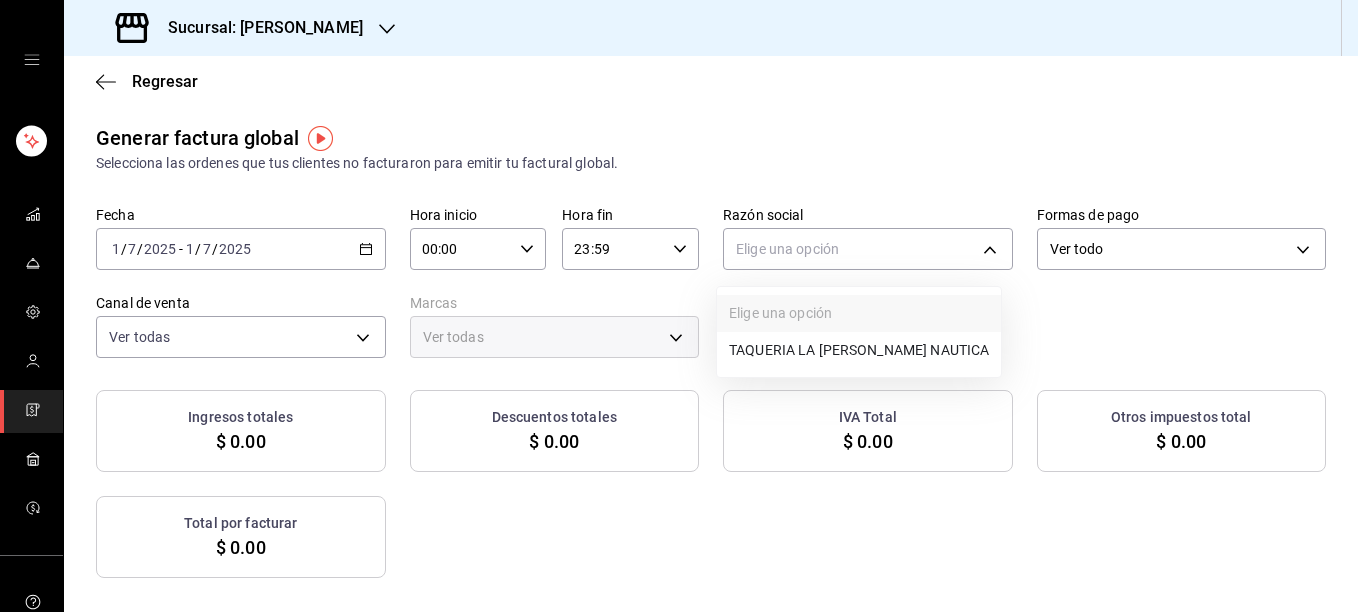 click on "TAQUERIA LA [PERSON_NAME] NAUTICA" at bounding box center (859, 350) 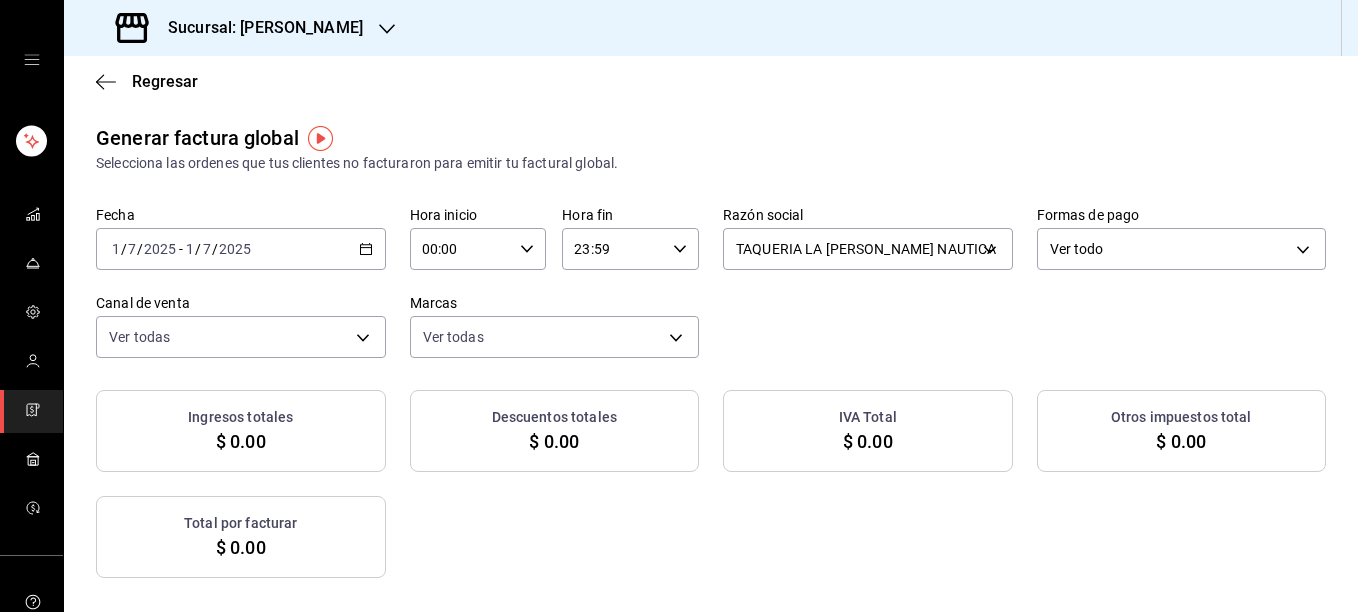 drag, startPoint x: 366, startPoint y: 254, endPoint x: 688, endPoint y: 40, distance: 386.62643 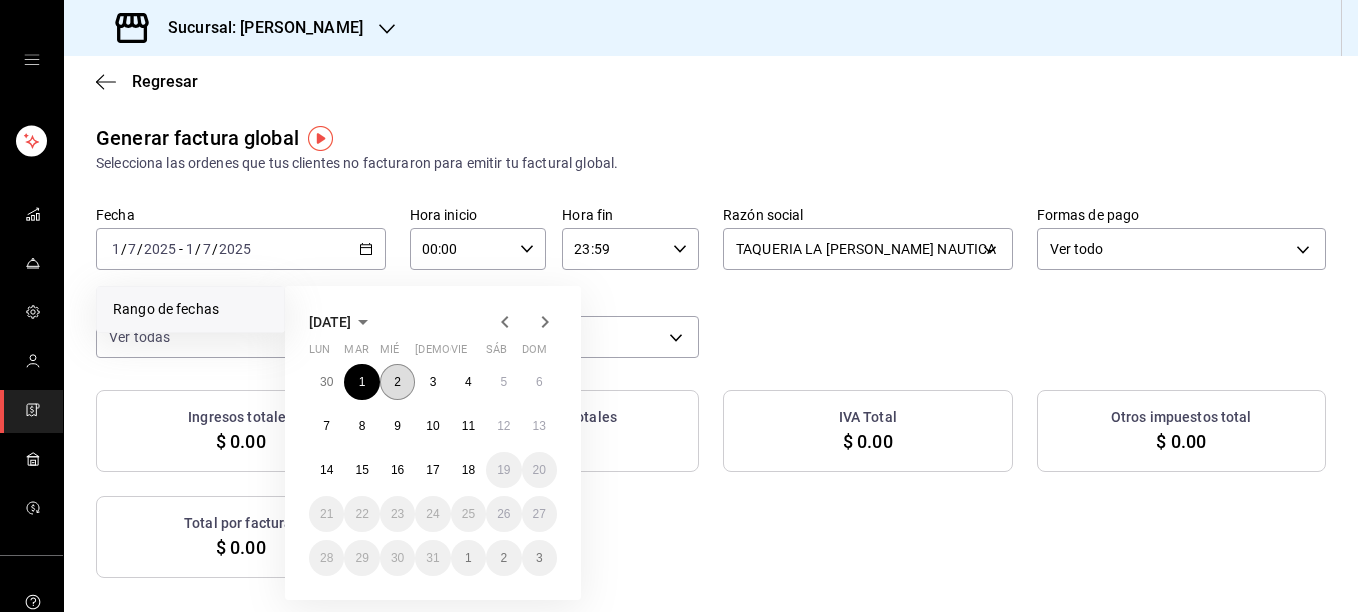 click on "2" at bounding box center (397, 382) 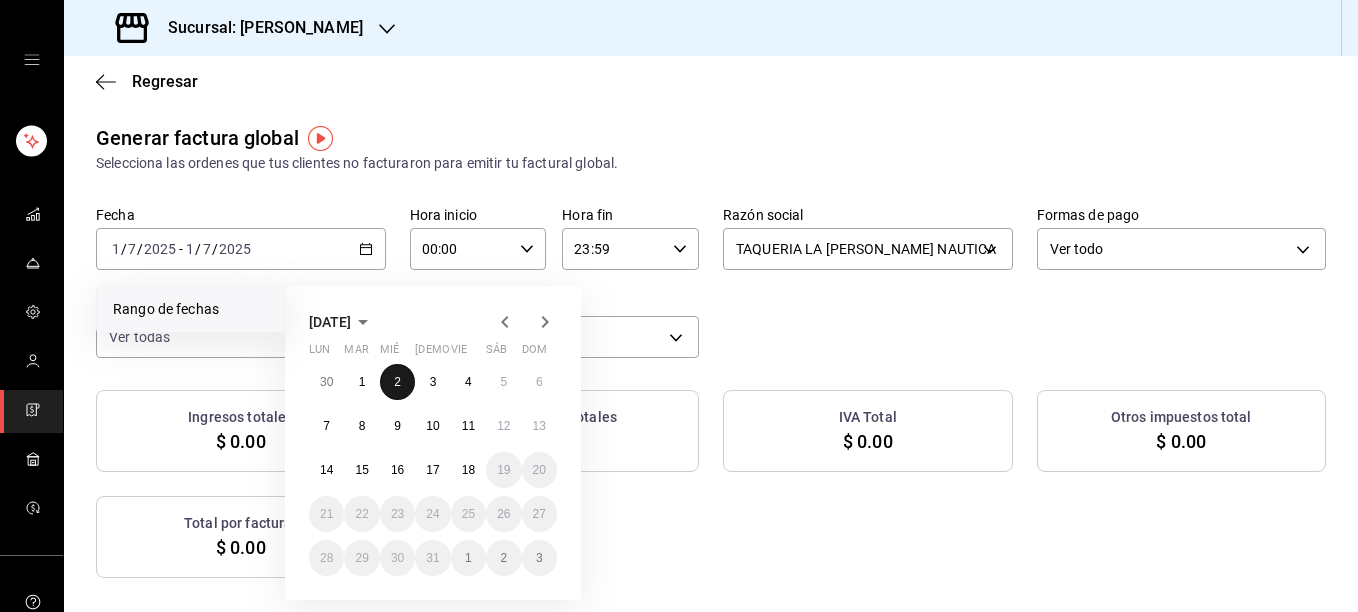 click on "2" at bounding box center (397, 382) 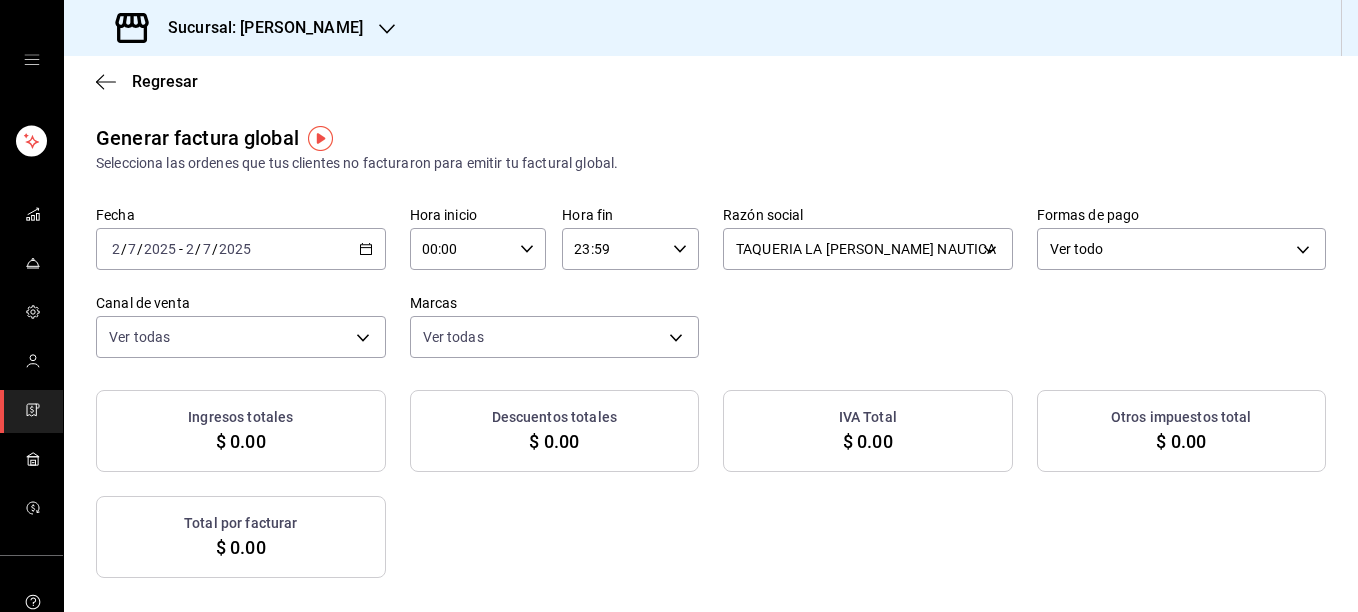 click on "2025-07-02 2 / 7 / 2025 - 2025-07-02 2 / 7 / 2025" at bounding box center [241, 249] 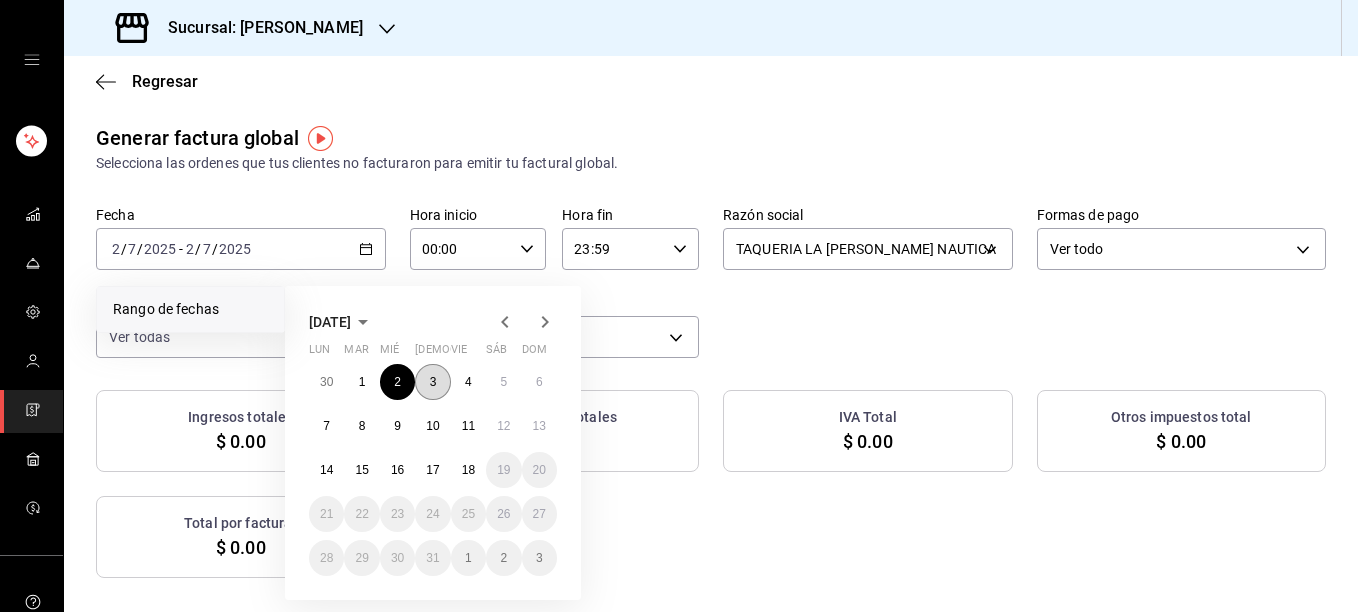 click on "3" at bounding box center [432, 382] 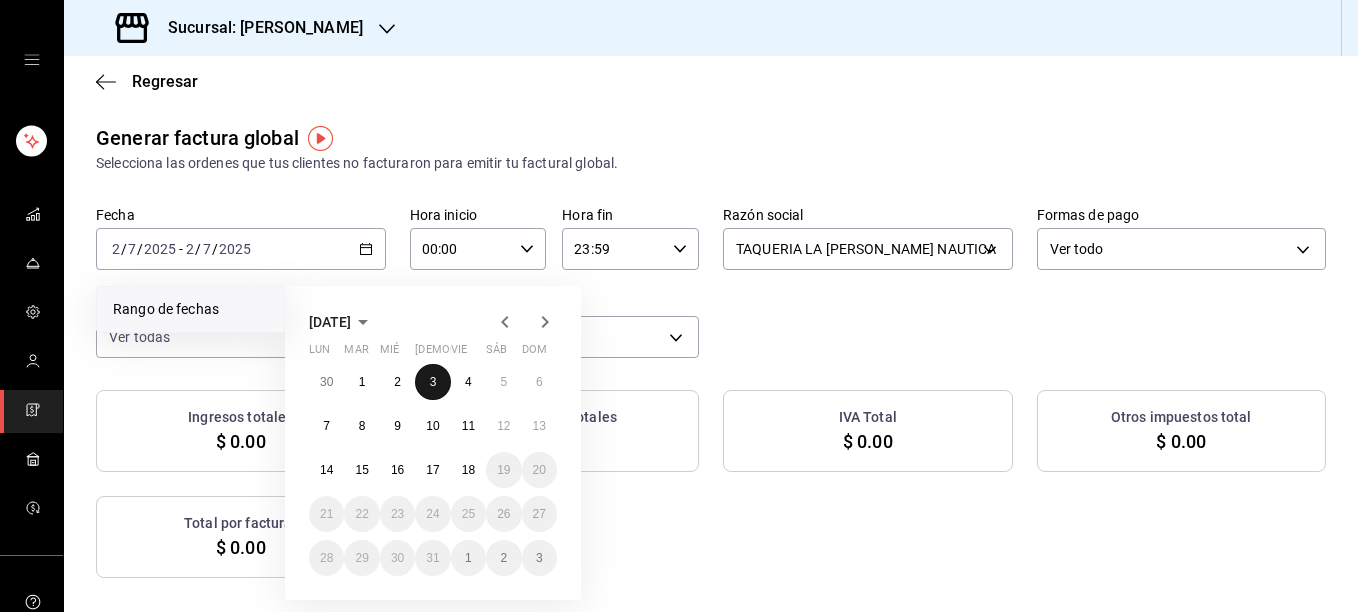click on "3" at bounding box center (432, 382) 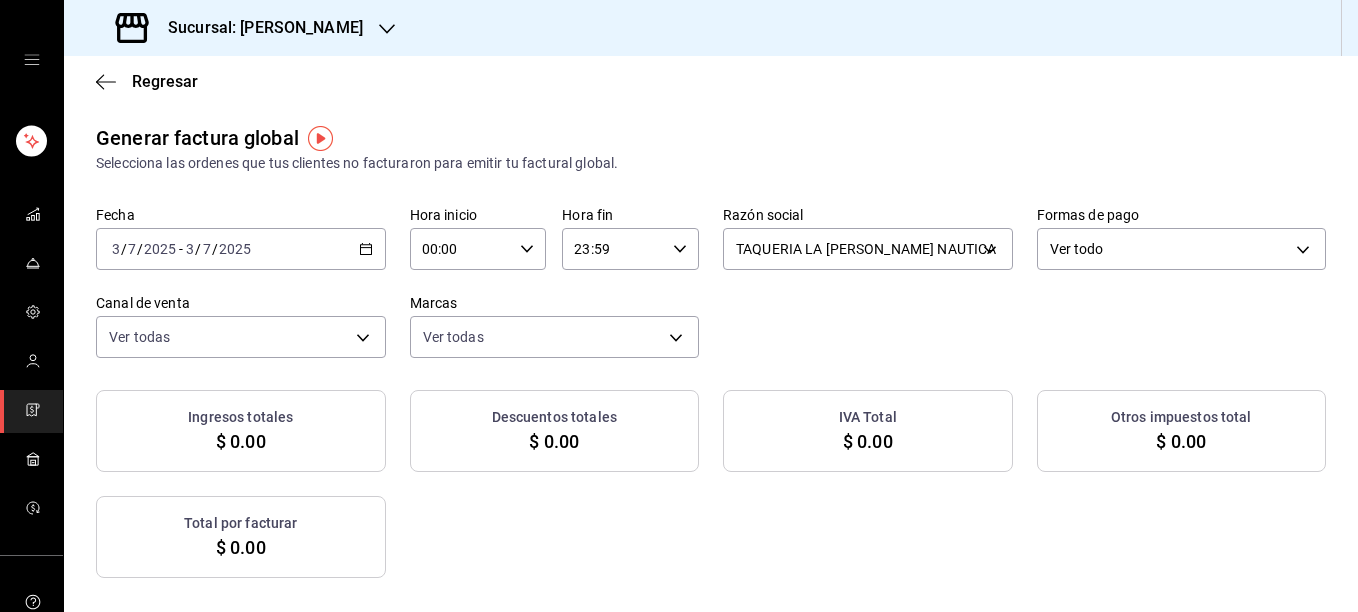 click 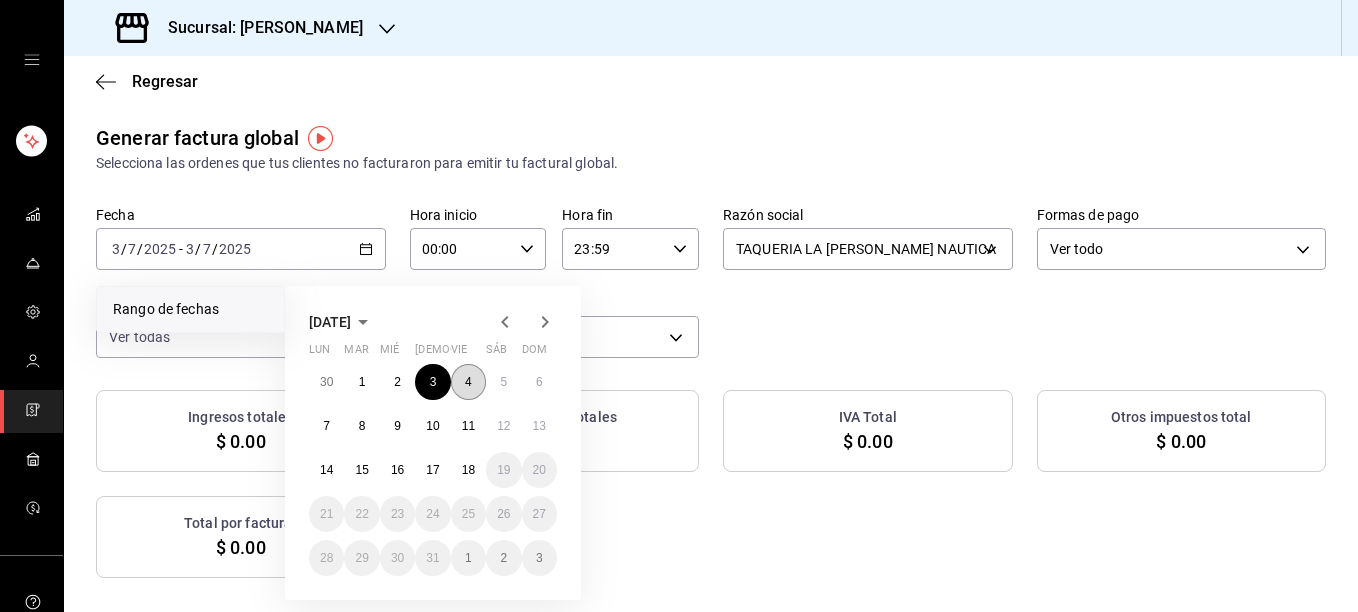 click on "4" at bounding box center (468, 382) 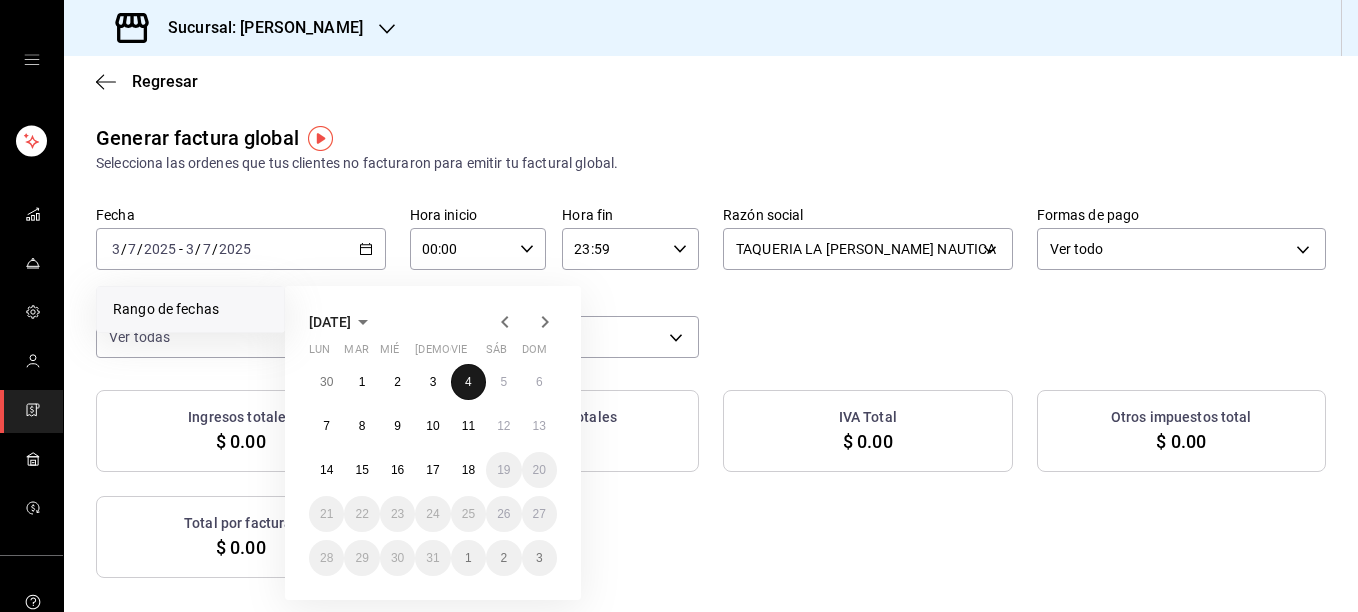 click on "4" at bounding box center (468, 382) 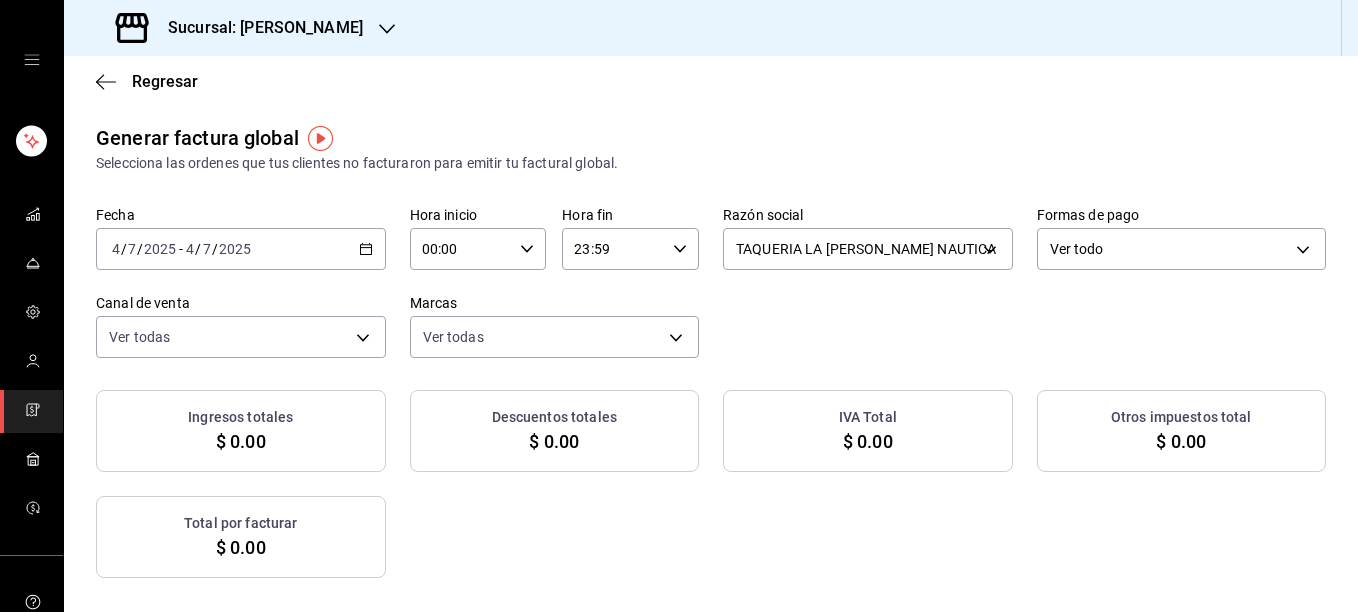 click 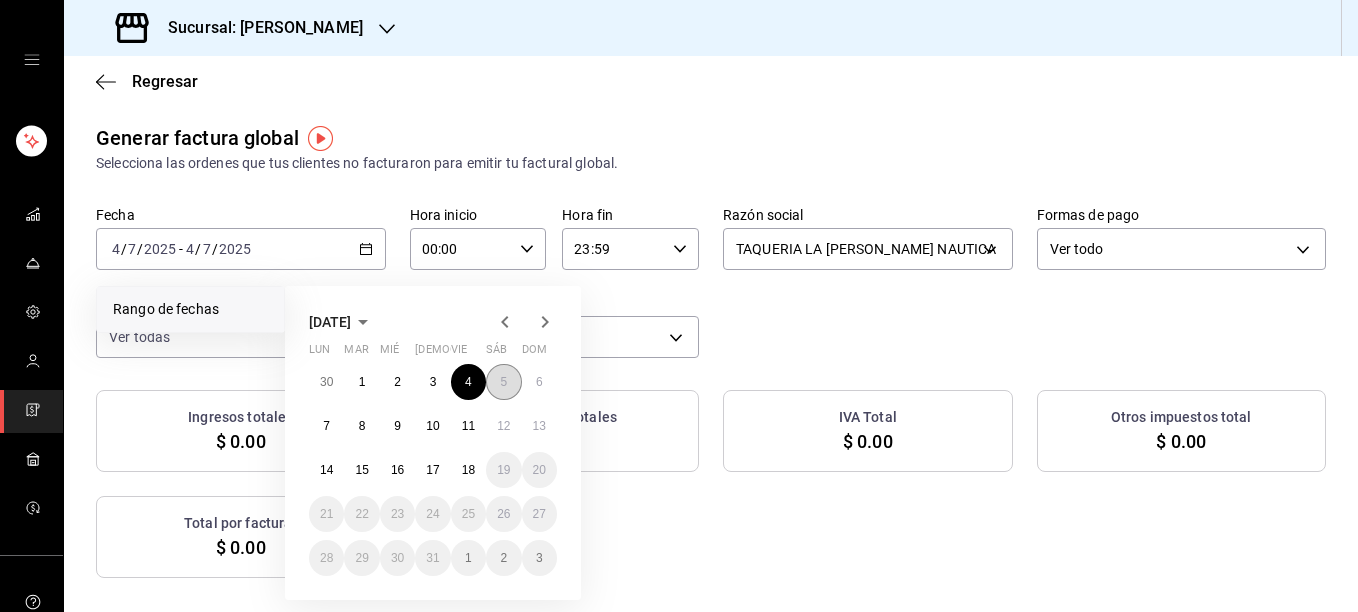 click on "5" at bounding box center [503, 382] 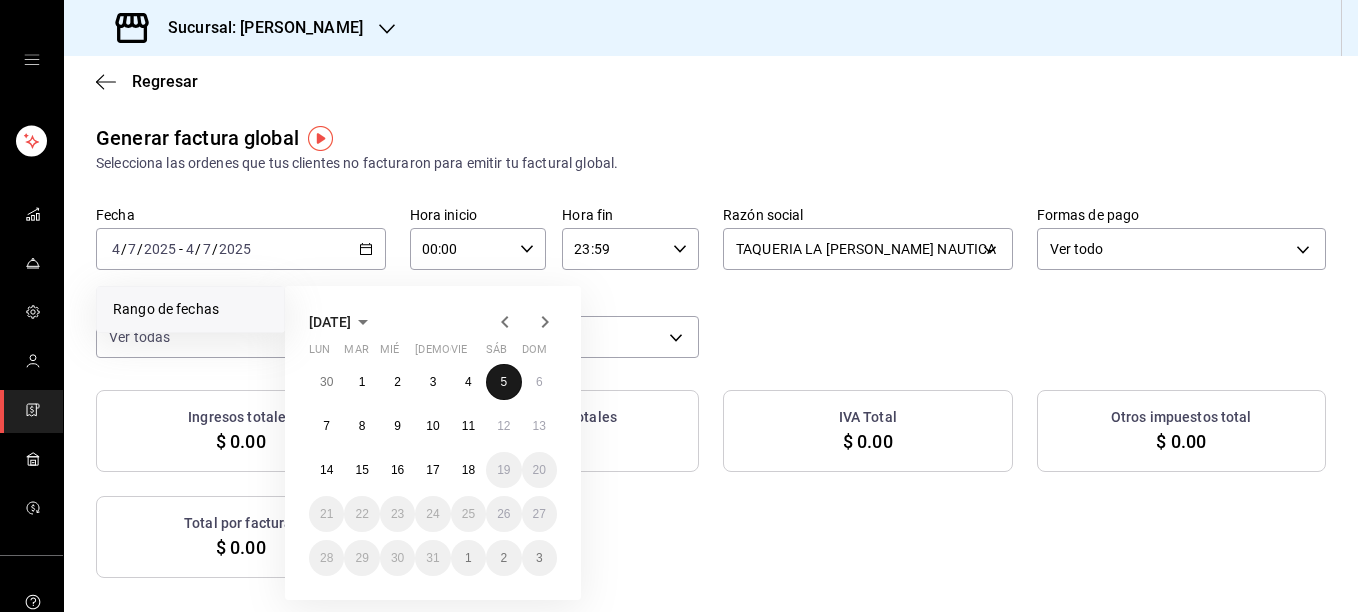 click on "5" at bounding box center [503, 382] 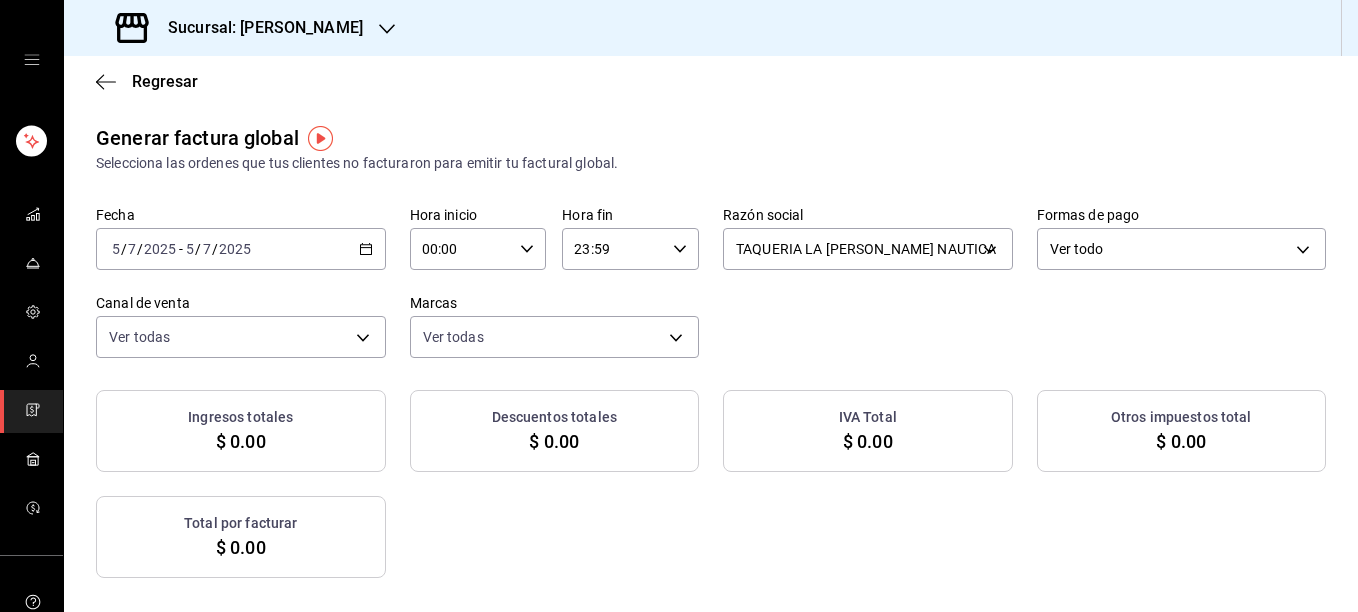 click 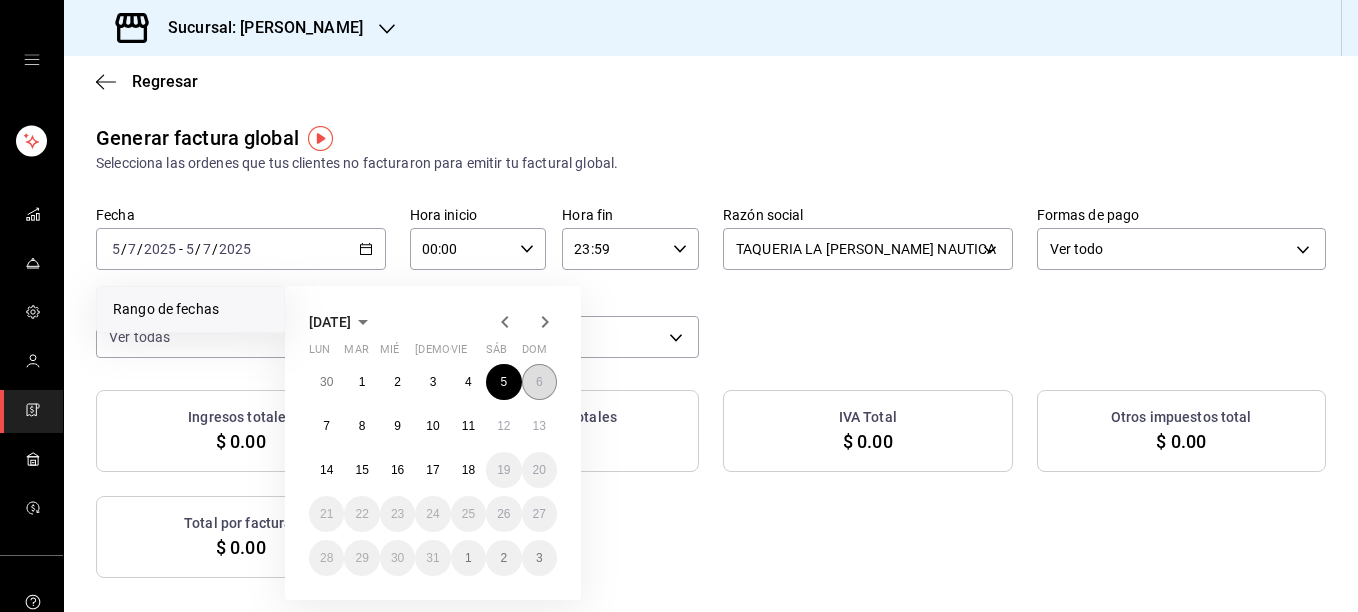 click on "6" at bounding box center [539, 382] 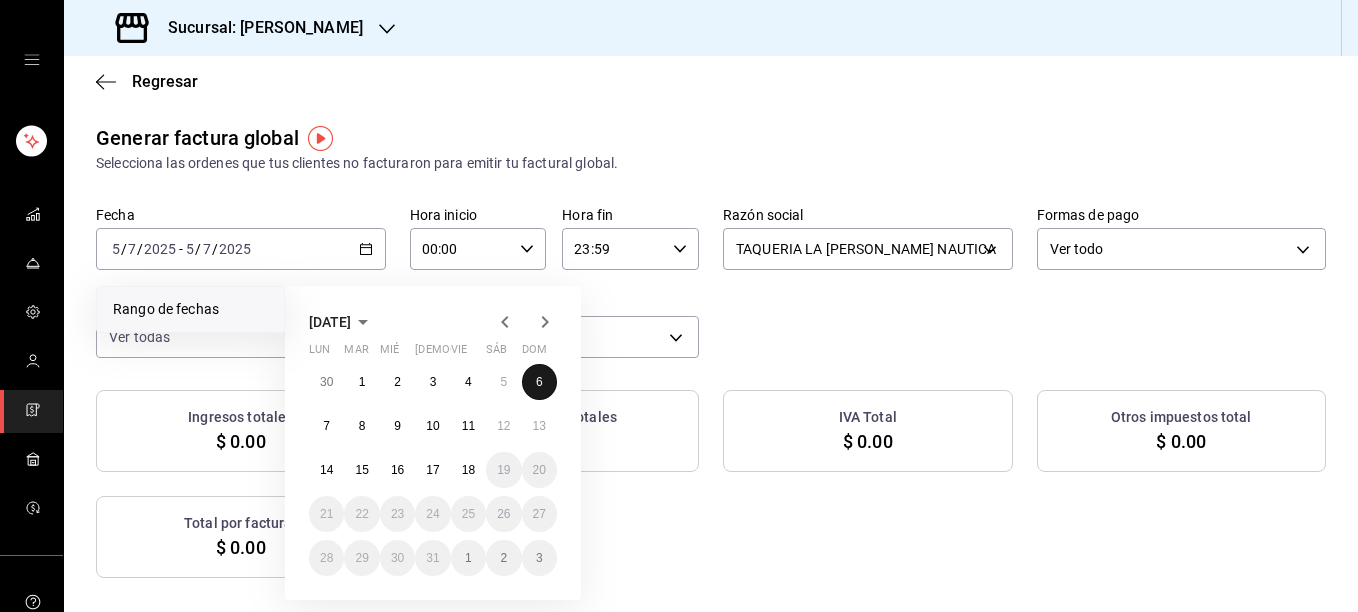 click on "6" at bounding box center (539, 382) 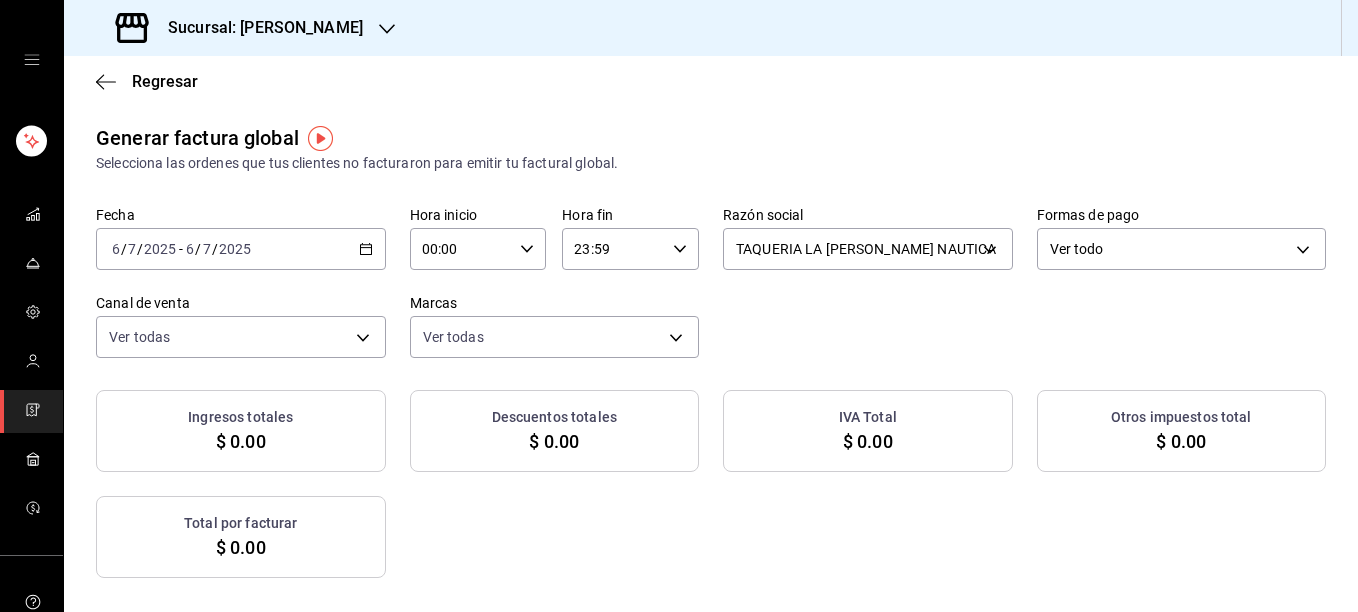 click on "2025-07-06 6 / 7 / 2025 - 2025-07-06 6 / 7 / 2025" at bounding box center [241, 249] 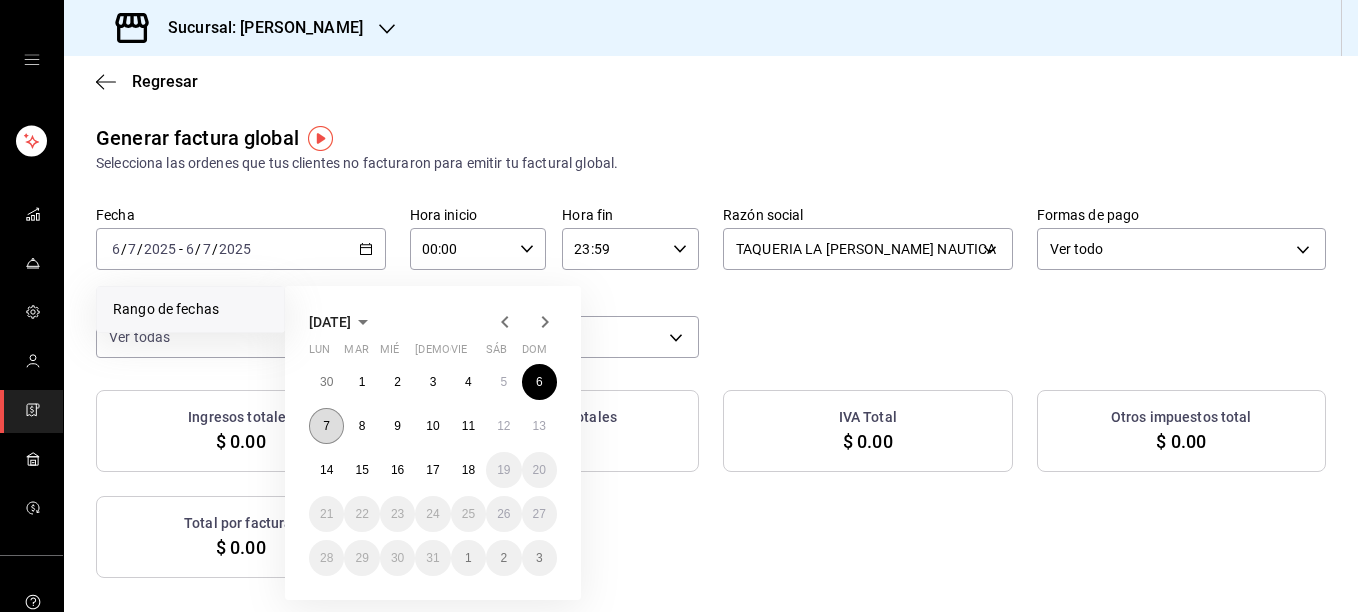click on "7" at bounding box center [326, 426] 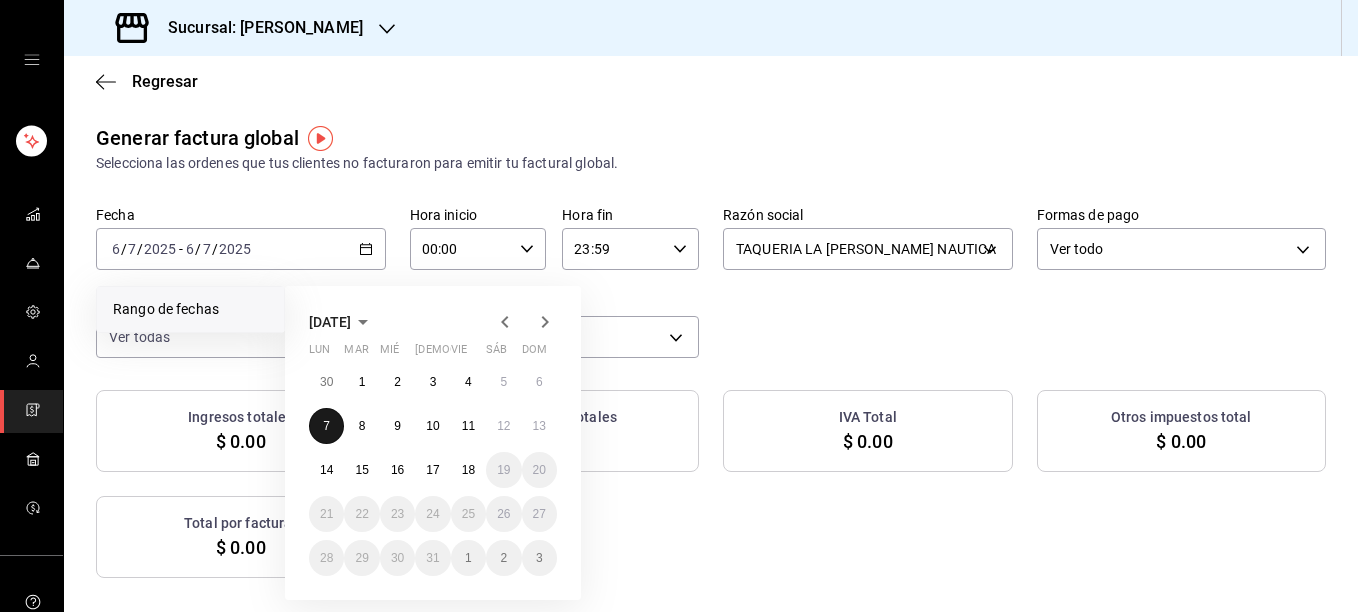 click on "7" at bounding box center [326, 426] 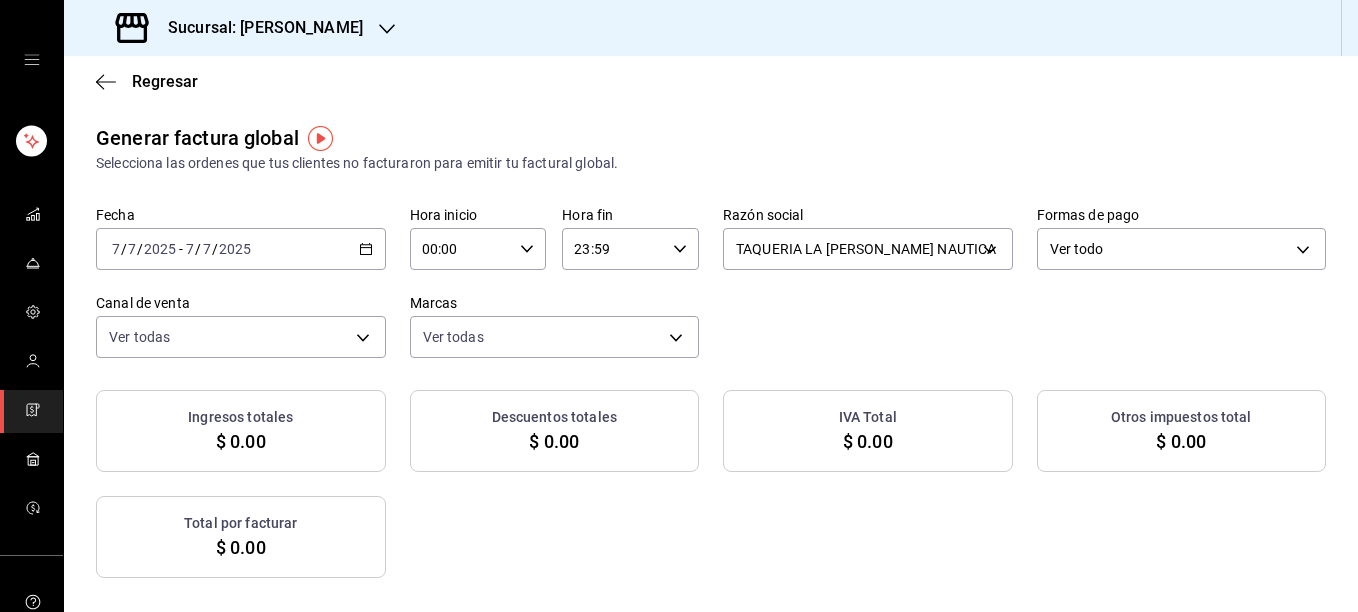 click 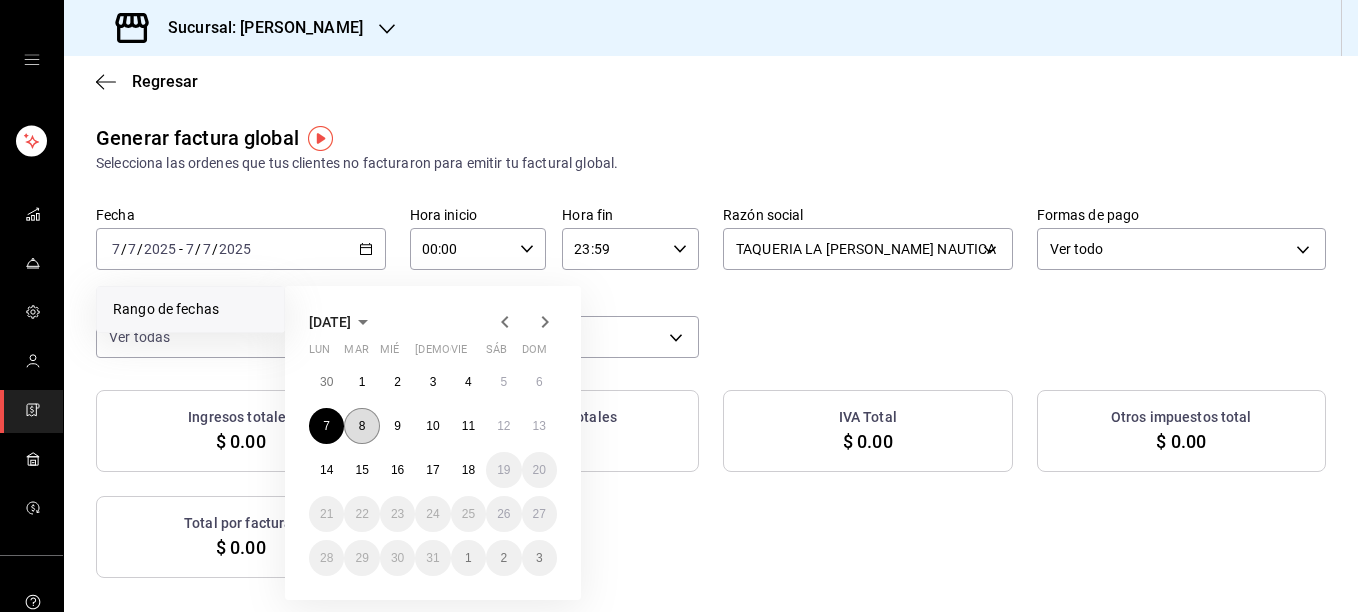 click on "8" at bounding box center (361, 426) 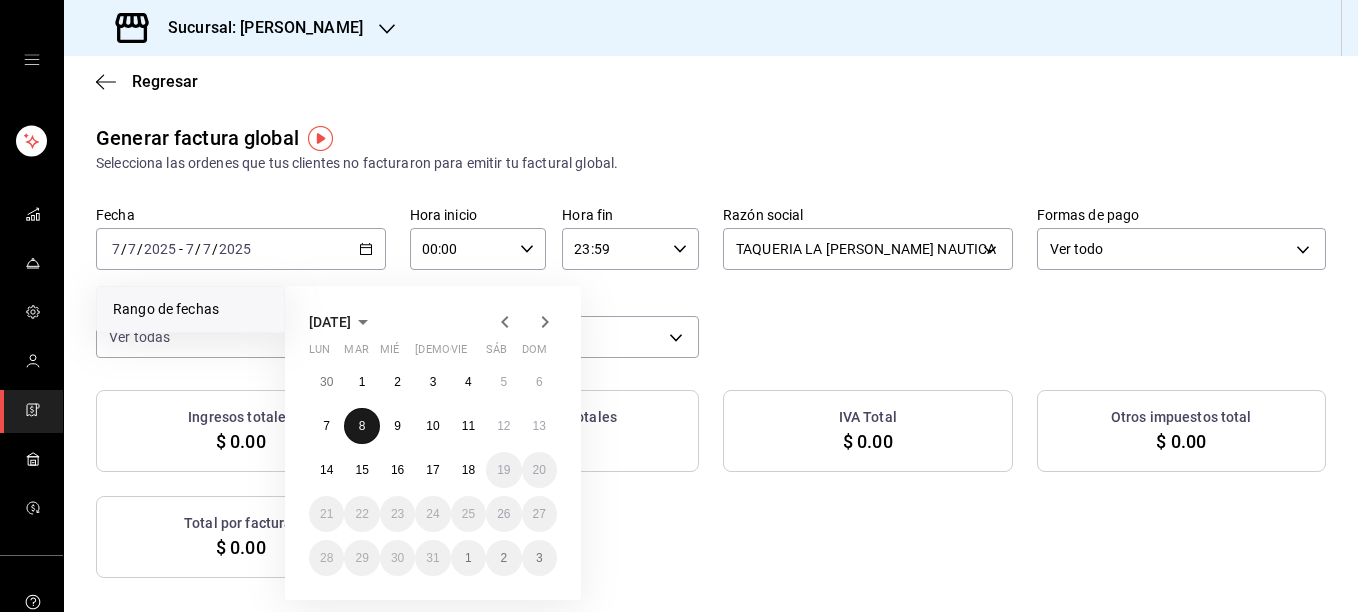 click on "8" at bounding box center [361, 426] 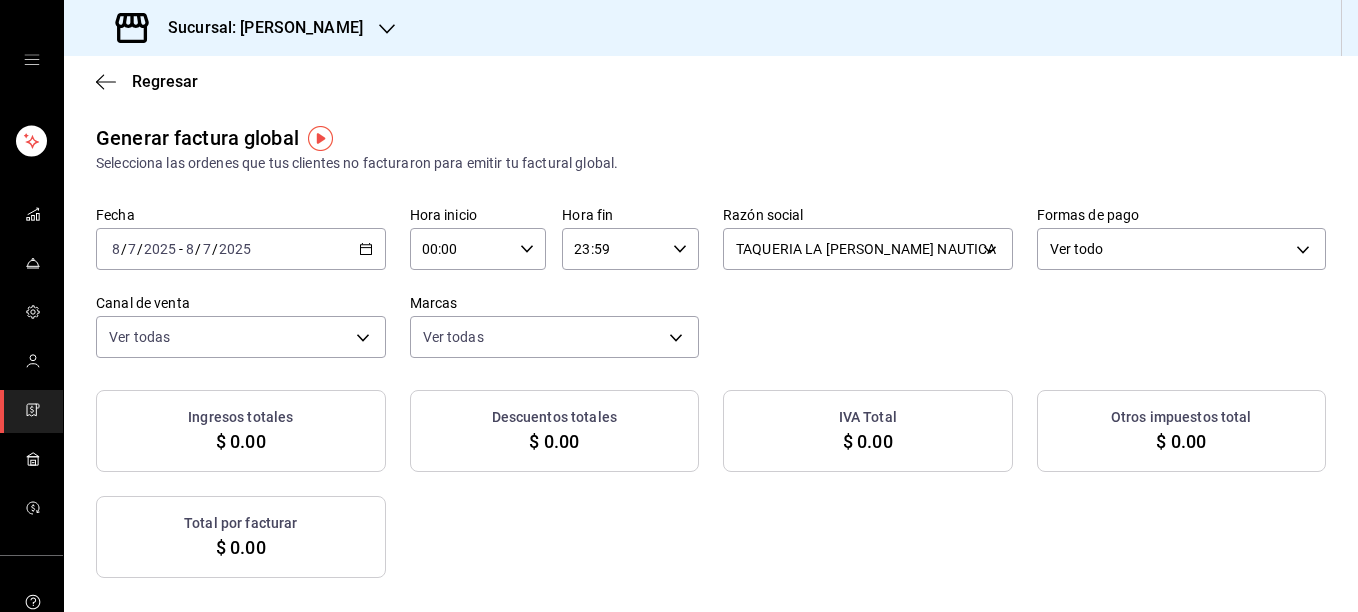 click on "2025-07-08 8 / 7 / 2025 - 2025-07-08 8 / 7 / 2025" at bounding box center (241, 249) 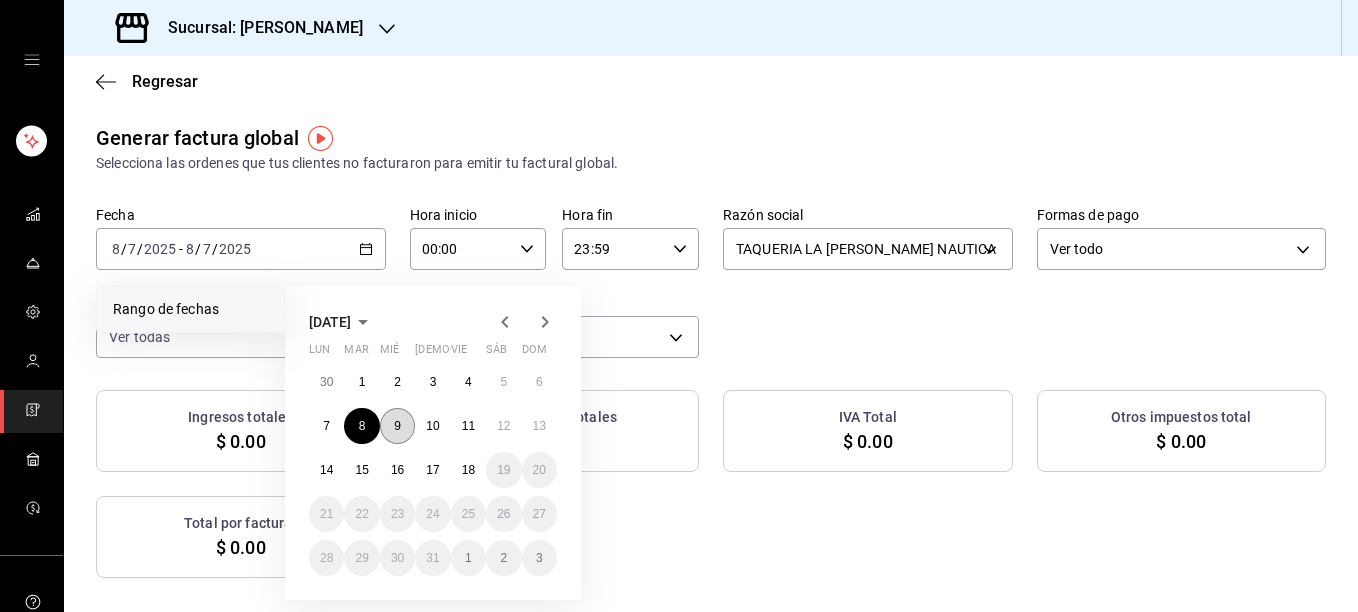 click on "9" at bounding box center (397, 426) 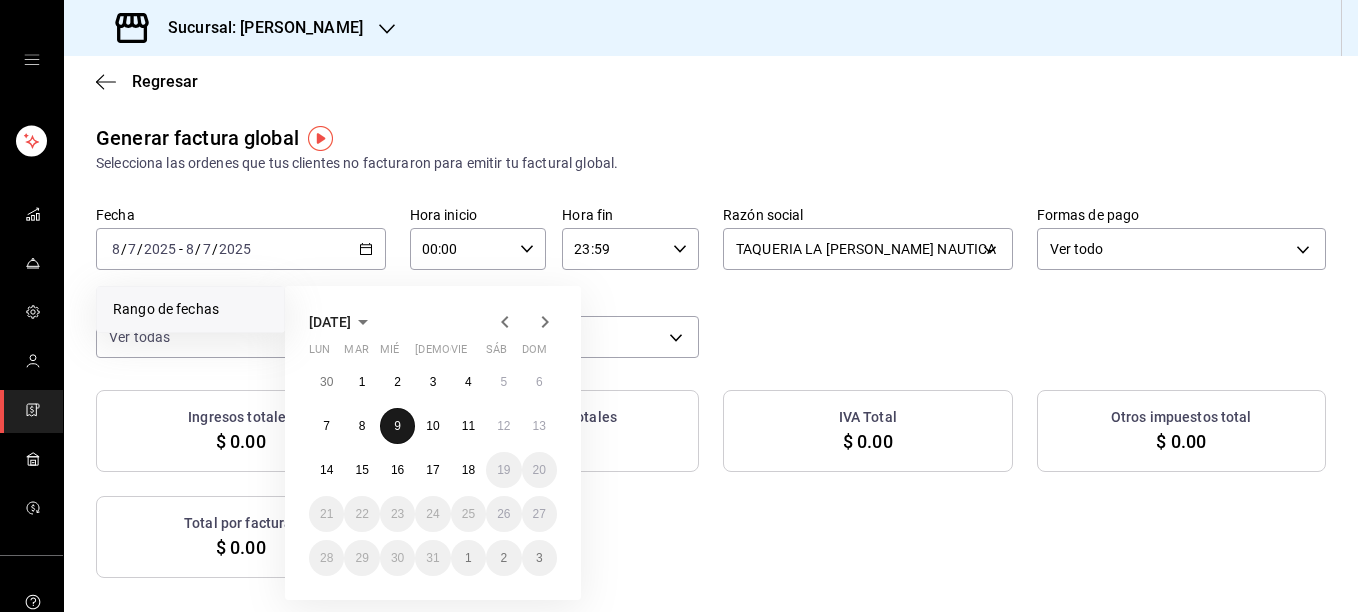 click on "9" at bounding box center (397, 426) 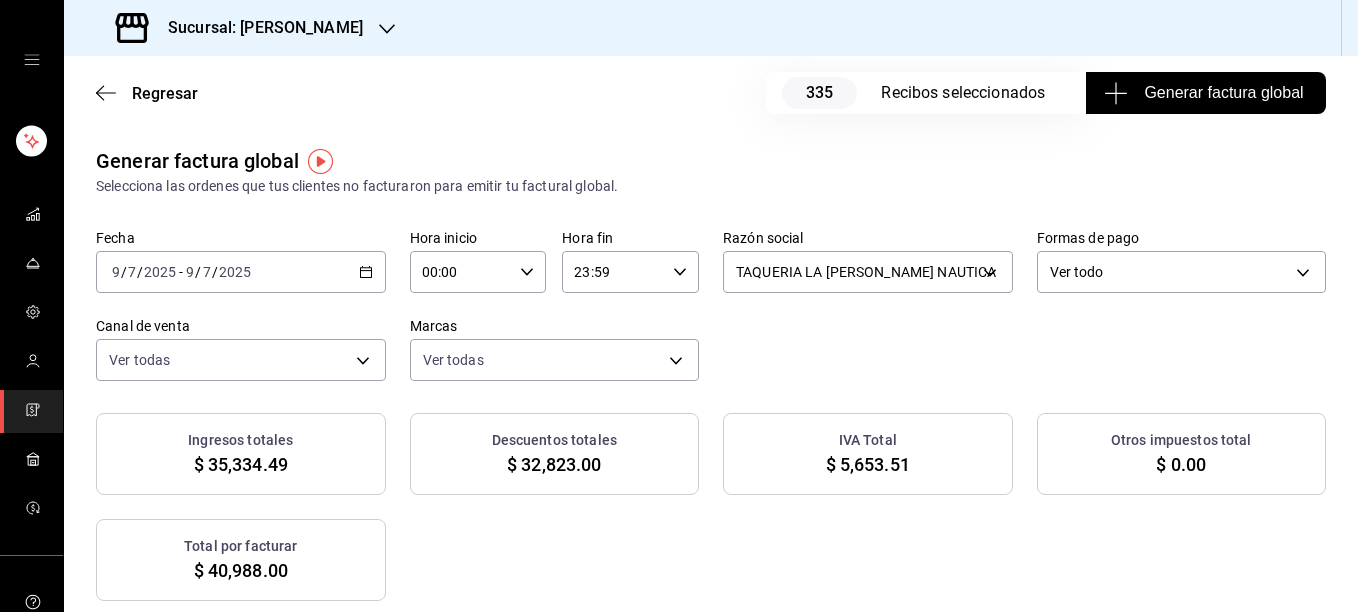 click 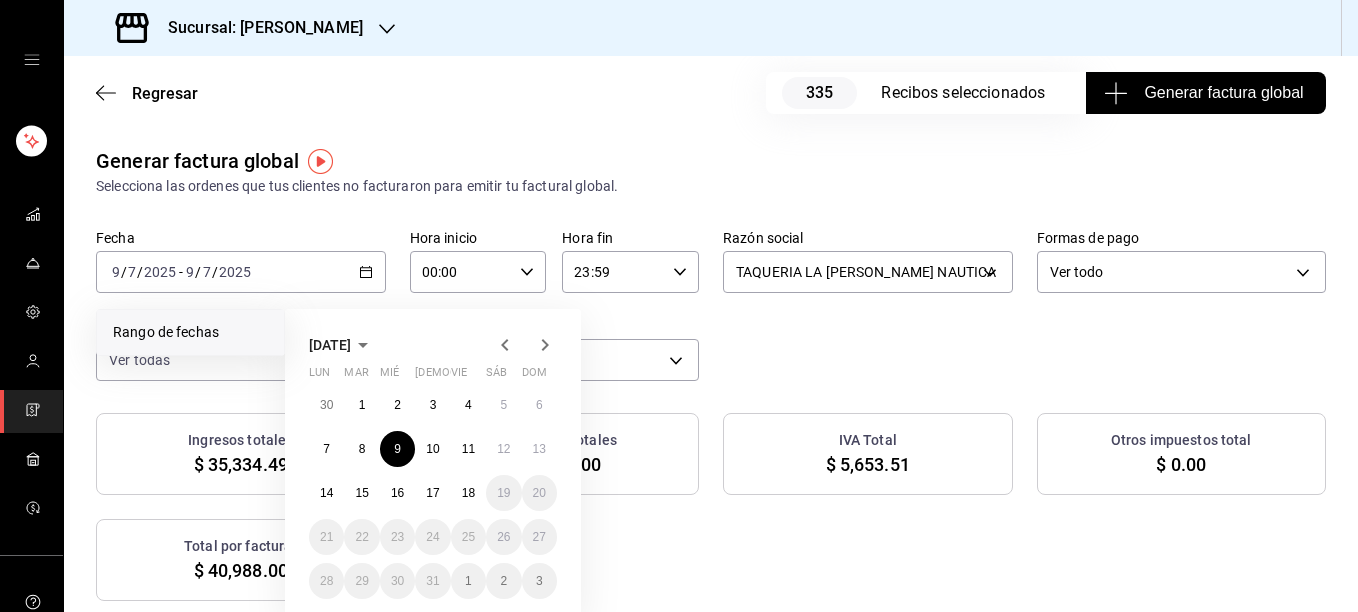 click on "Regresar 335 Recibos seleccionados Generar factura global" at bounding box center [711, 93] 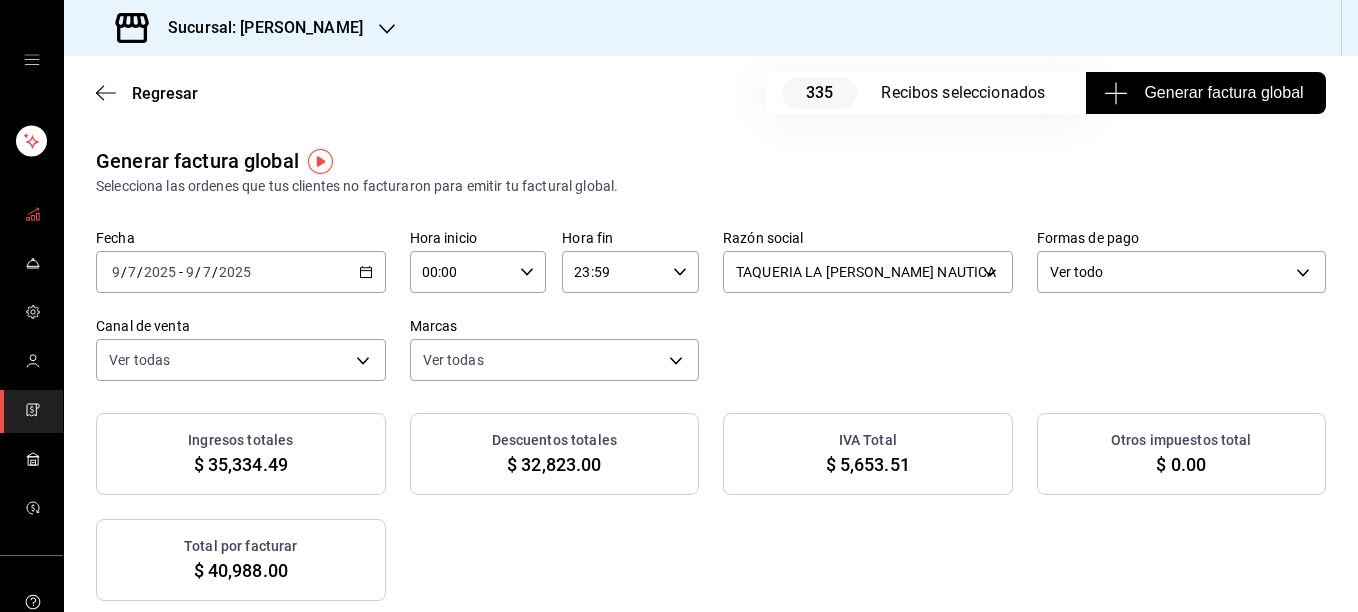 click 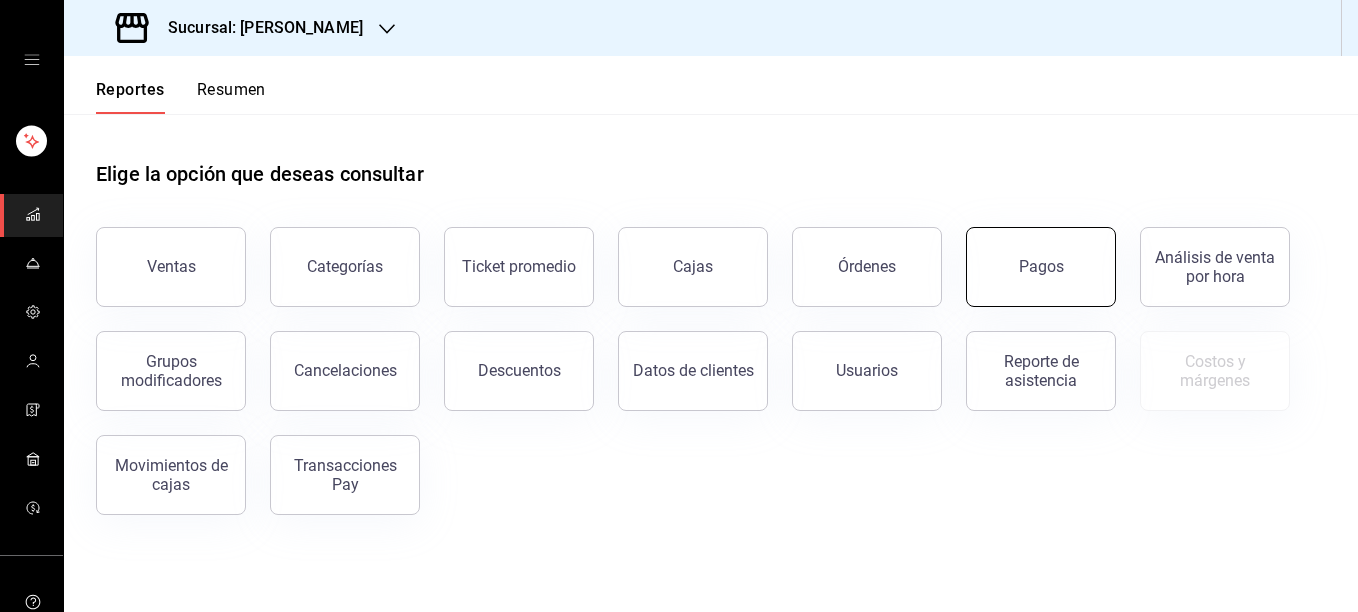click on "Pagos" at bounding box center [1041, 266] 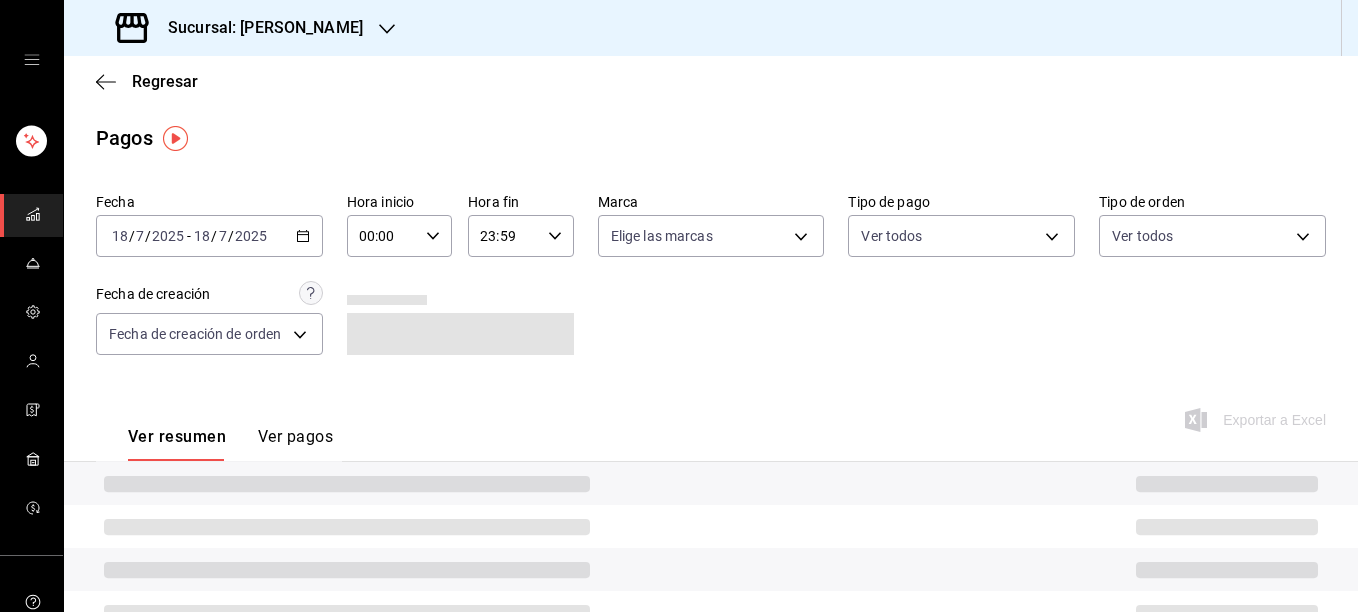 click at bounding box center (31, 215) 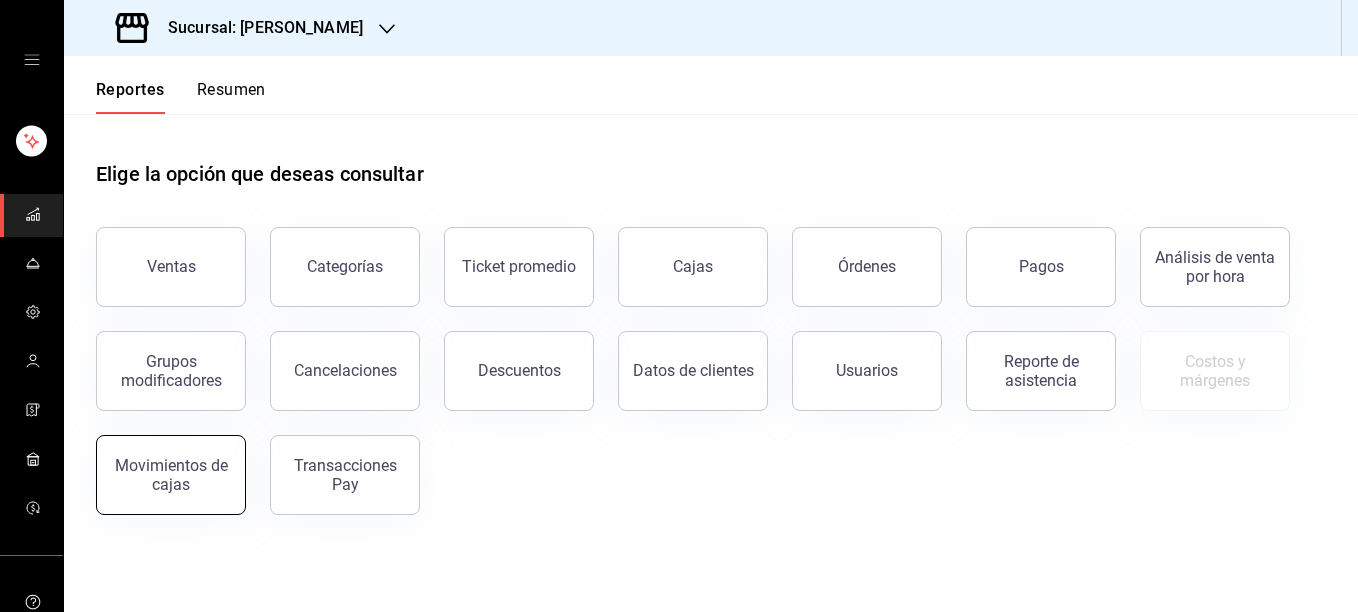 click on "Movimientos de cajas" at bounding box center [171, 475] 